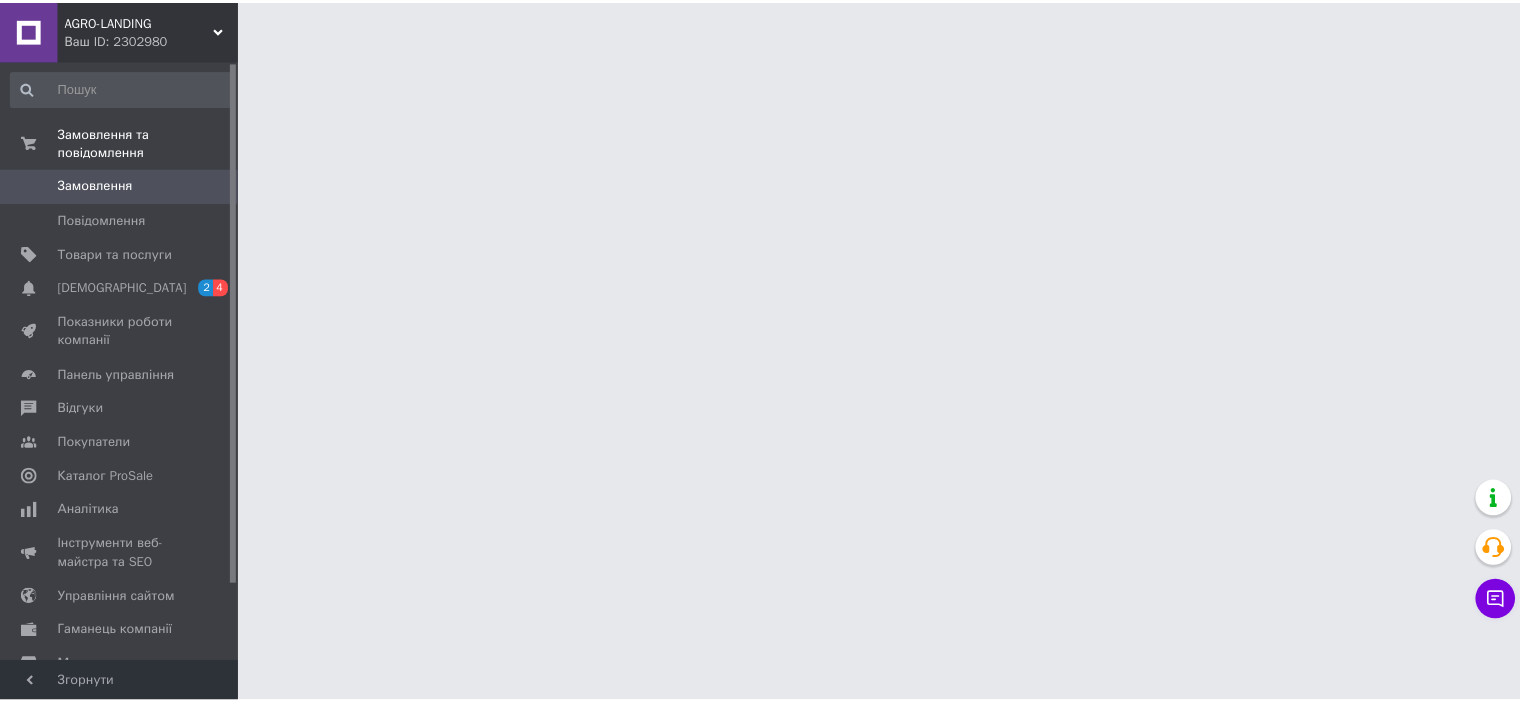scroll, scrollTop: 0, scrollLeft: 0, axis: both 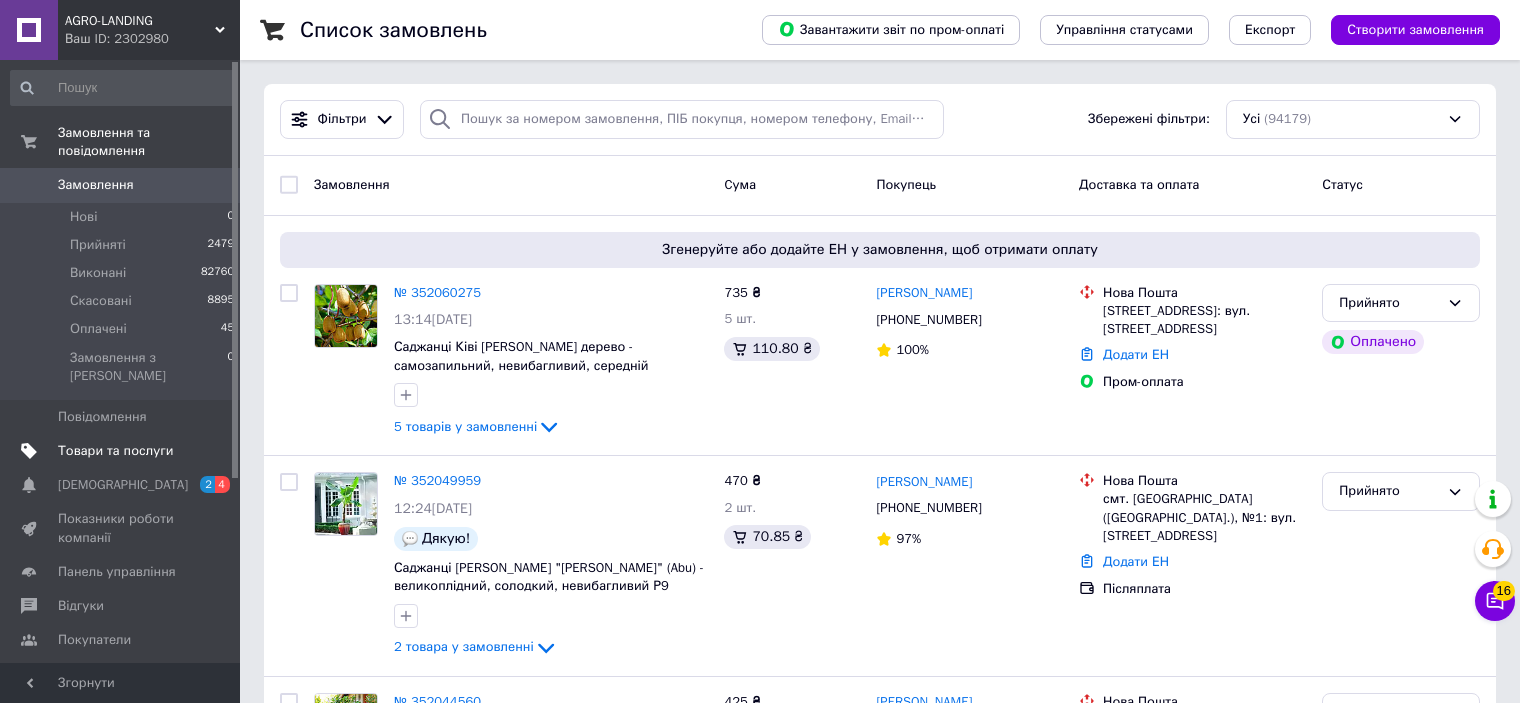 click on "Товари та послуги" at bounding box center (115, 451) 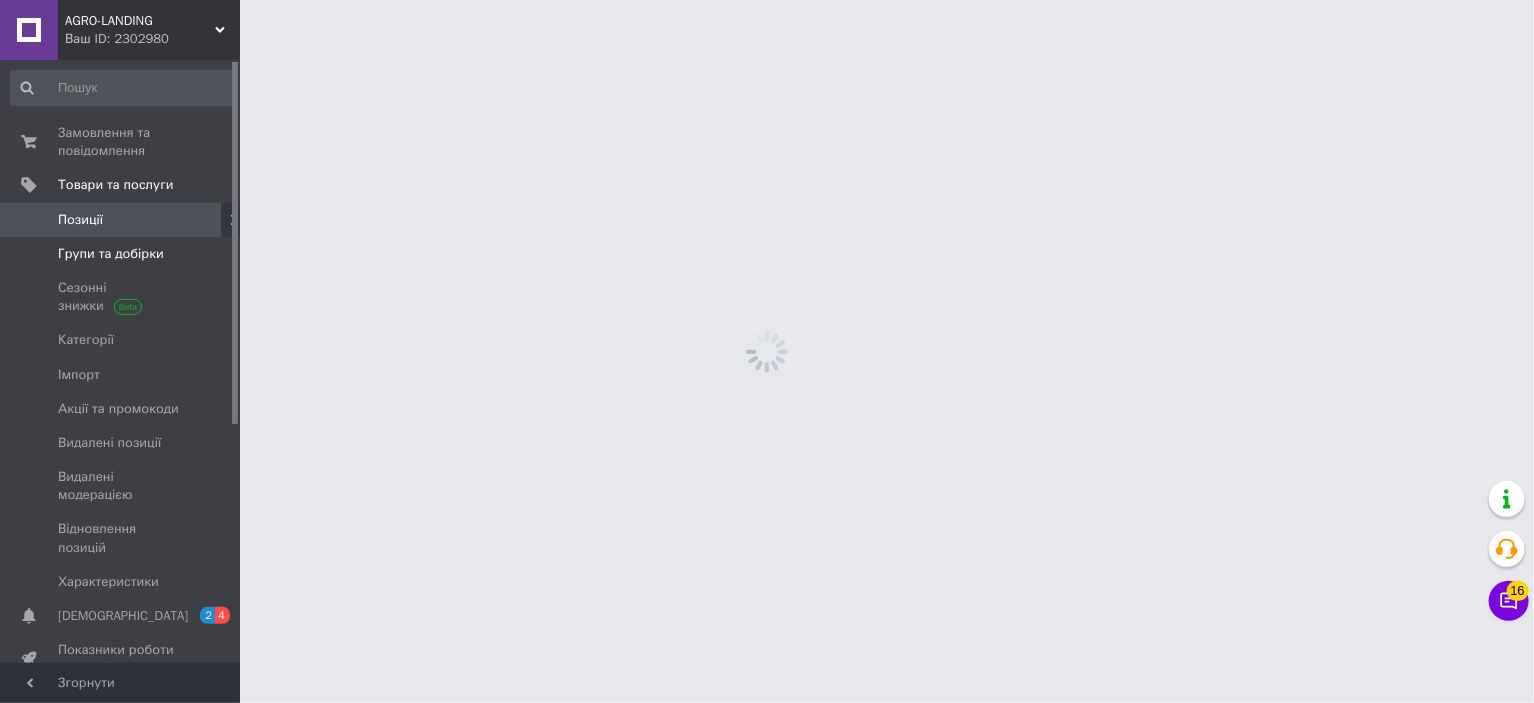 click on "Групи та добірки" at bounding box center (111, 254) 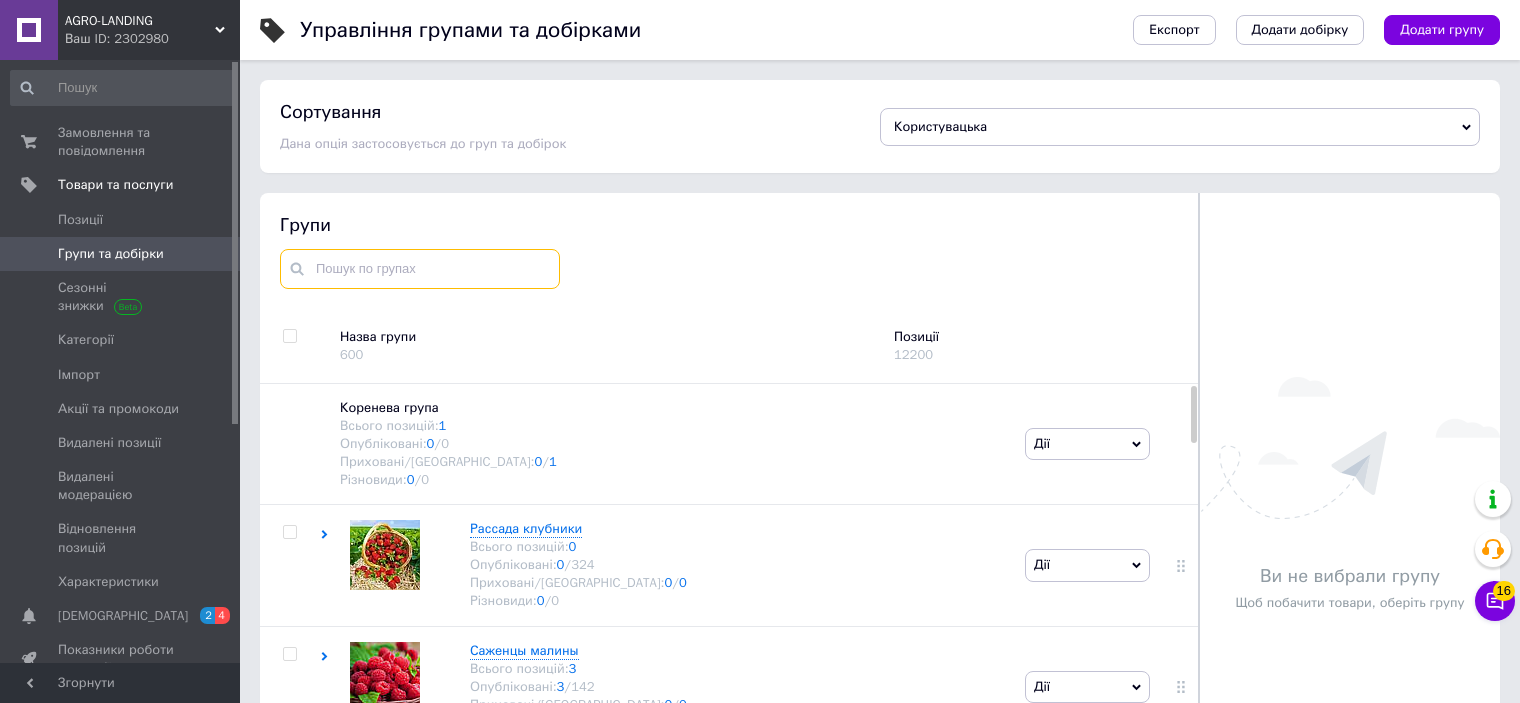 click at bounding box center [420, 269] 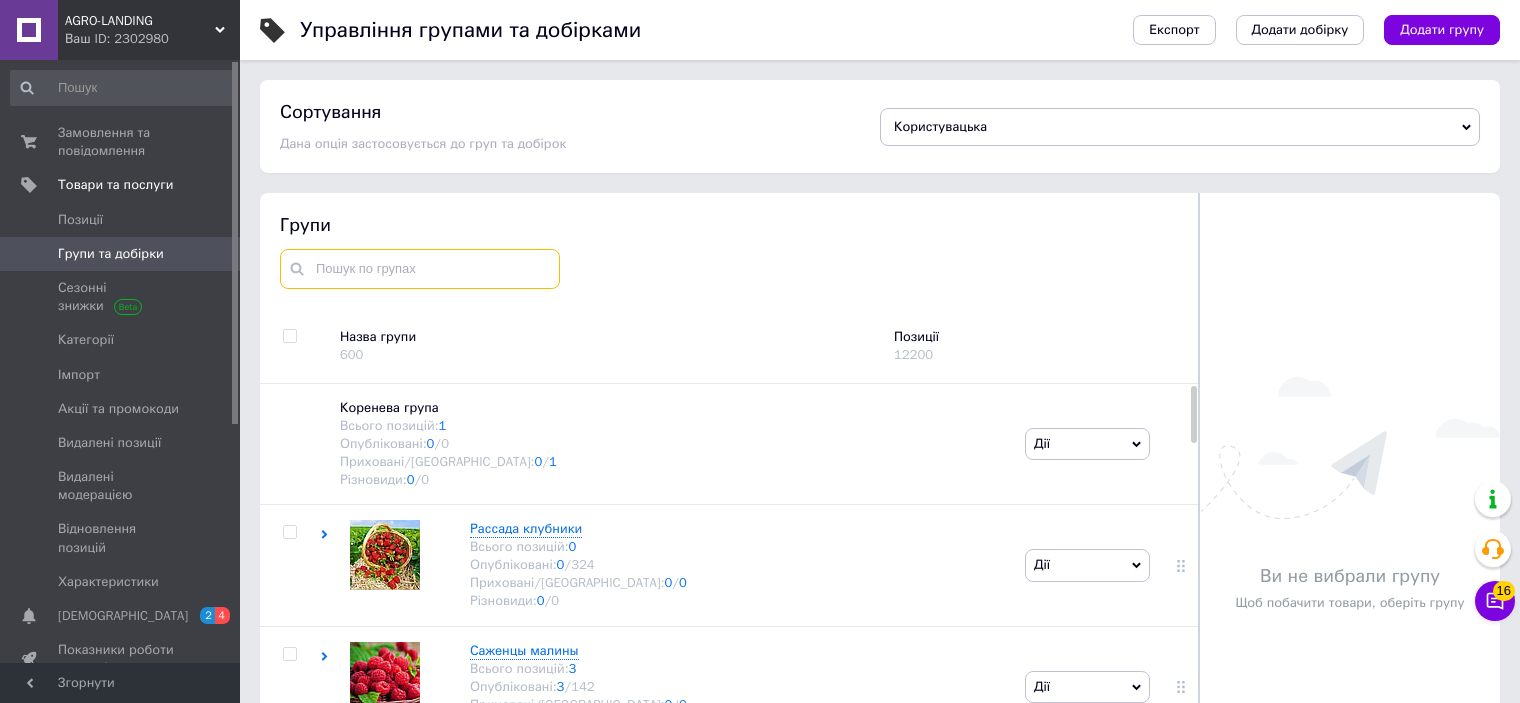 type on "у" 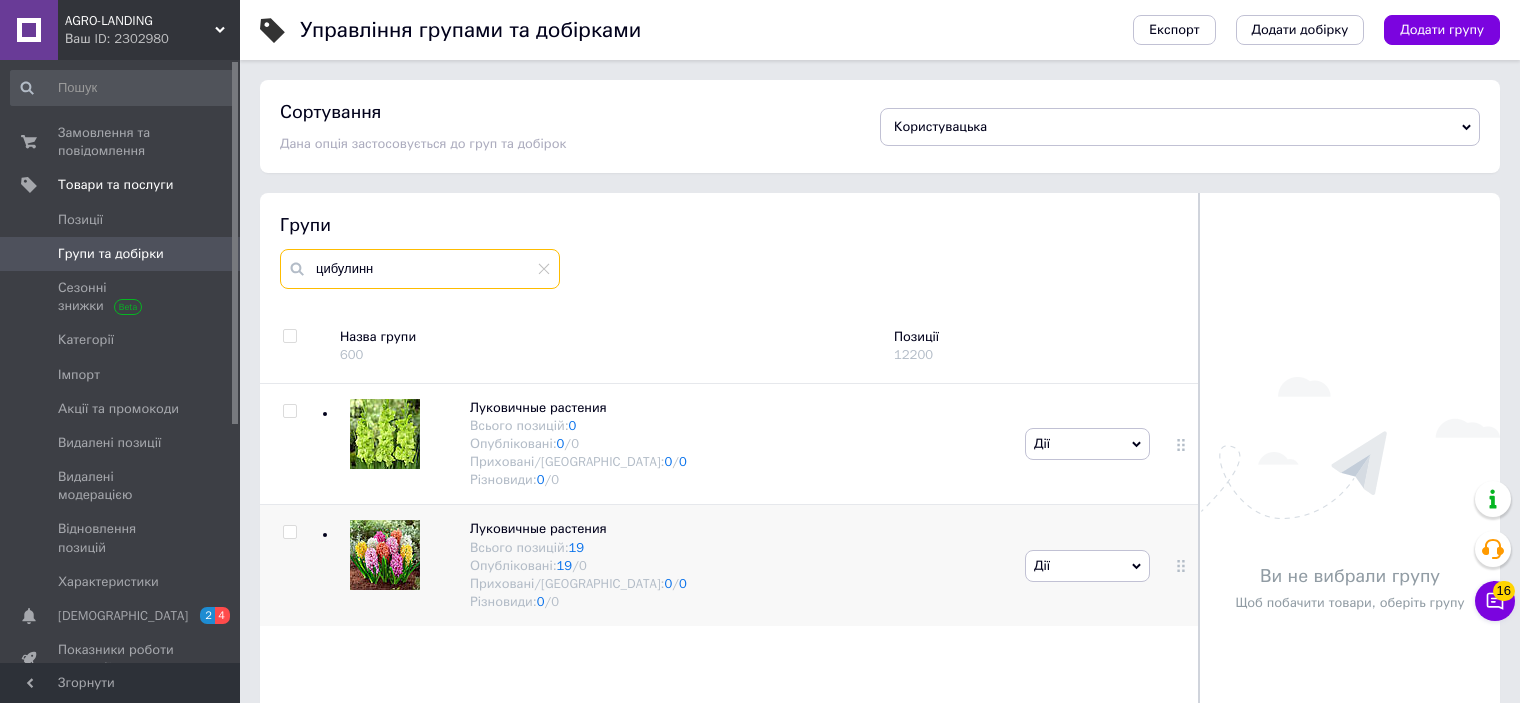 type on "цибулинн" 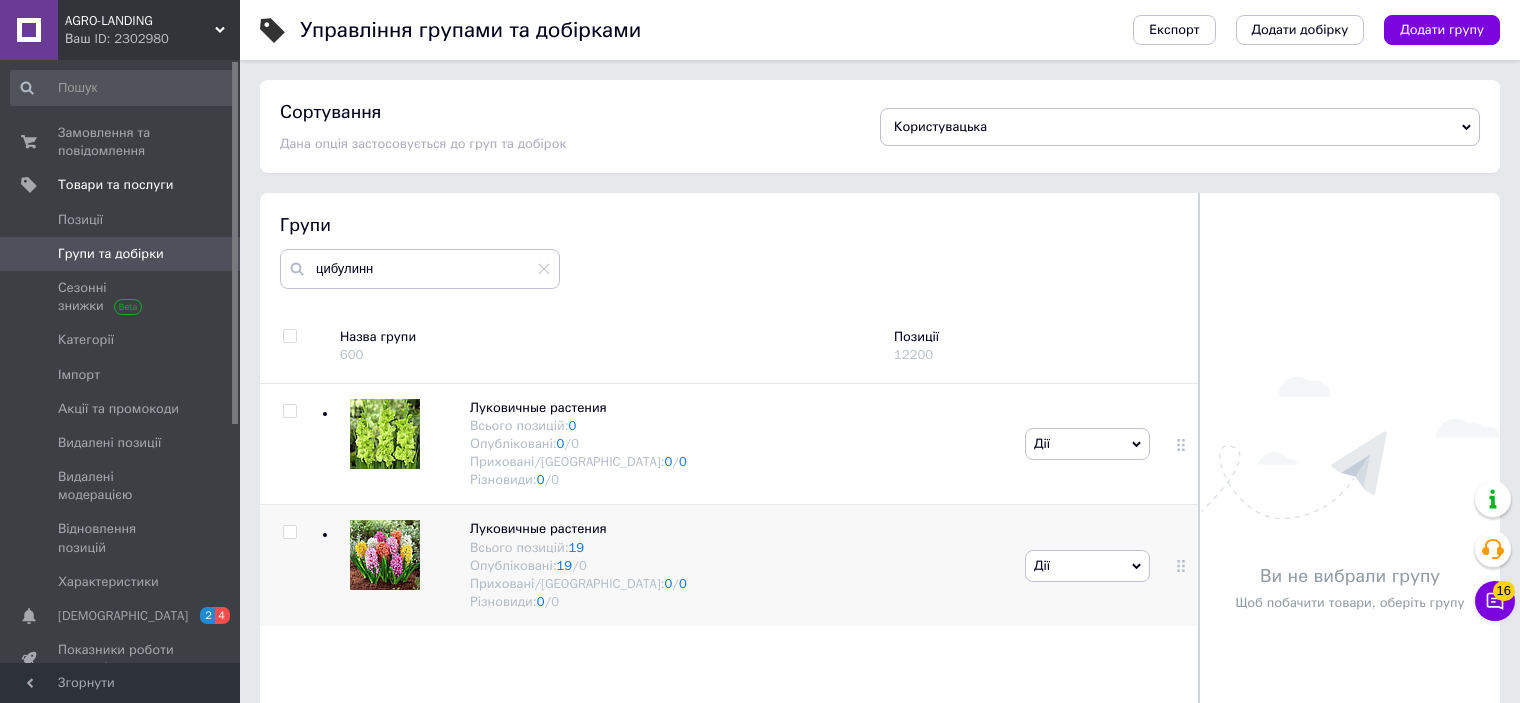 click on "Дії" at bounding box center [1087, 566] 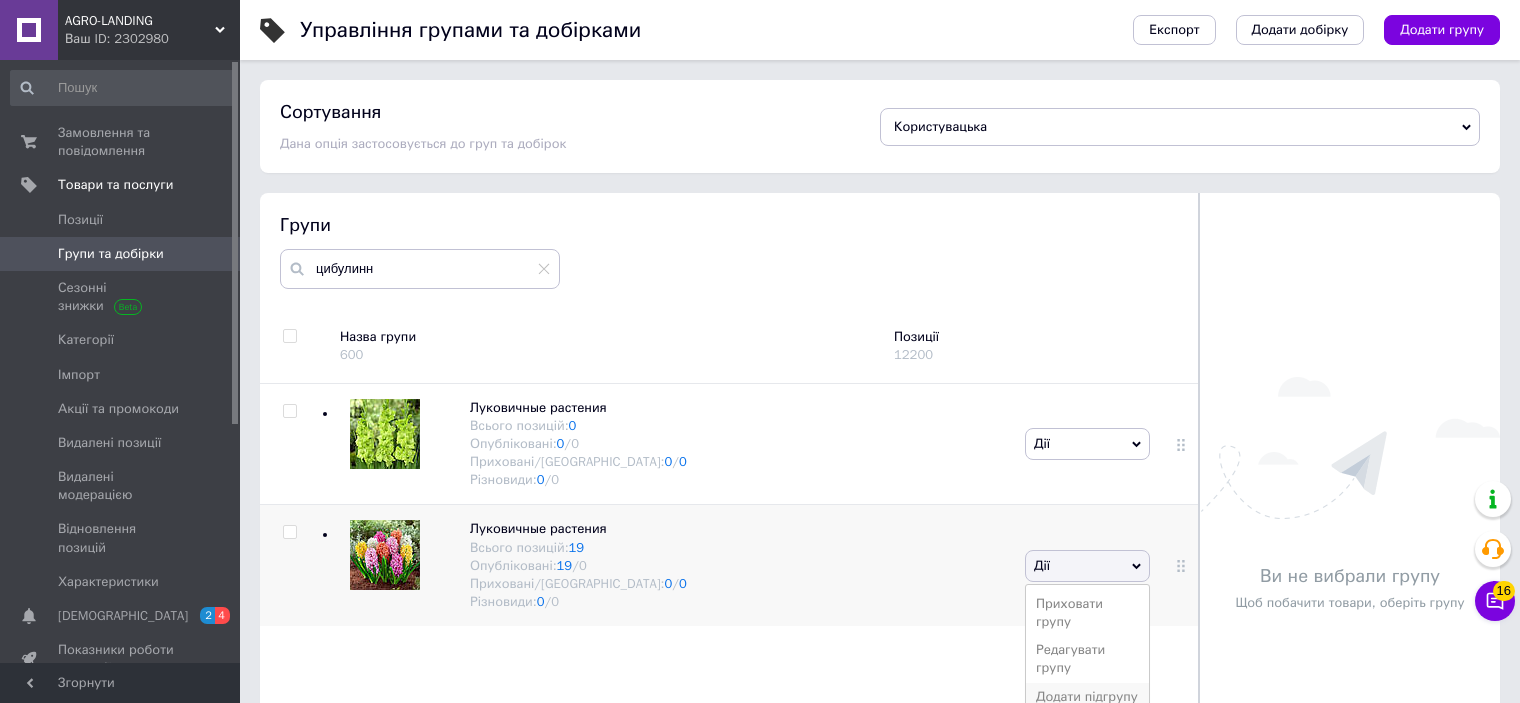 click on "Додати підгрупу" at bounding box center (1087, 697) 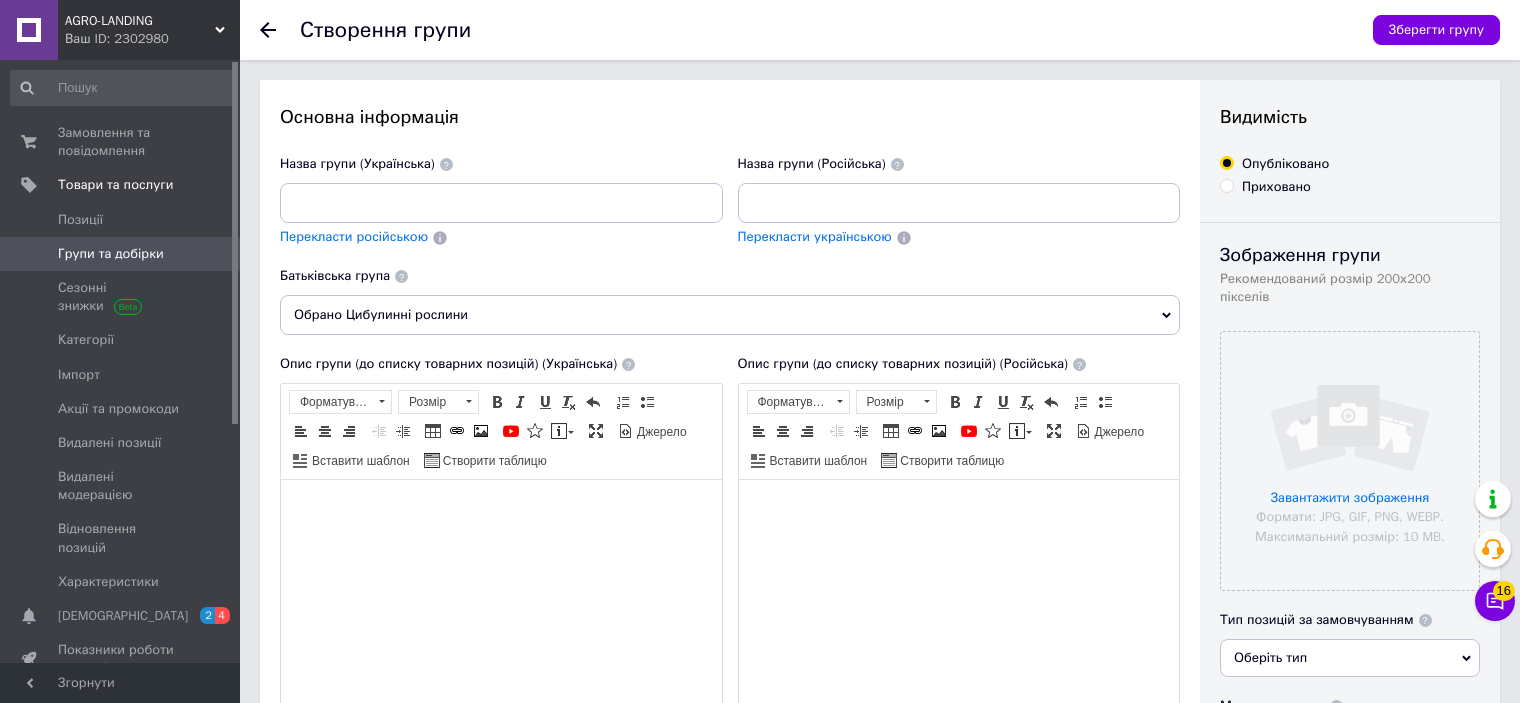 scroll, scrollTop: 0, scrollLeft: 0, axis: both 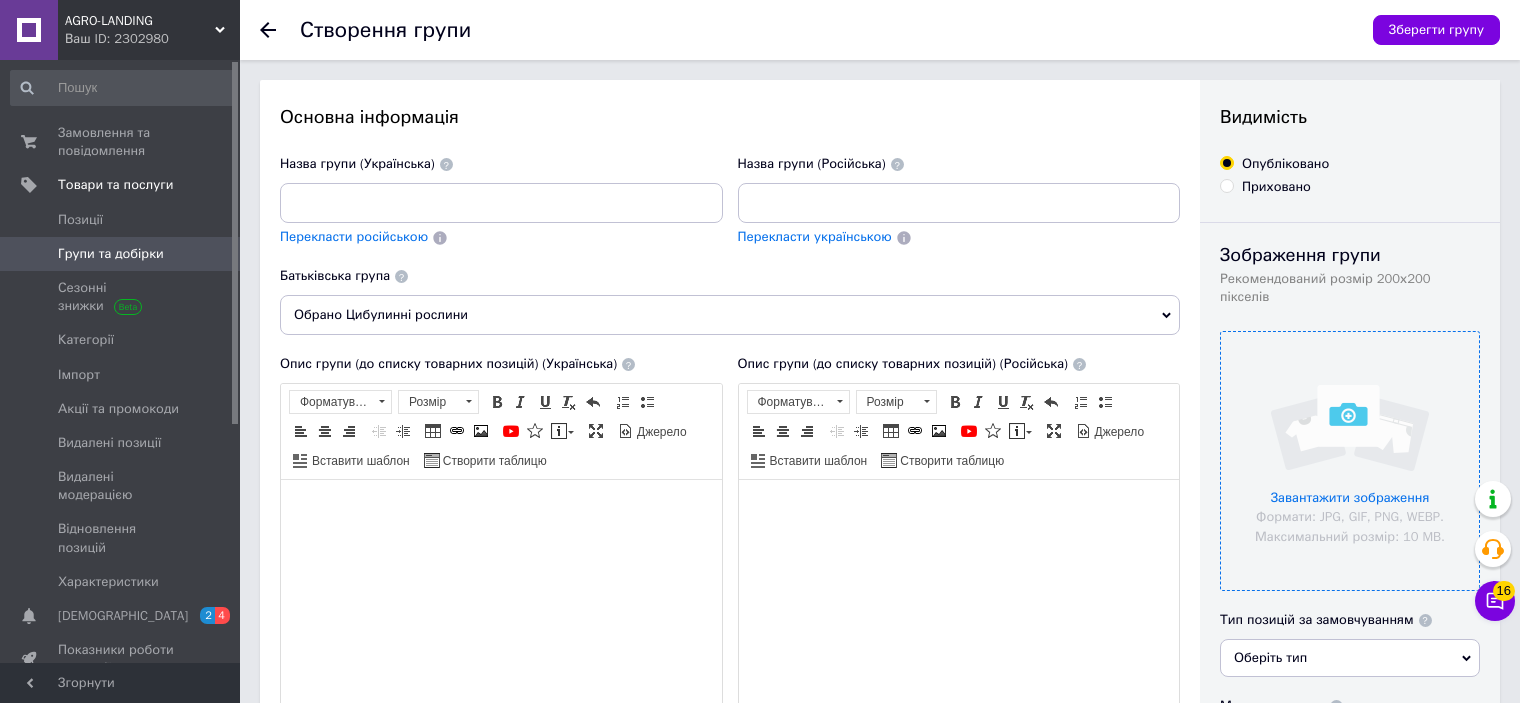 click at bounding box center [1350, 461] 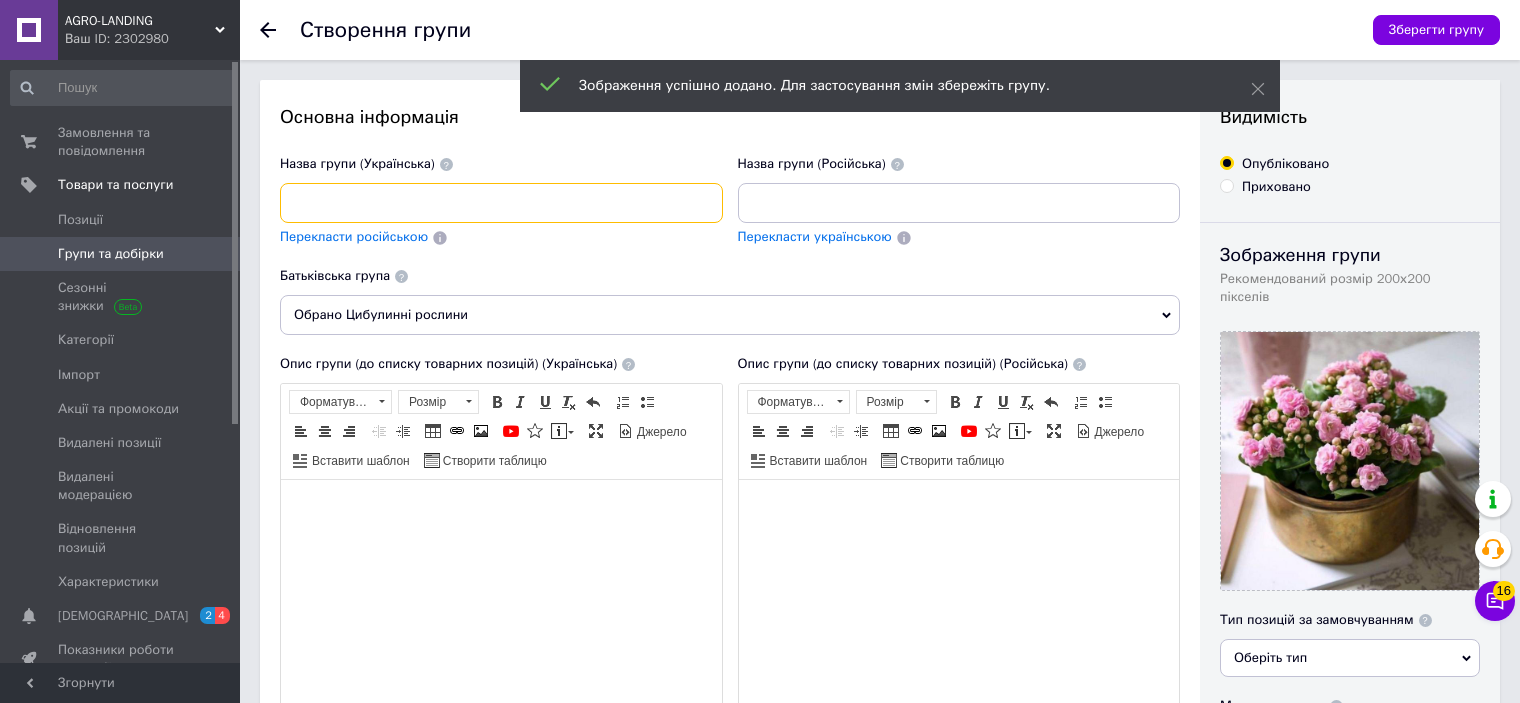 click at bounding box center (501, 203) 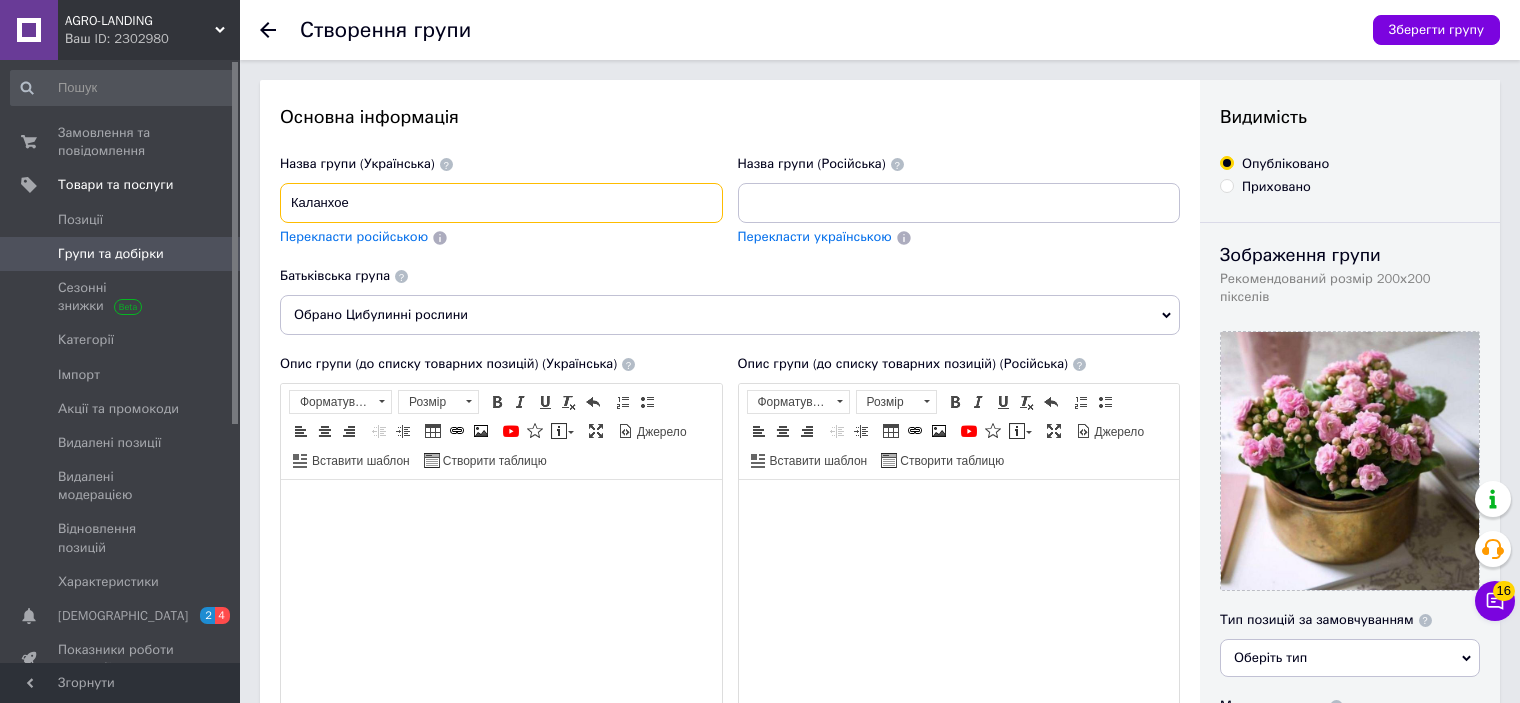 drag, startPoint x: 285, startPoint y: 207, endPoint x: 349, endPoint y: 210, distance: 64.070274 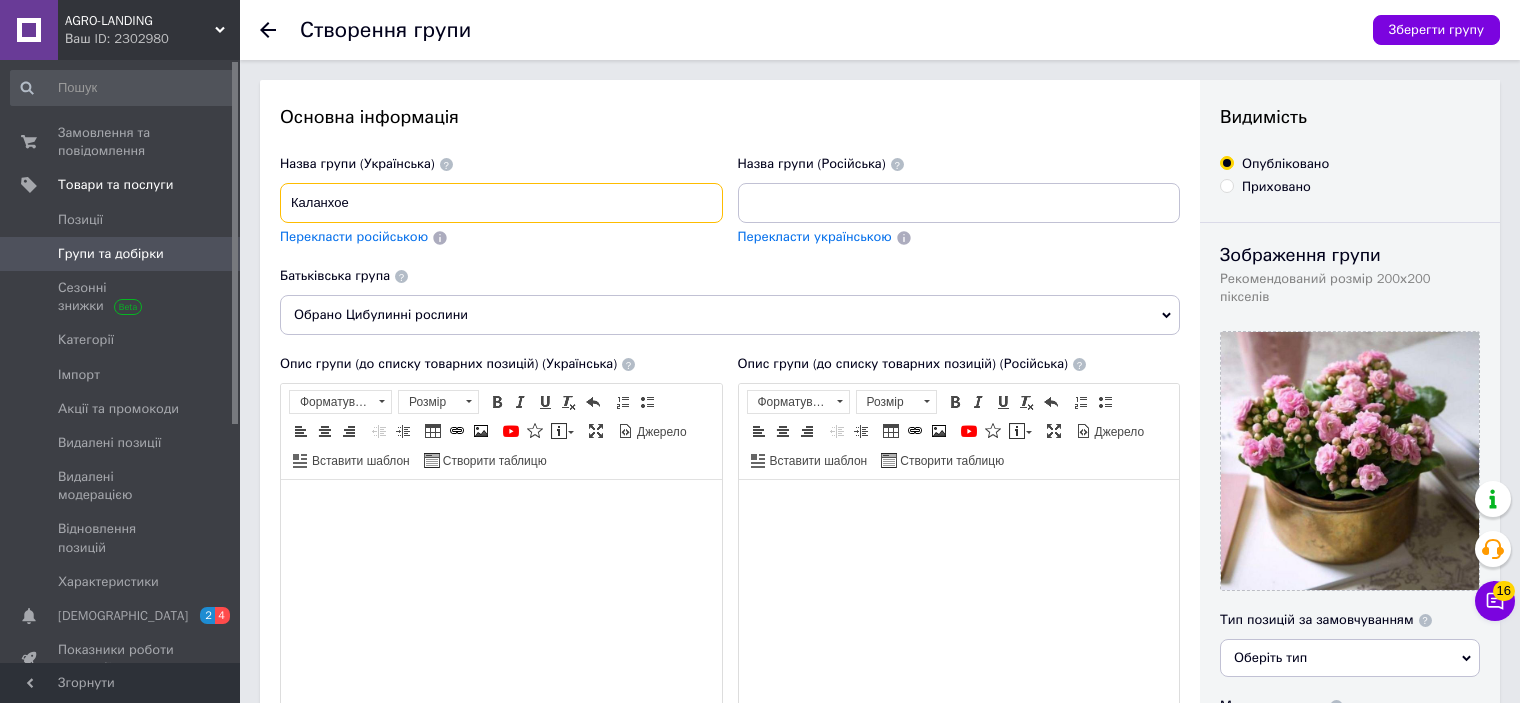 click on "Каланхое" at bounding box center [501, 203] 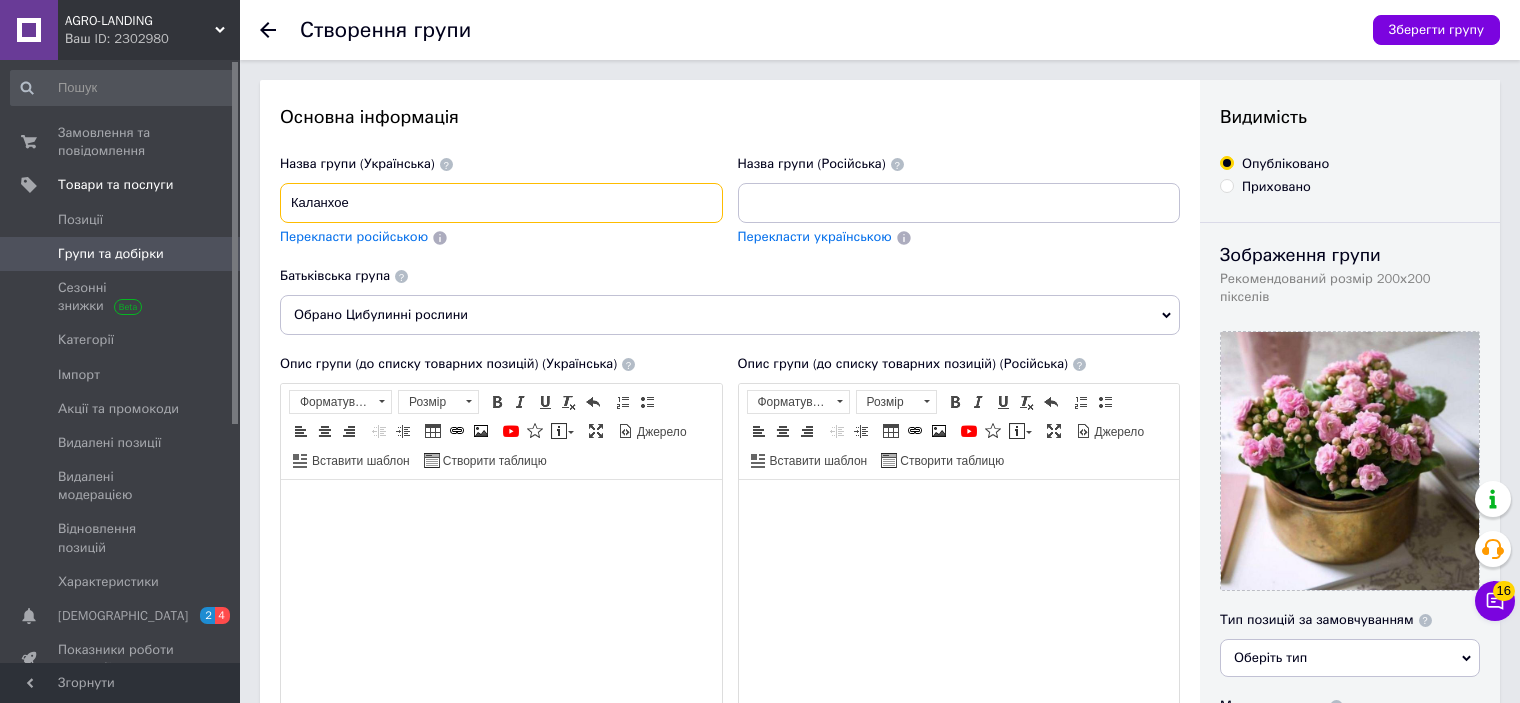 type on "Каланхое" 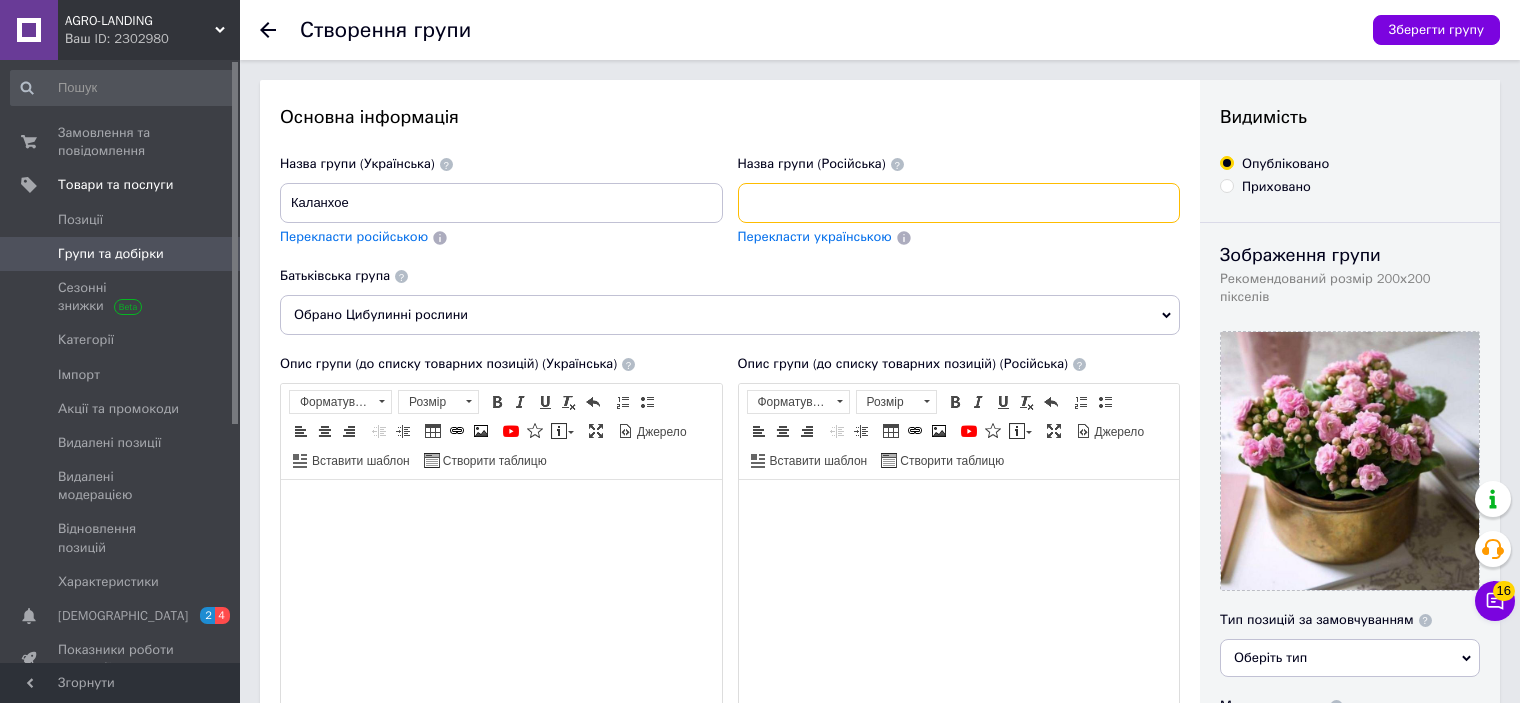 click at bounding box center (959, 203) 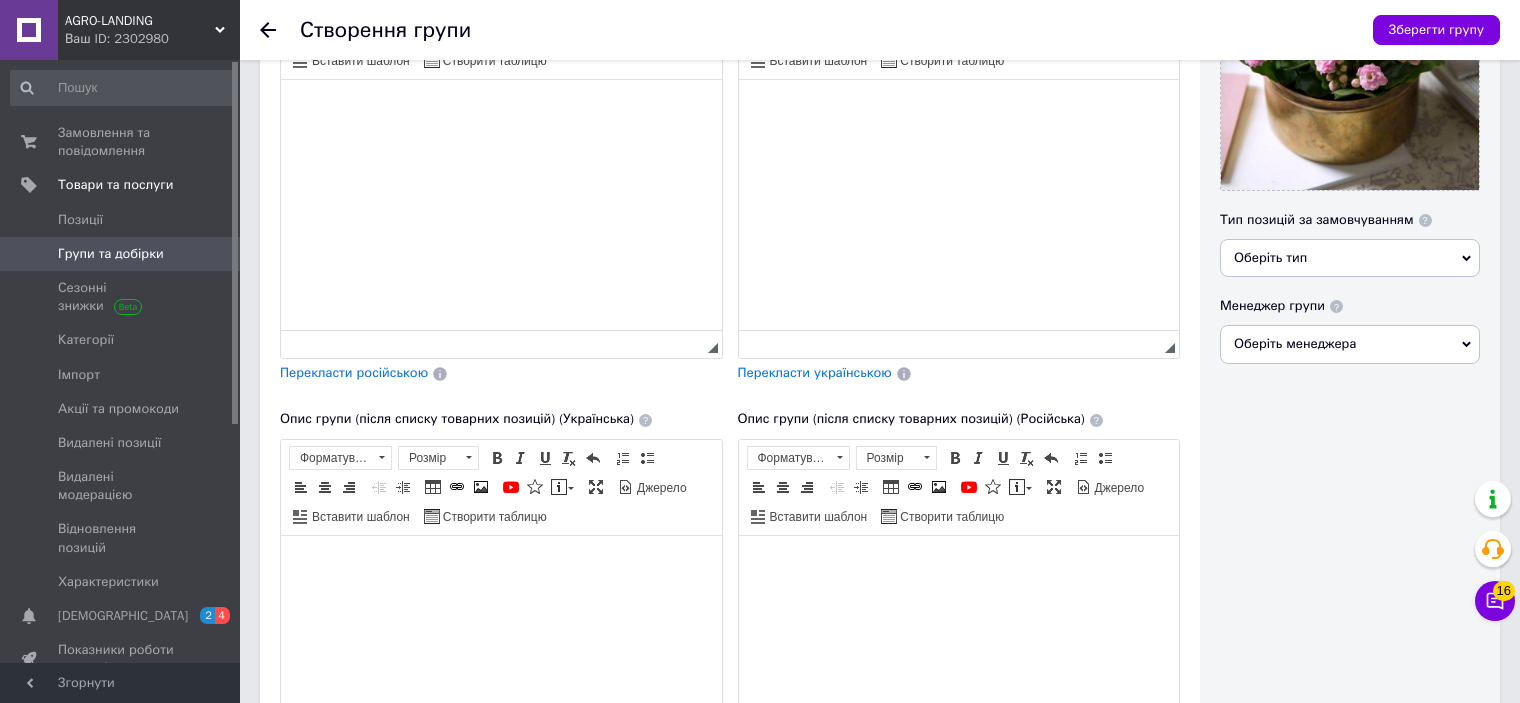 scroll, scrollTop: 200, scrollLeft: 0, axis: vertical 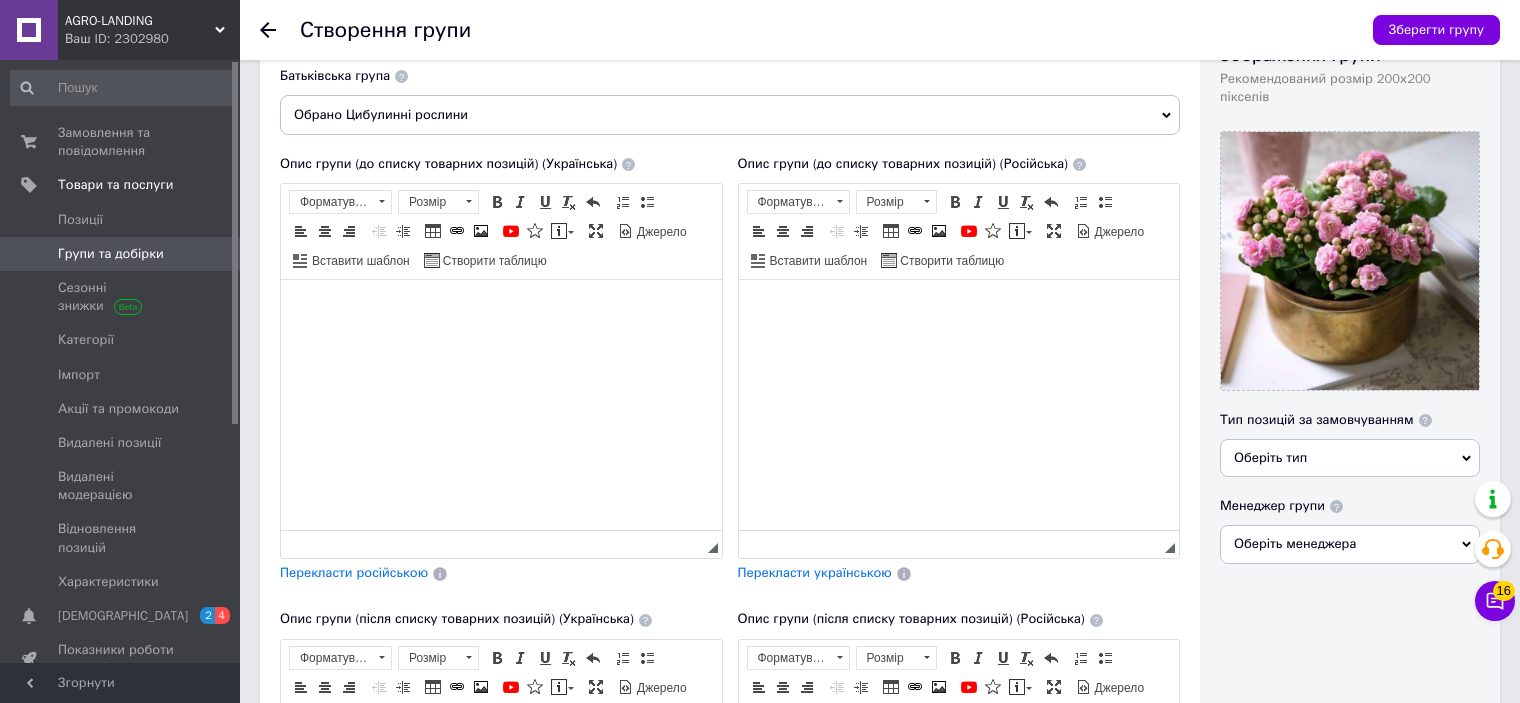 type on "Каланхое" 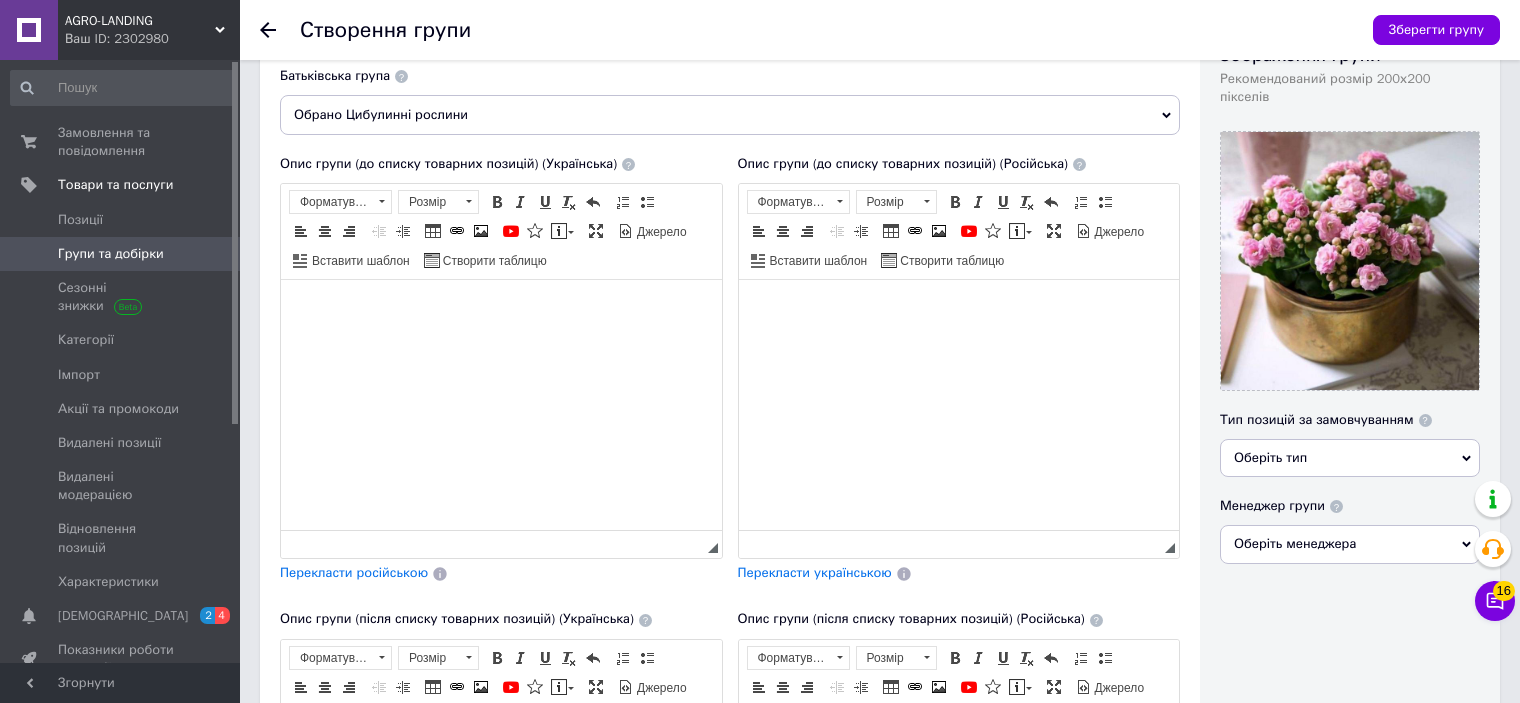 click at bounding box center (501, 310) 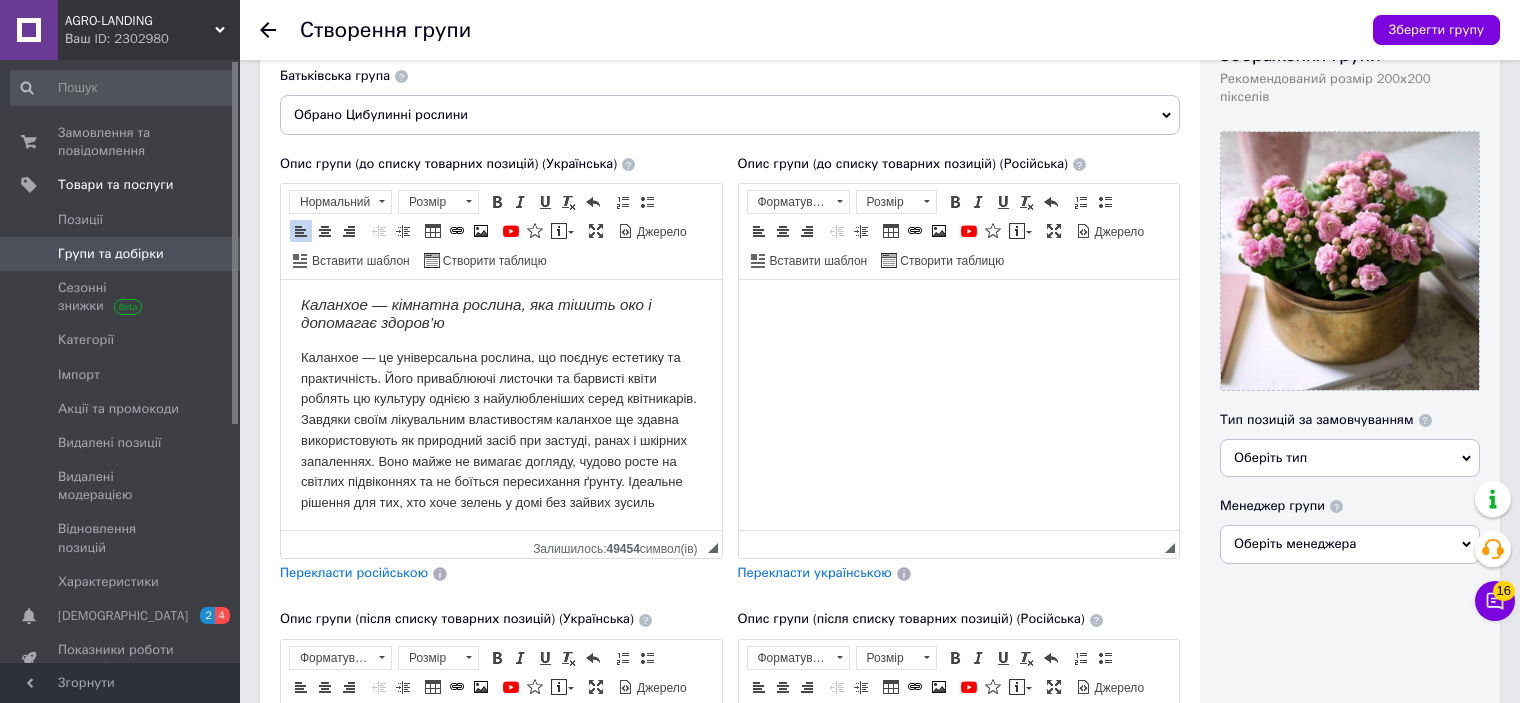 scroll, scrollTop: 28, scrollLeft: 0, axis: vertical 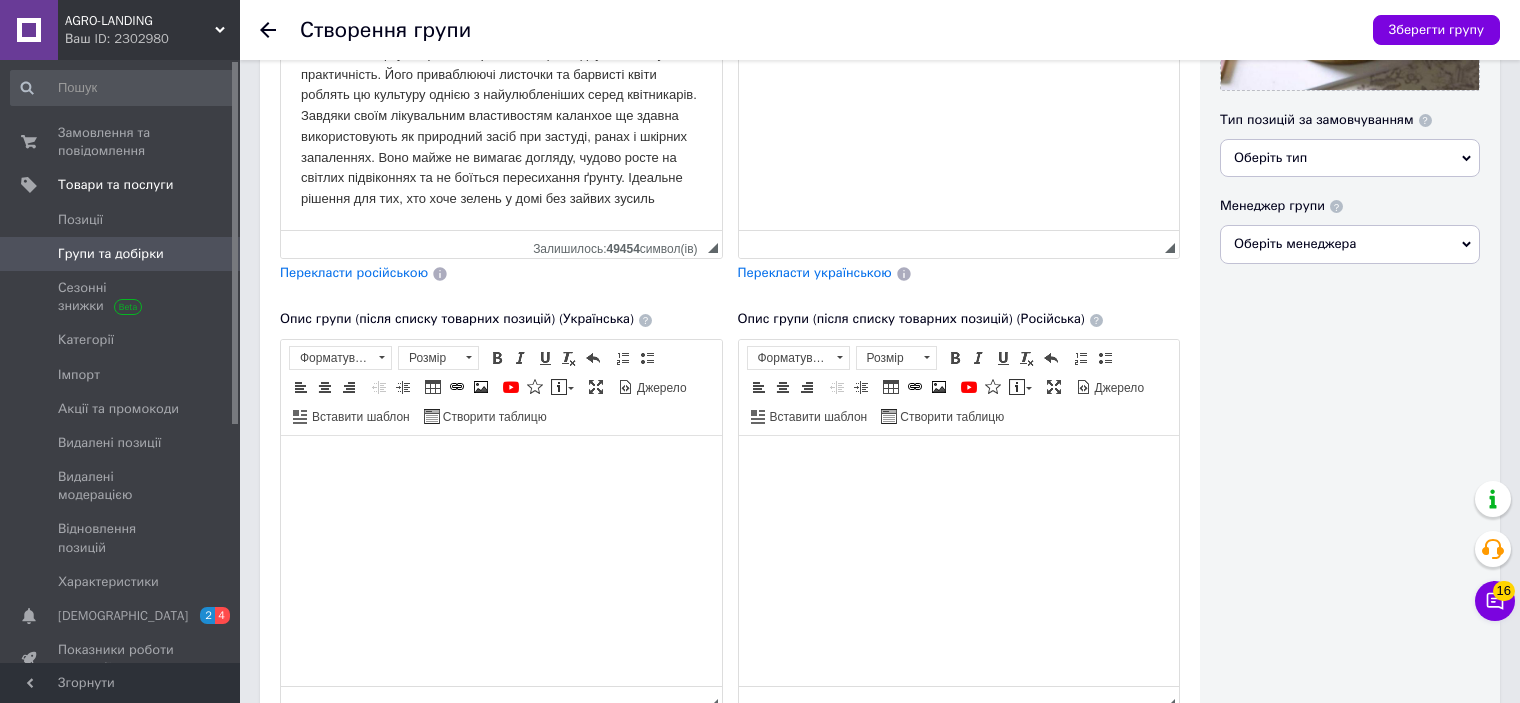 click at bounding box center [501, 465] 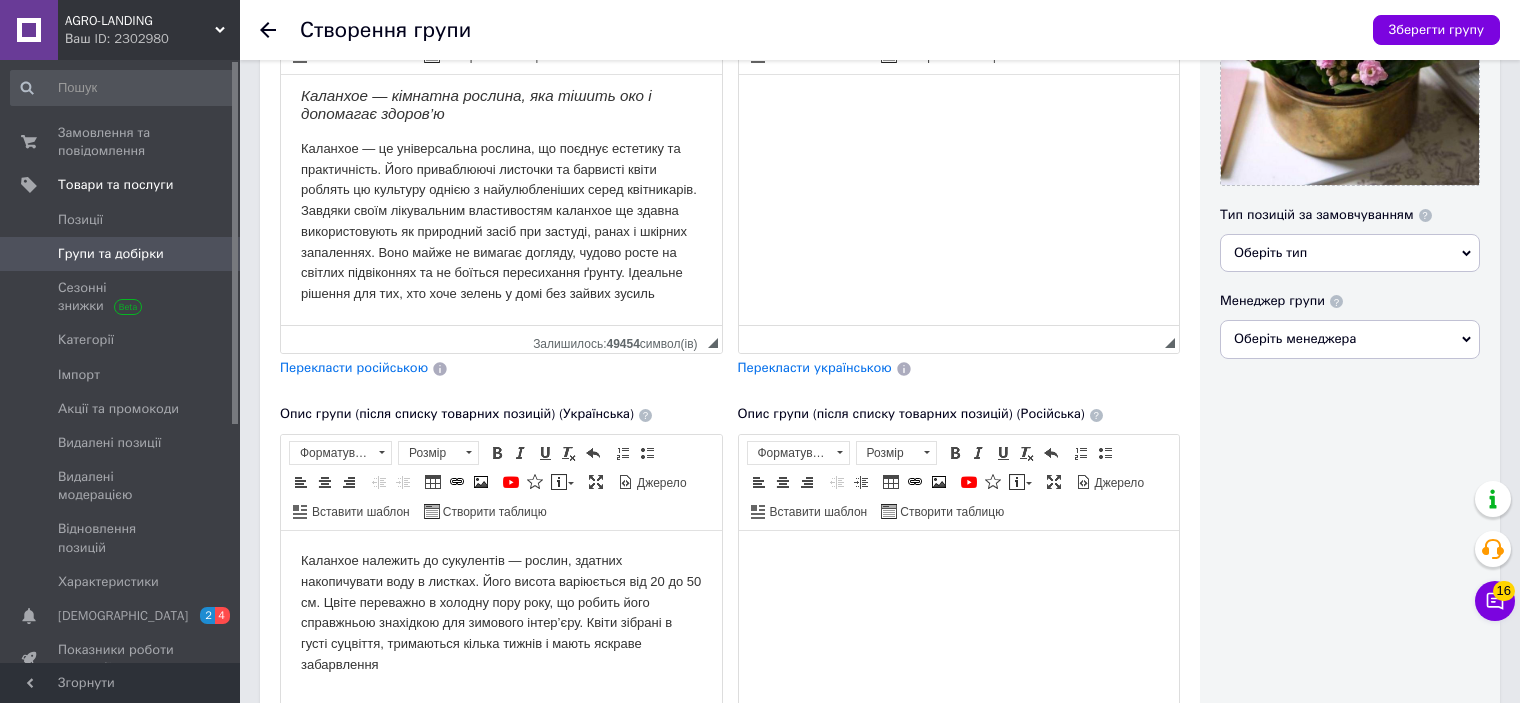 scroll, scrollTop: 300, scrollLeft: 0, axis: vertical 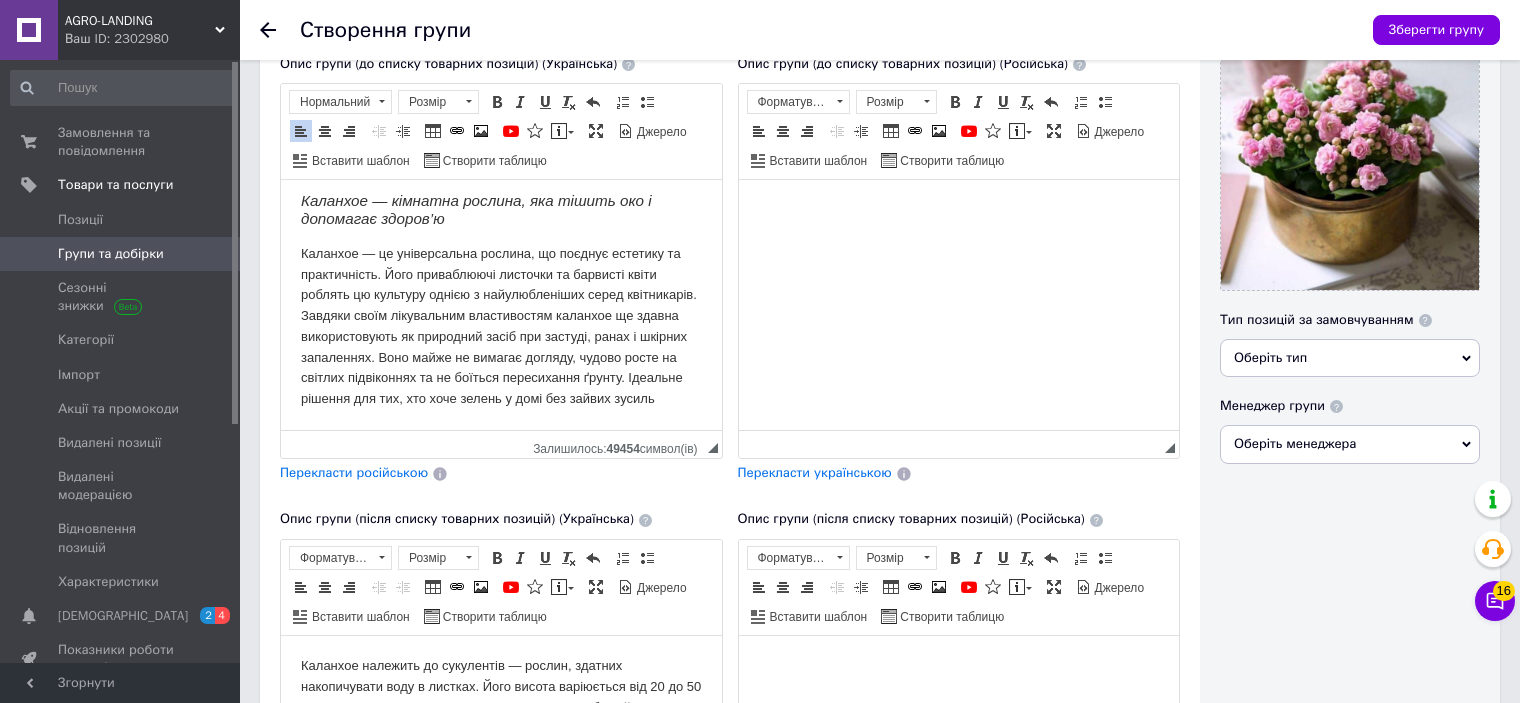 click at bounding box center [958, 210] 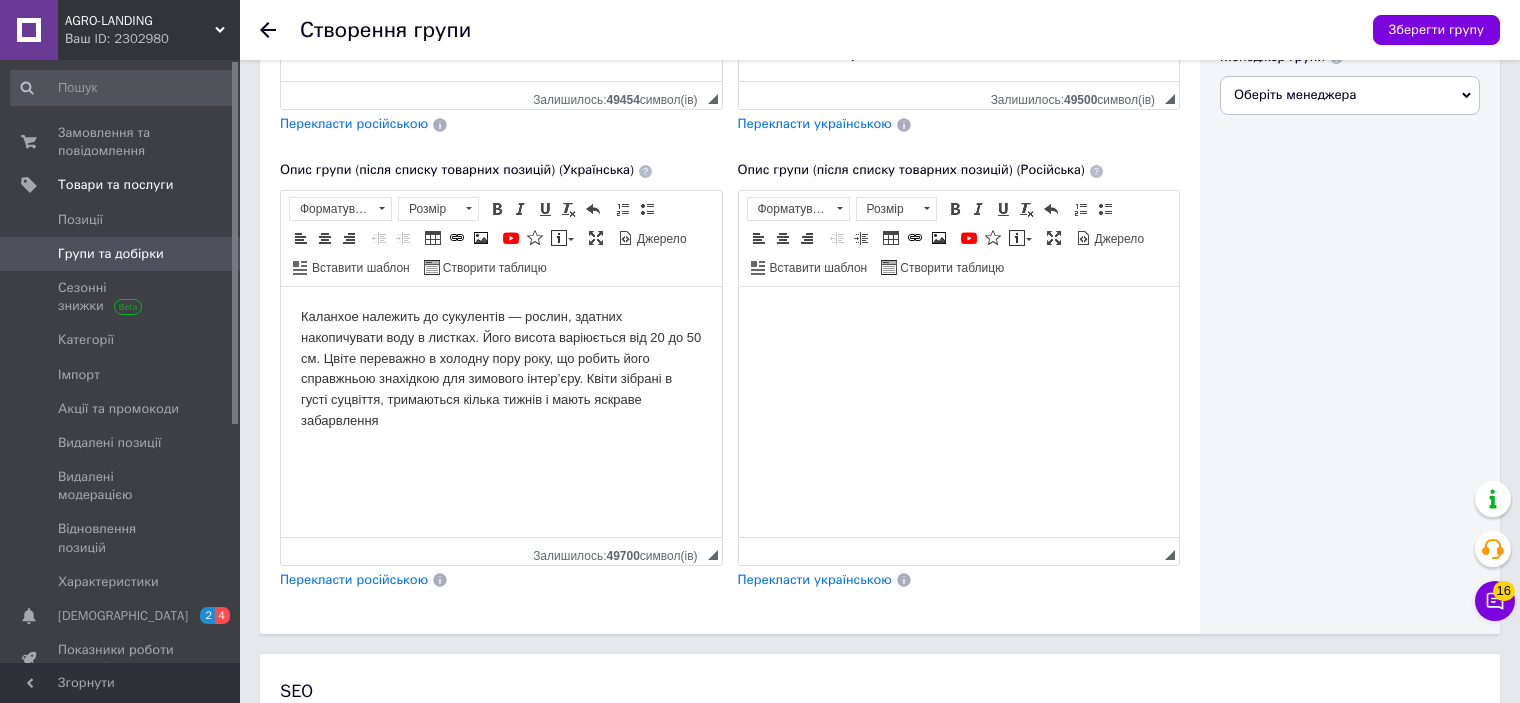 scroll, scrollTop: 700, scrollLeft: 0, axis: vertical 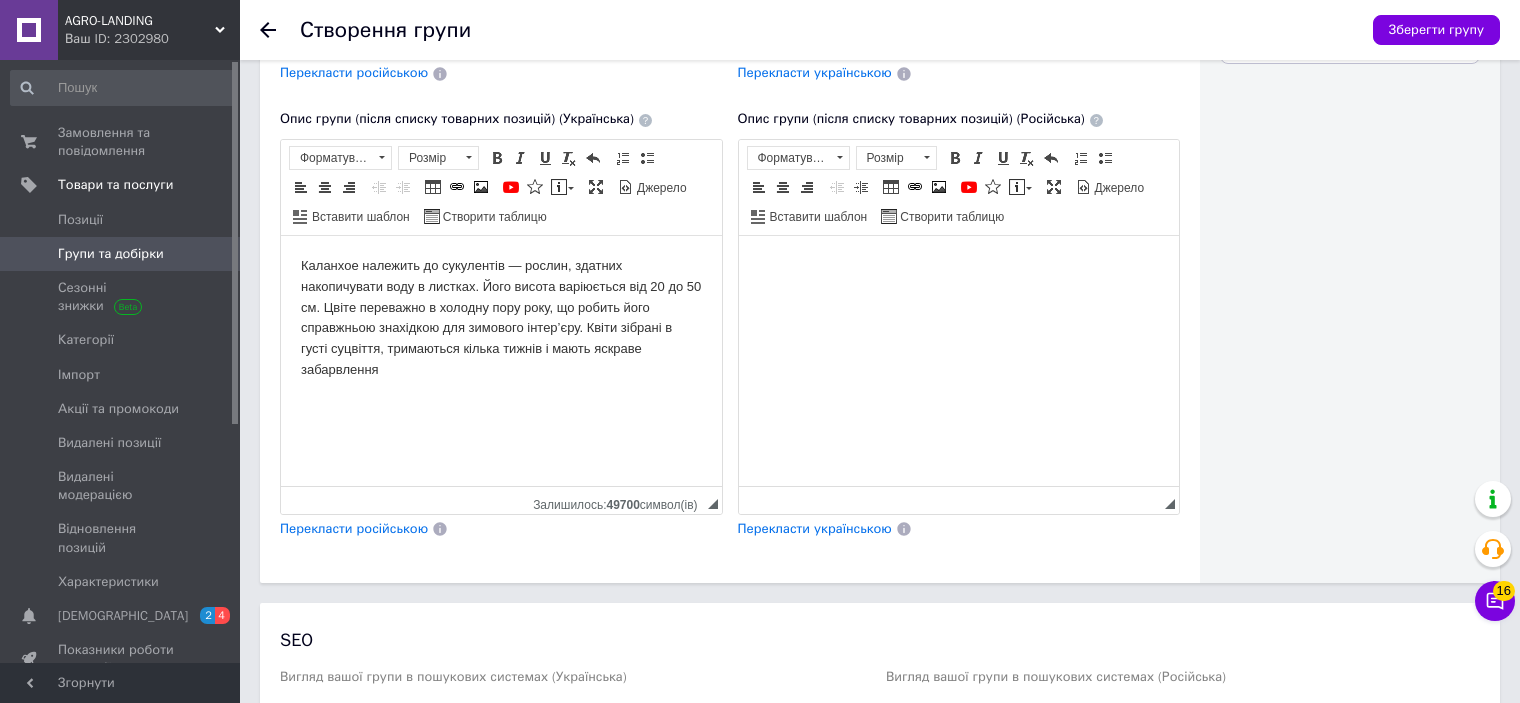 click at bounding box center [958, 265] 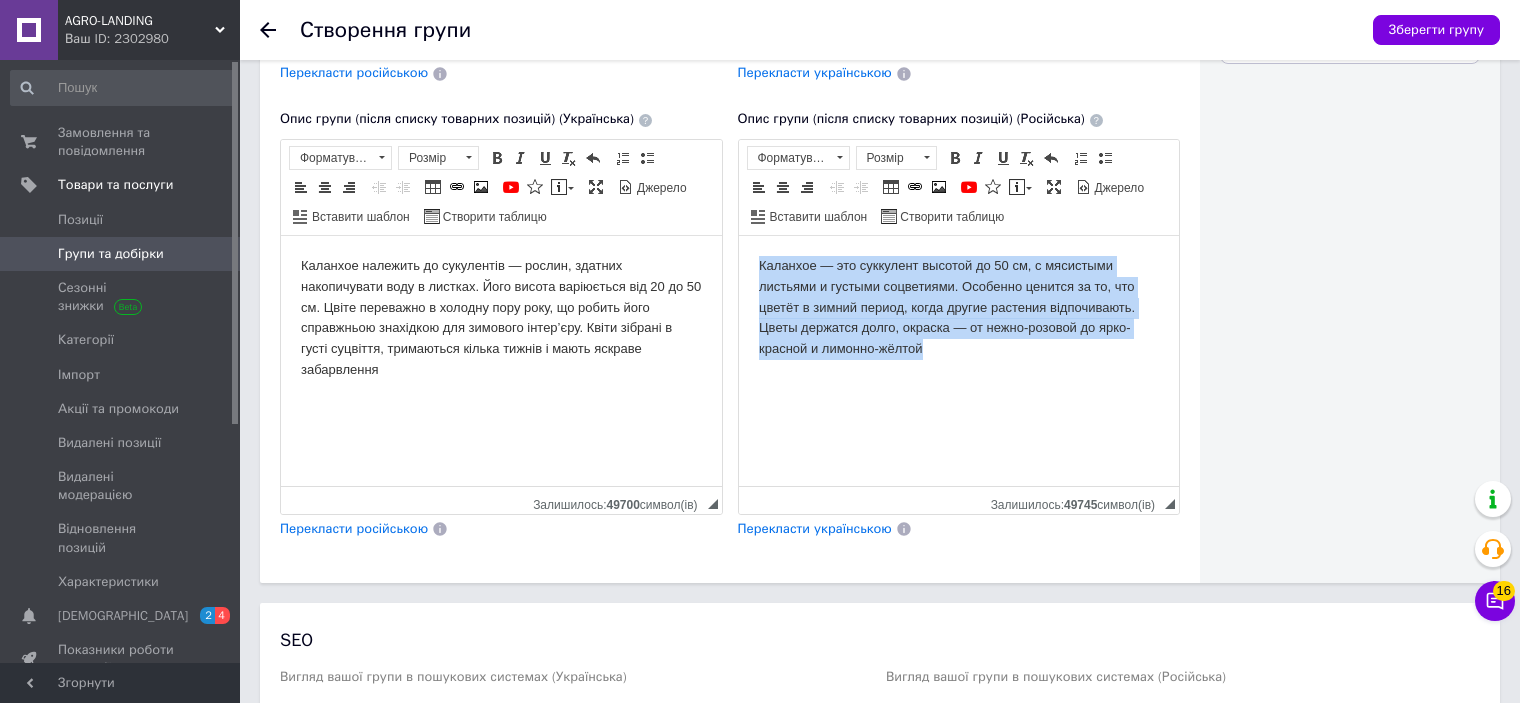 drag, startPoint x: 753, startPoint y: 262, endPoint x: 1013, endPoint y: 384, distance: 287.2003 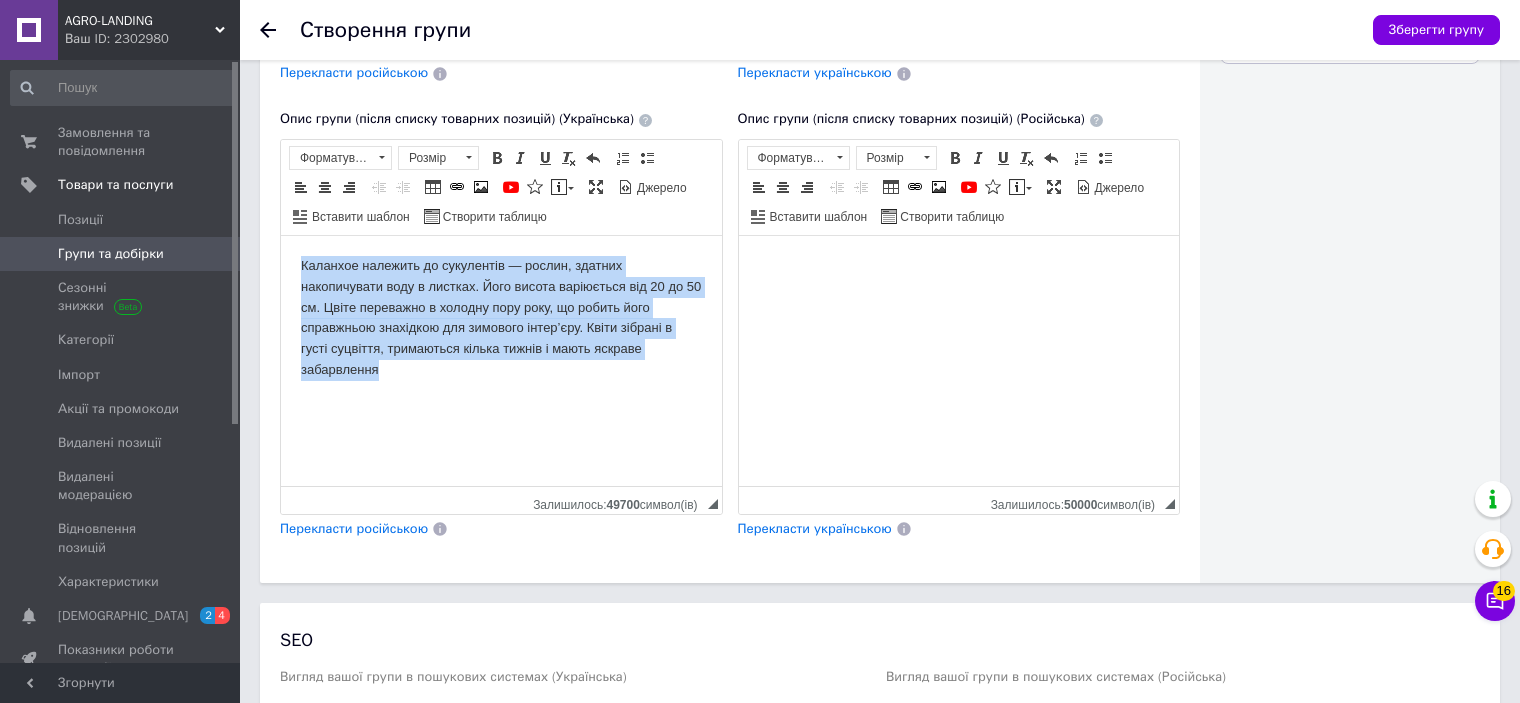 drag, startPoint x: 297, startPoint y: 272, endPoint x: 386, endPoint y: 372, distance: 133.86934 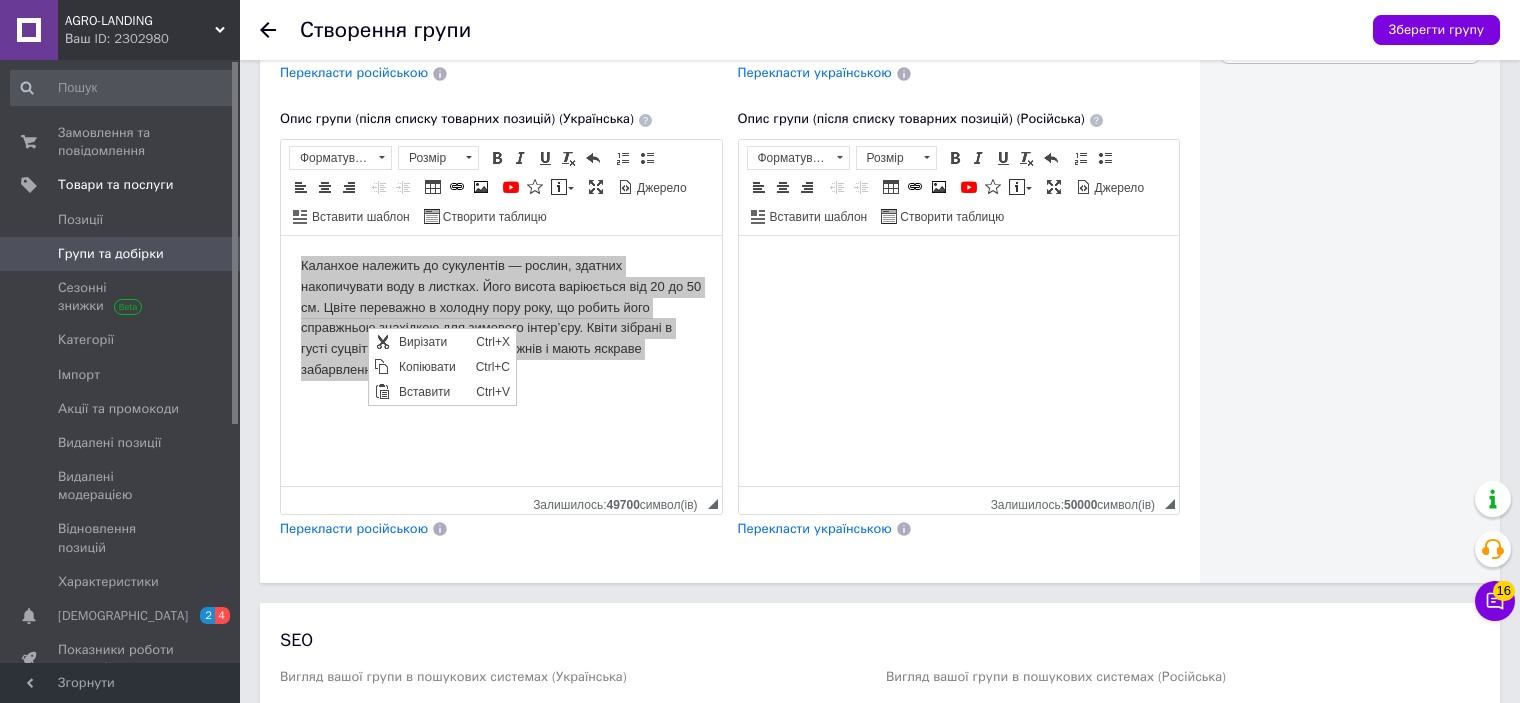 scroll, scrollTop: 0, scrollLeft: 0, axis: both 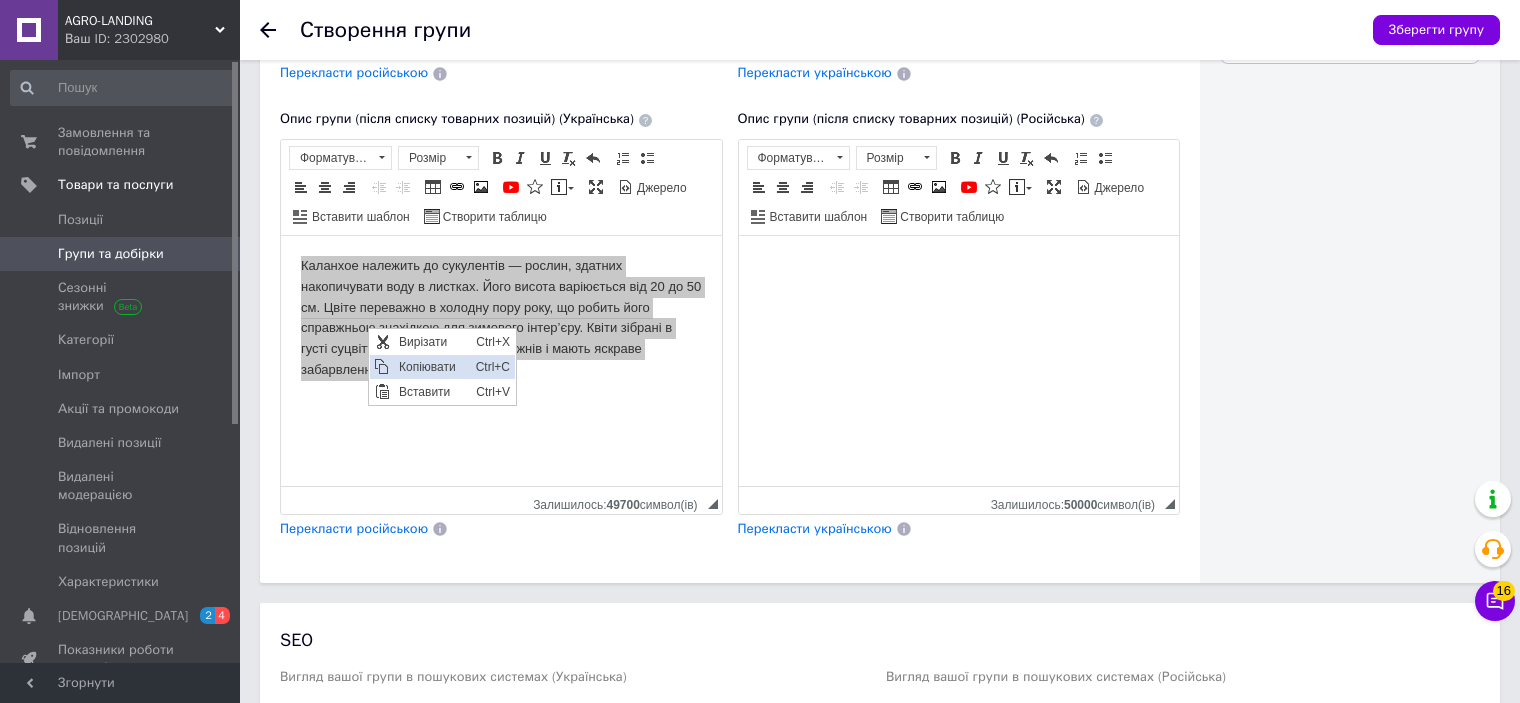 click on "Копіювати" at bounding box center (431, 366) 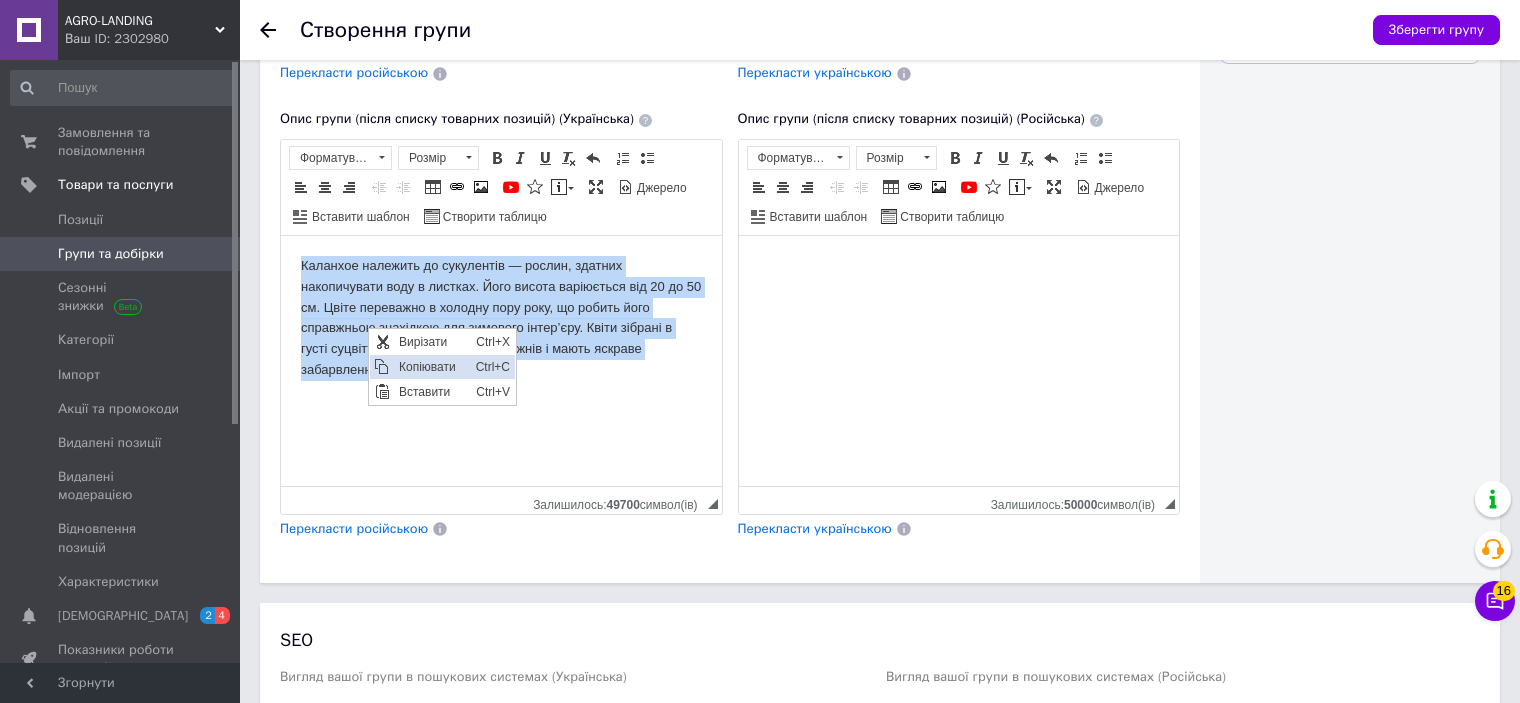 copy on "Каланхое належить до сукулентів — рослин, здатних накопичувати воду в листках. Його висота варіюється від 20 до 50 см. Цвіте переважно в холодну пору року, що робить його справжньою знахідкою для зимового інтер’єру. Квіти зібрані в густі суцвіття, тримаються кілька тижнів і мають яскраве забарвлення" 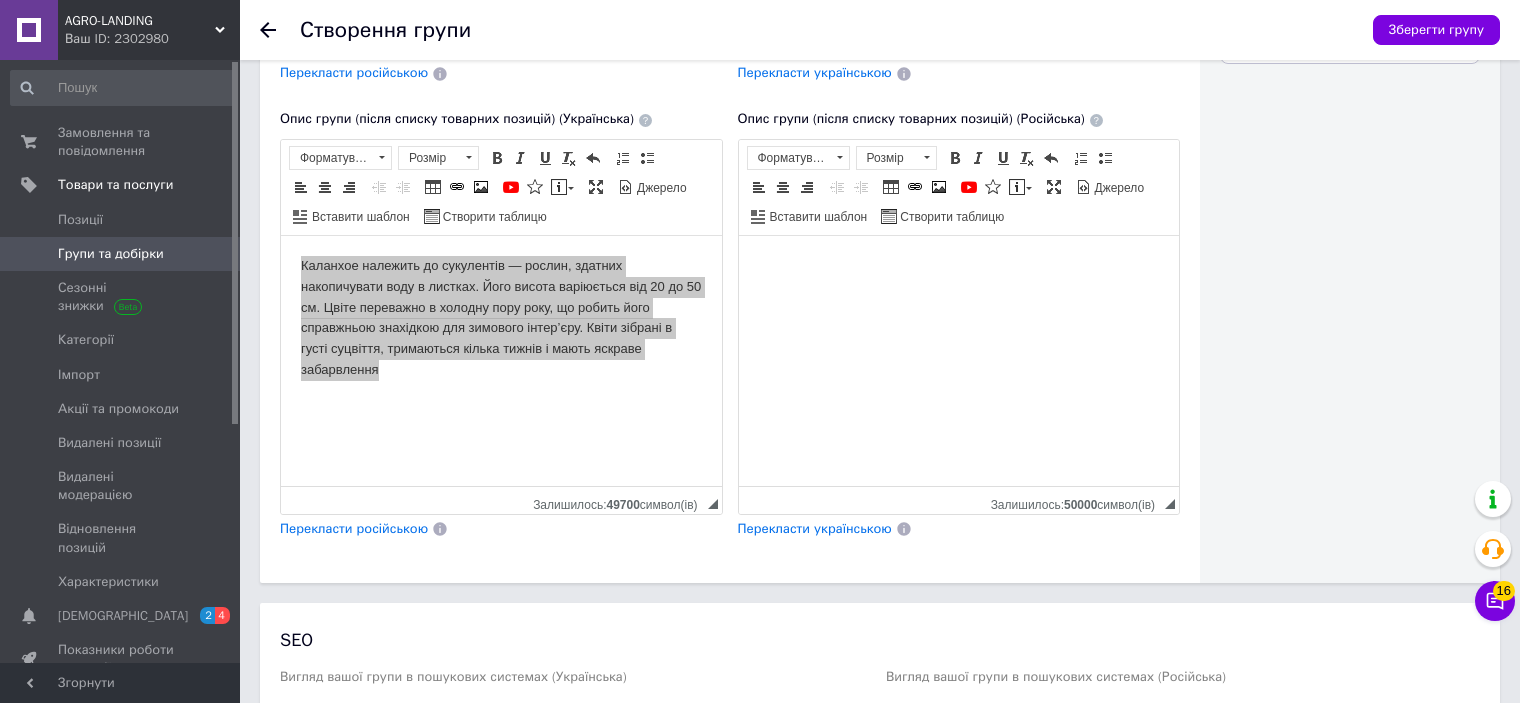 click at bounding box center (958, 265) 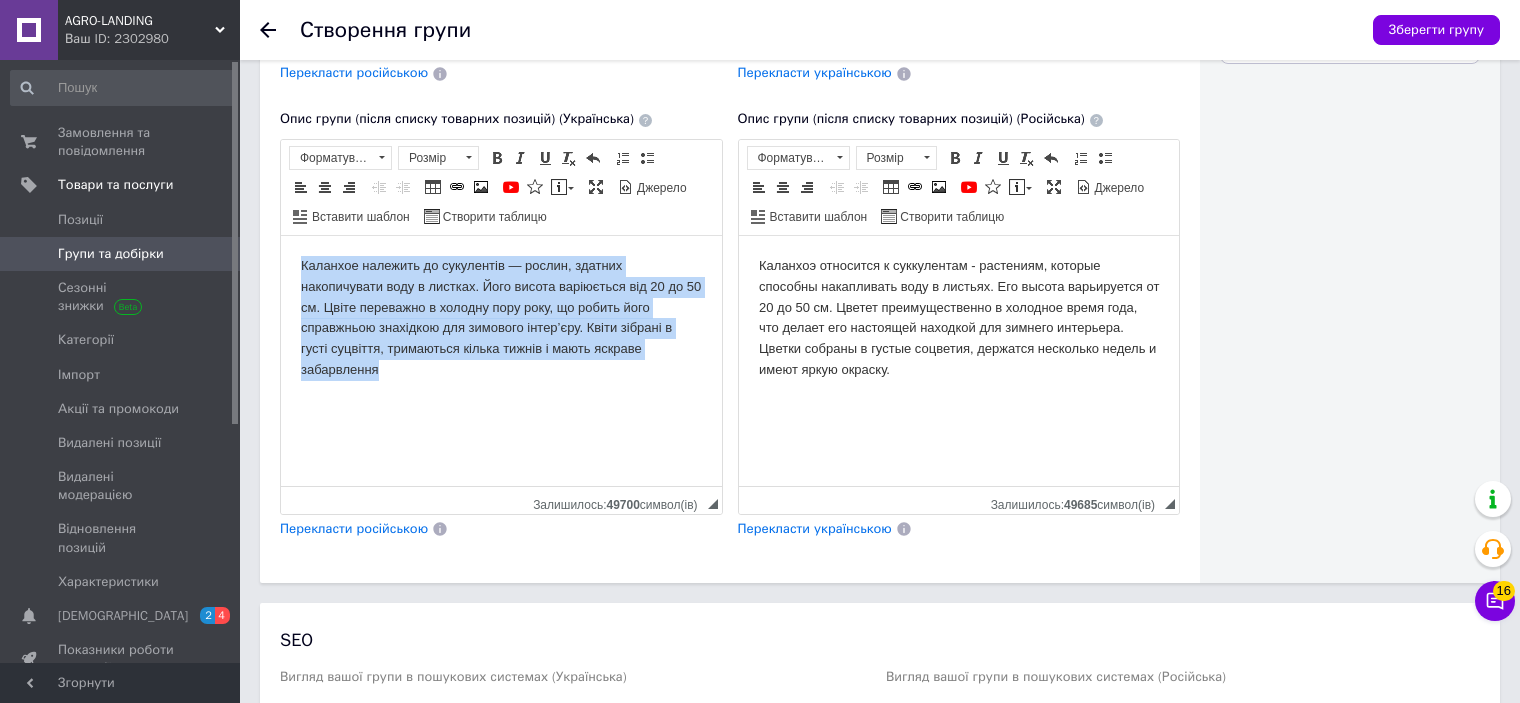 click on "Каланхое належить до сукулентів — рослин, здатних накопичувати воду в листках. Його висота варіюється від 20 до 50 см. Цвіте переважно в холодну пору року, що робить його справжньою знахідкою для зимового інтер’єру. Квіти зібрані в густі суцвіття, тримаються кілька тижнів і мають яскраве забарвлення" at bounding box center [501, 317] 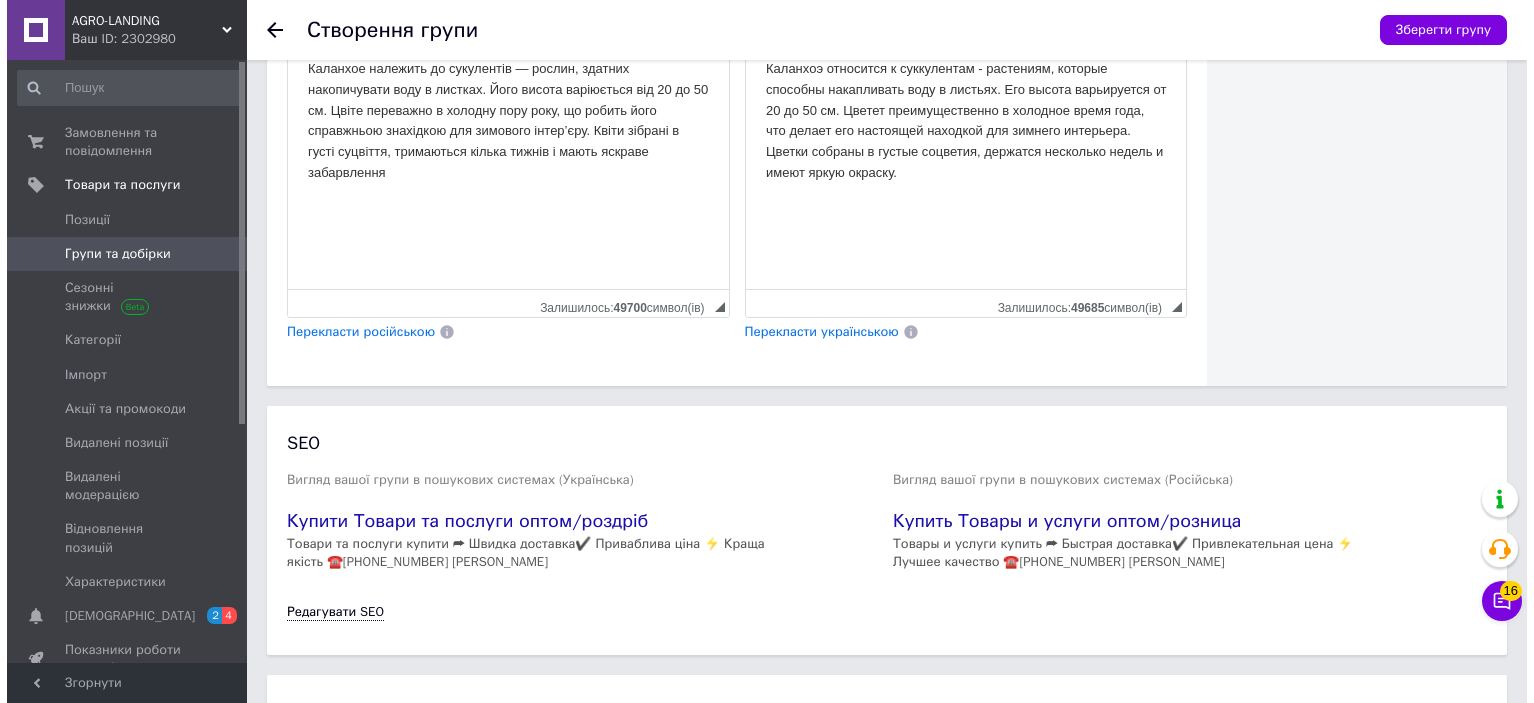 scroll, scrollTop: 900, scrollLeft: 0, axis: vertical 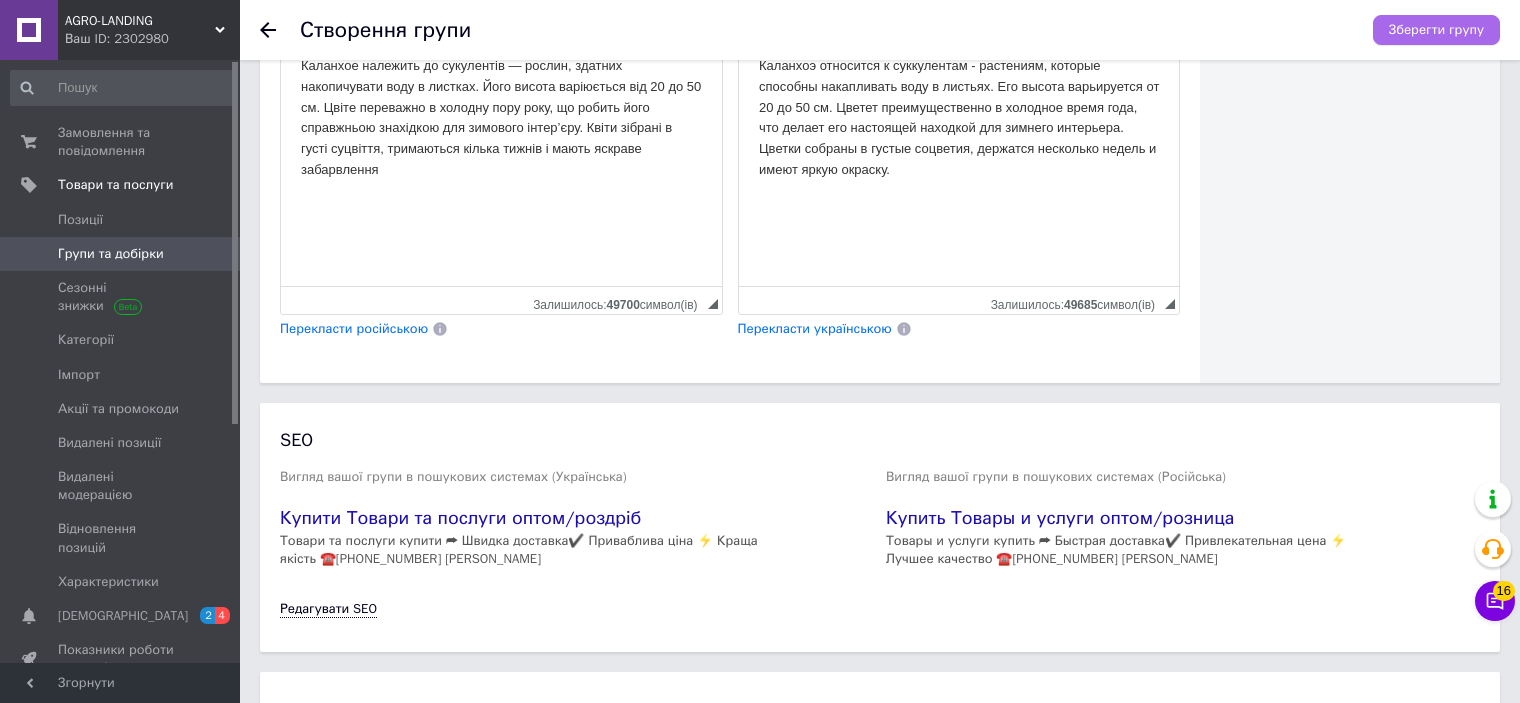 click on "Зберегти групу" at bounding box center [1436, 30] 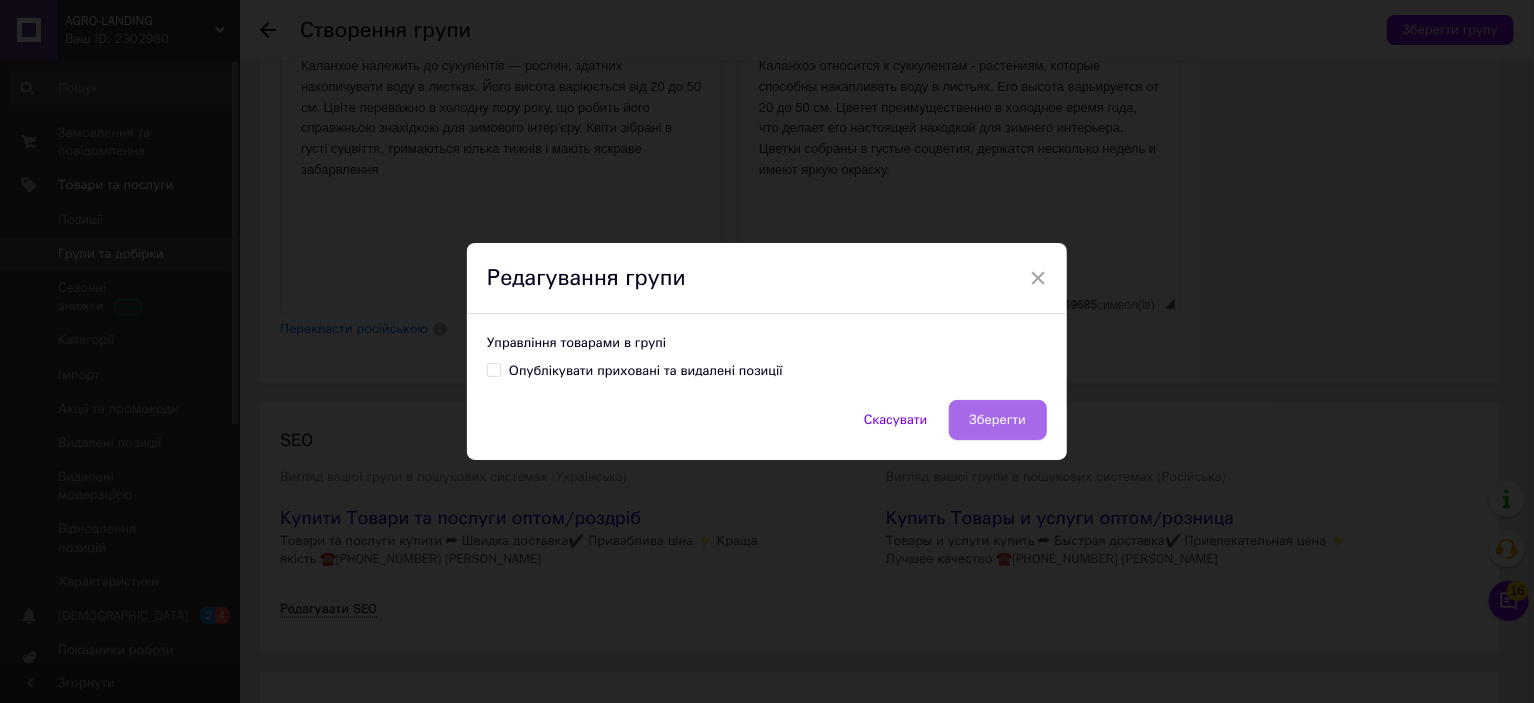 click on "Зберегти" at bounding box center (998, 420) 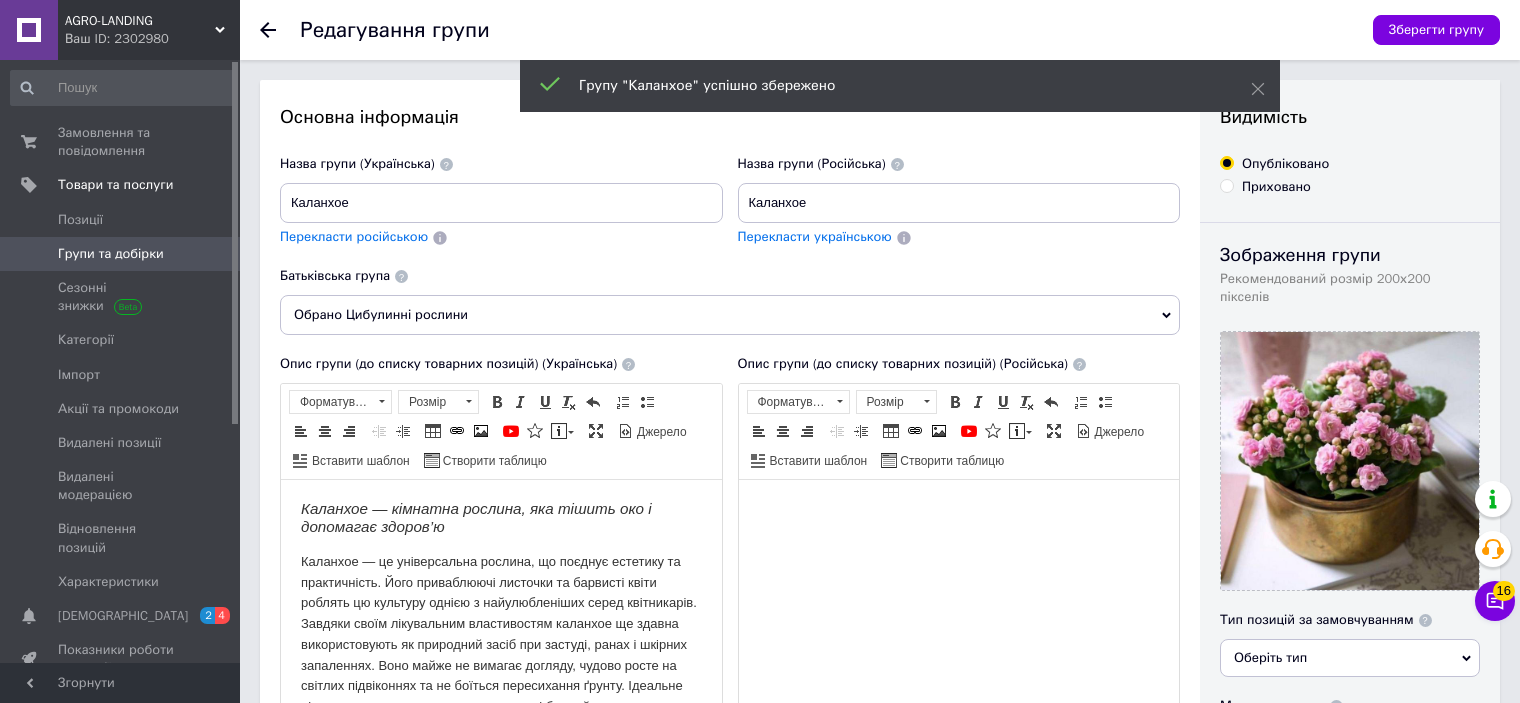 scroll, scrollTop: 0, scrollLeft: 0, axis: both 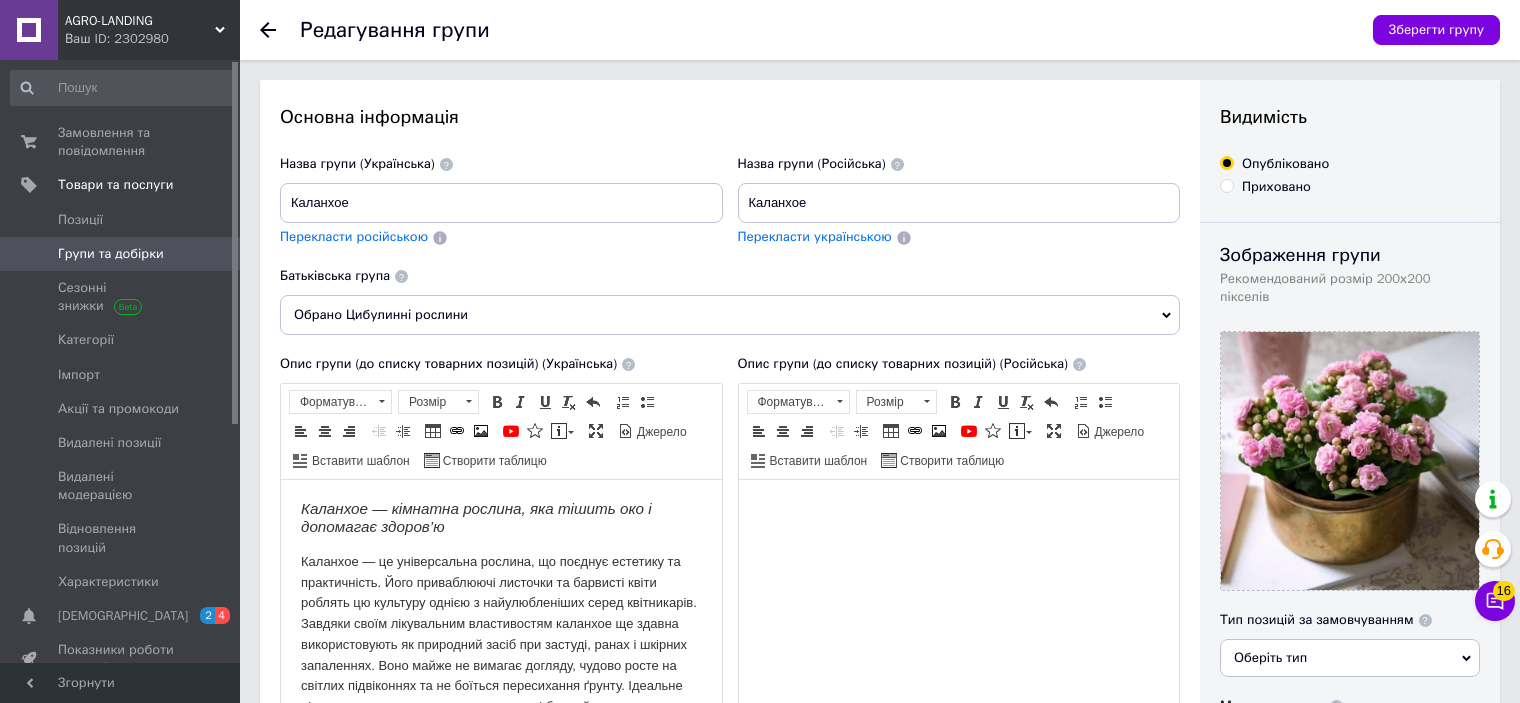 click 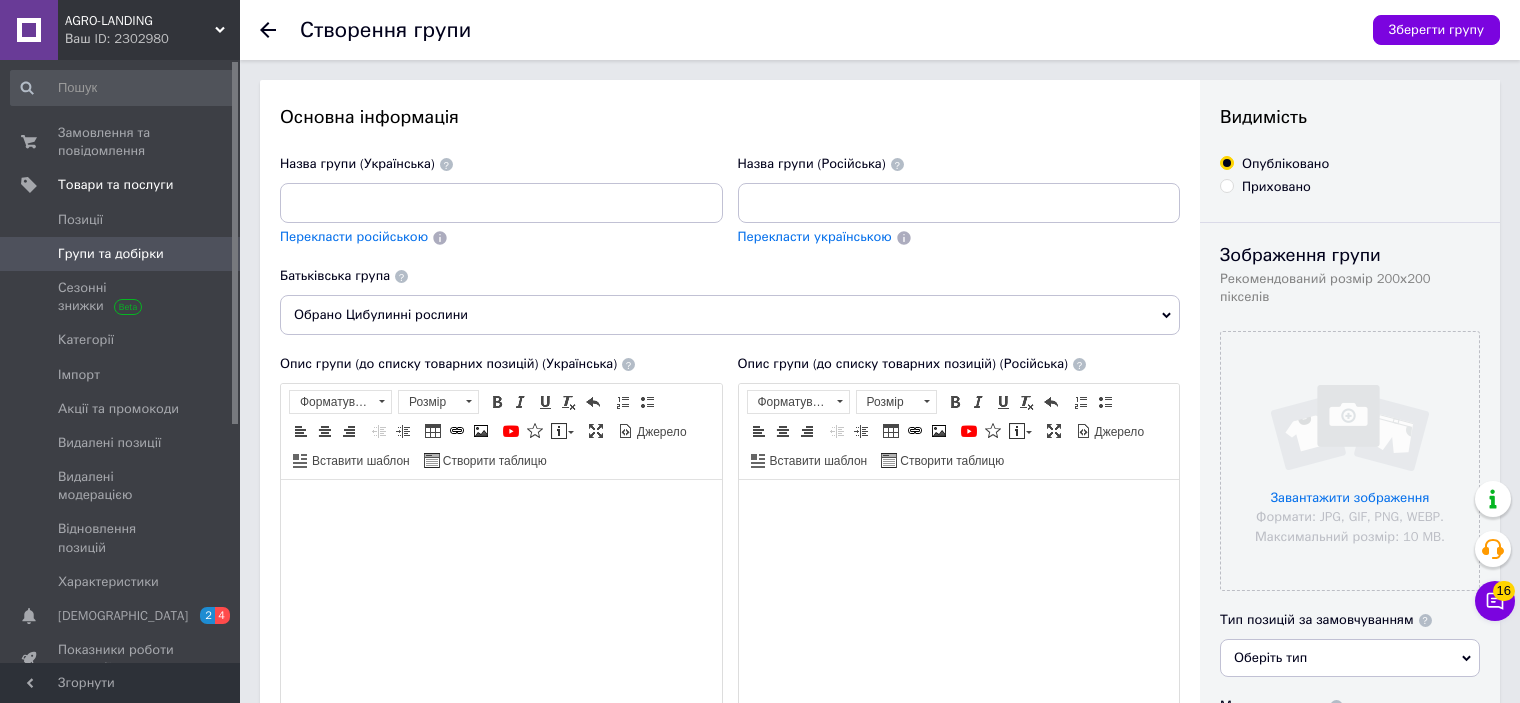 scroll, scrollTop: 0, scrollLeft: 0, axis: both 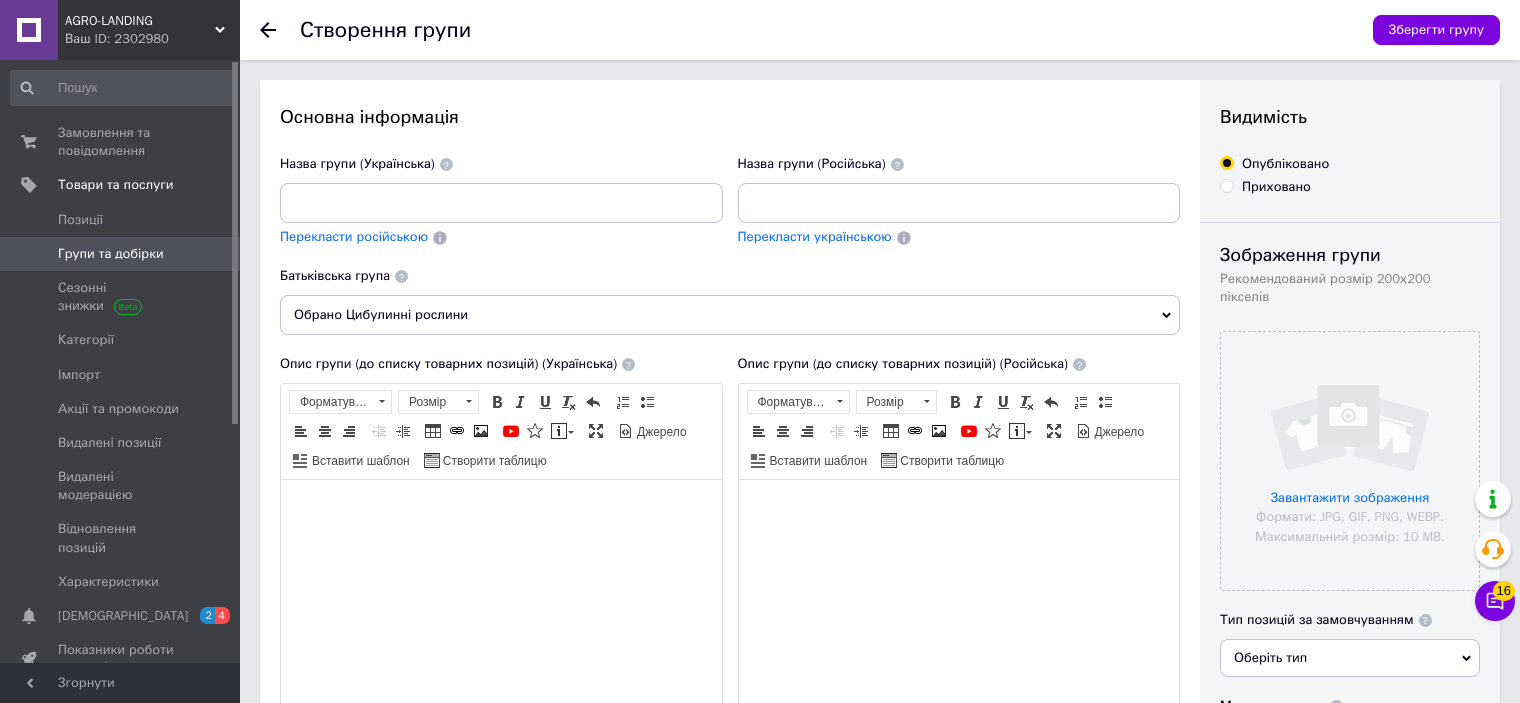 click 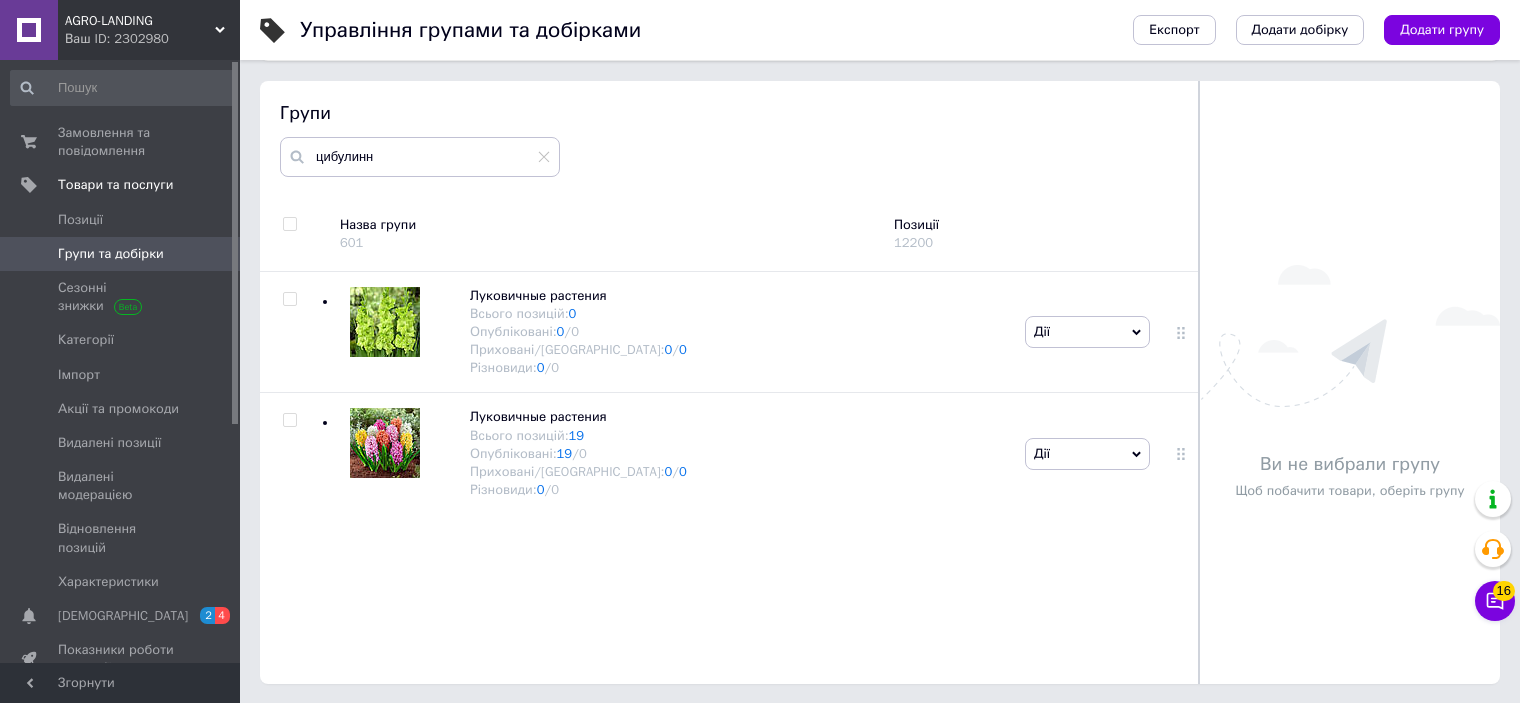 scroll, scrollTop: 113, scrollLeft: 0, axis: vertical 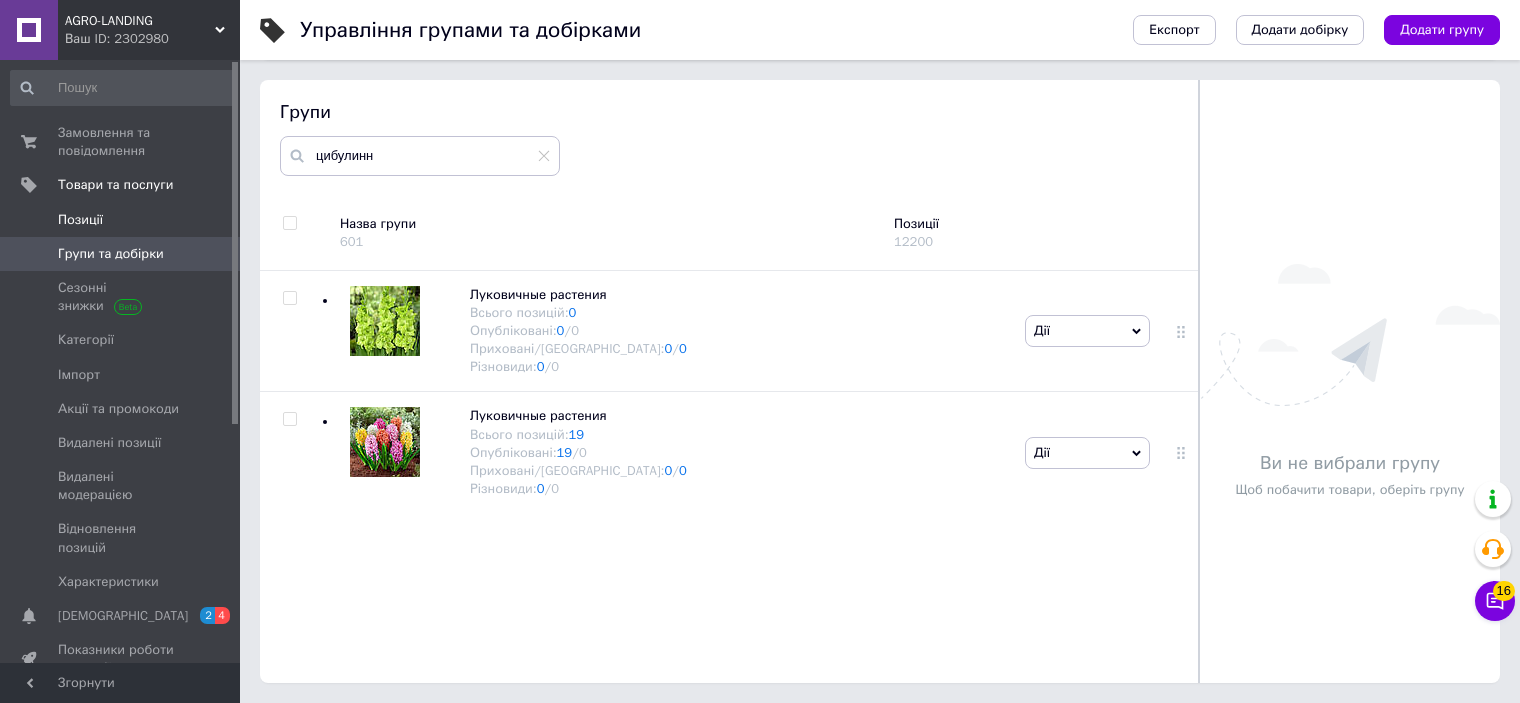 click on "Позиції" at bounding box center (80, 220) 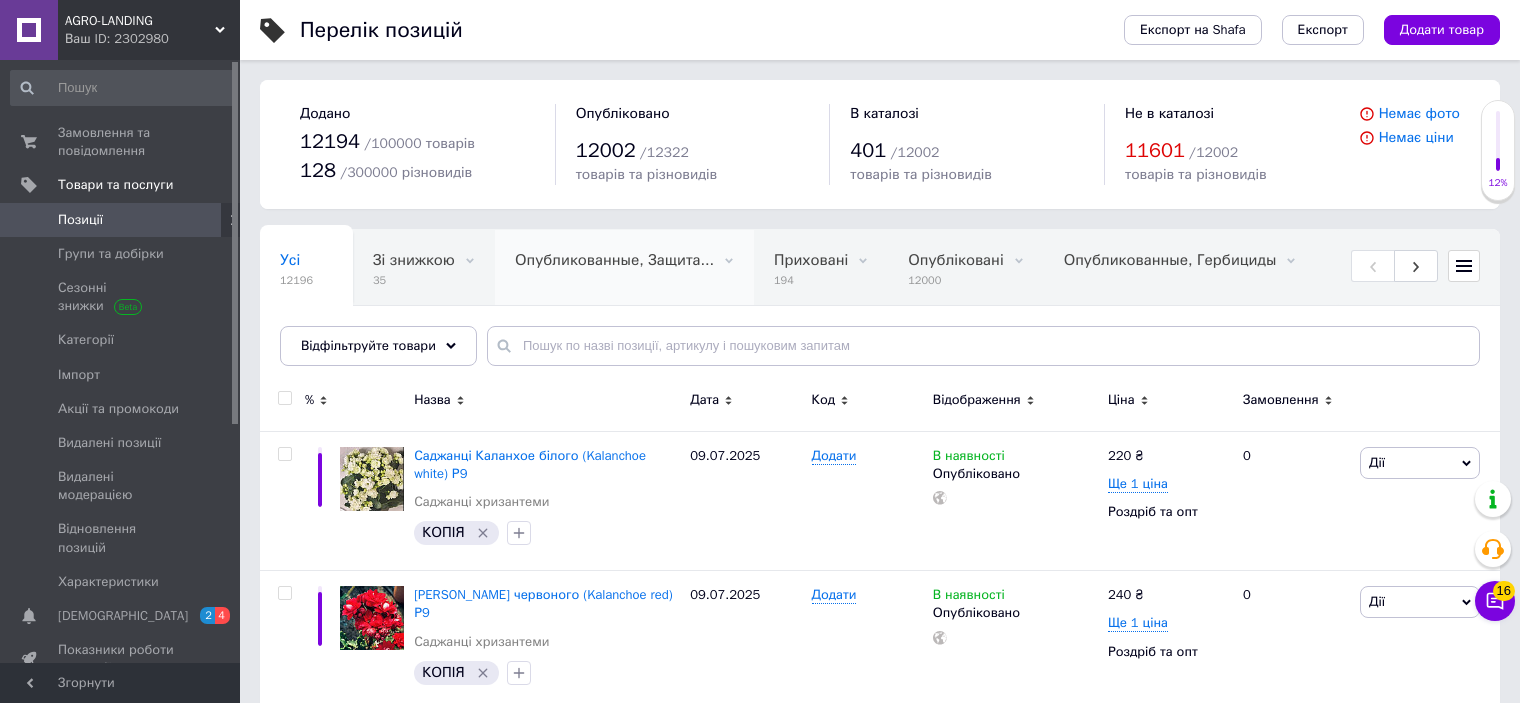 scroll, scrollTop: 36, scrollLeft: 0, axis: vertical 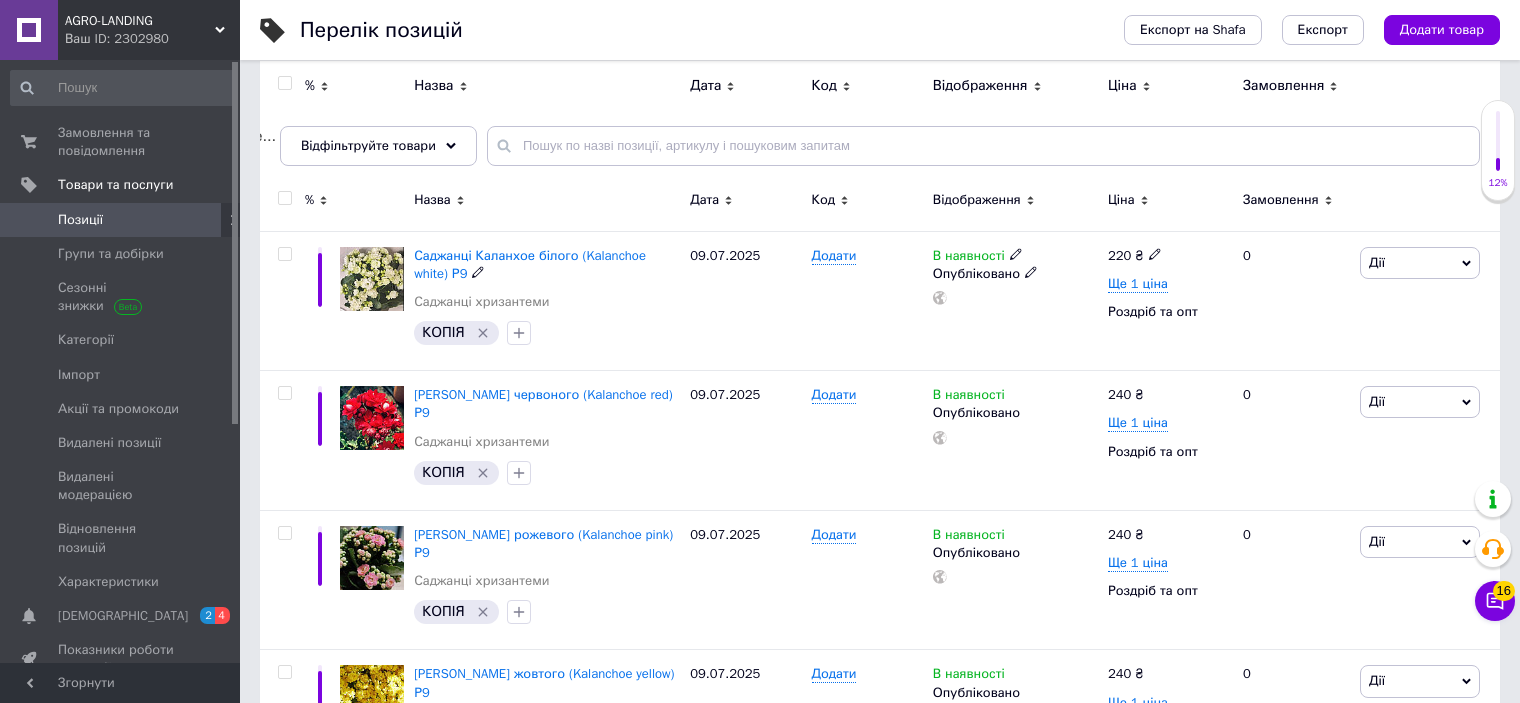 click on "Саджанці Каланхое білого (Kalanchoe white) Р9" at bounding box center [530, 264] 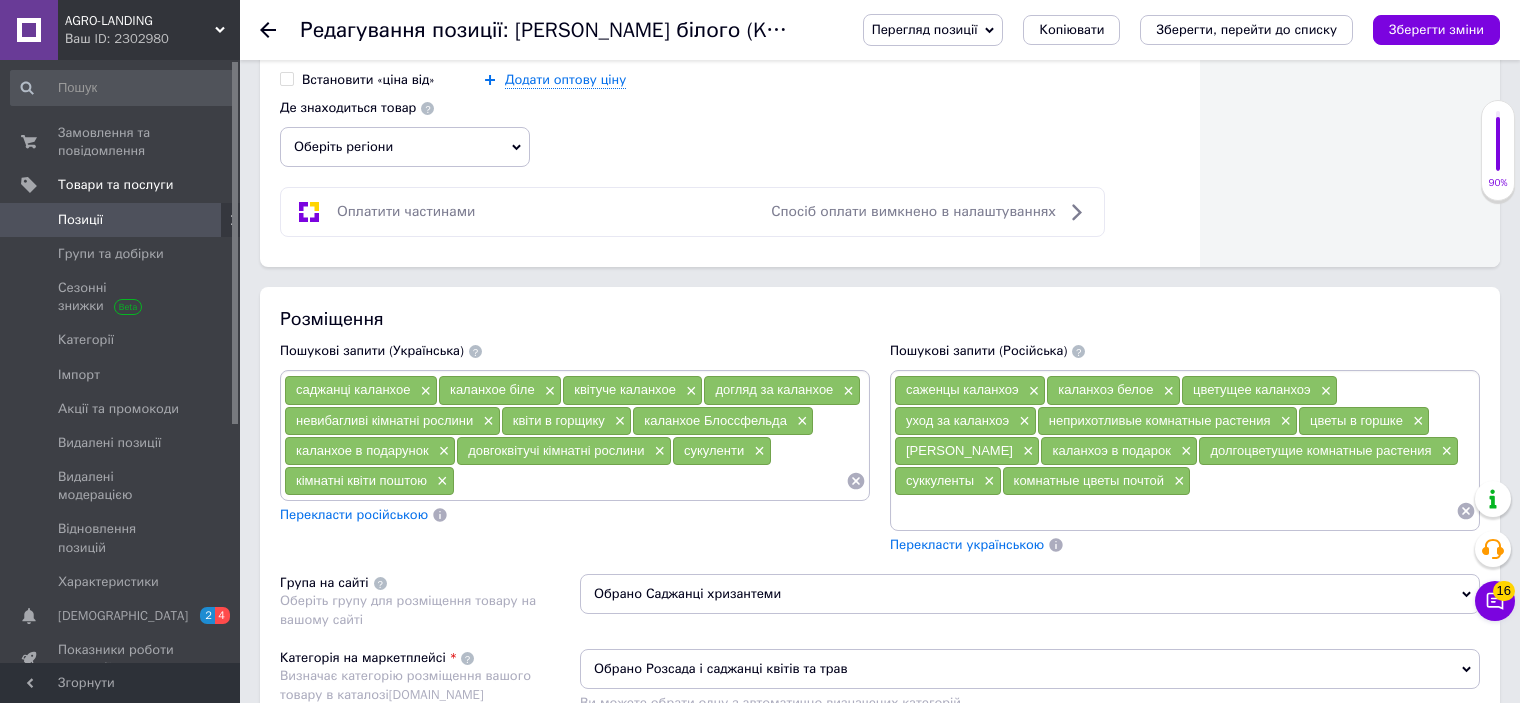 scroll, scrollTop: 1200, scrollLeft: 0, axis: vertical 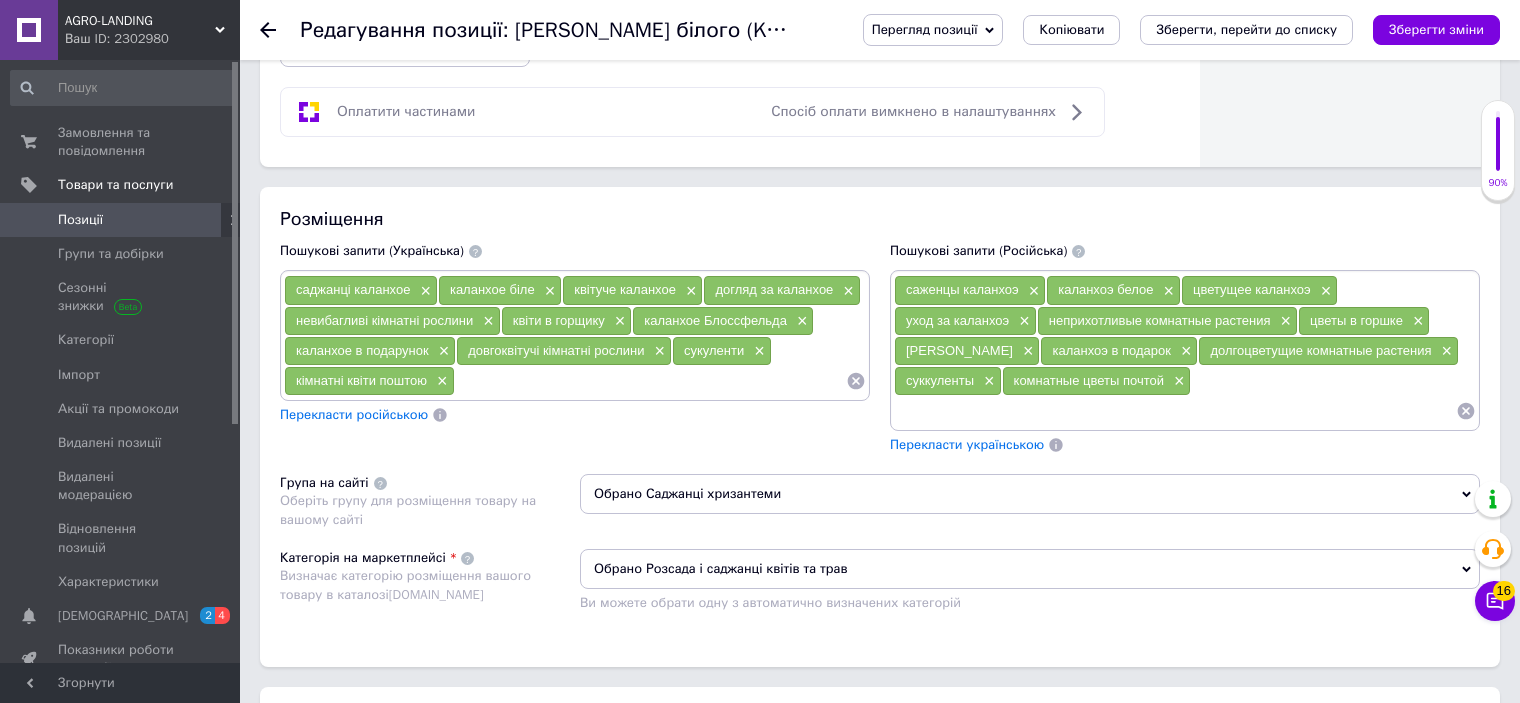 click on "Обрано Саджанці хризантеми" at bounding box center [1030, 501] 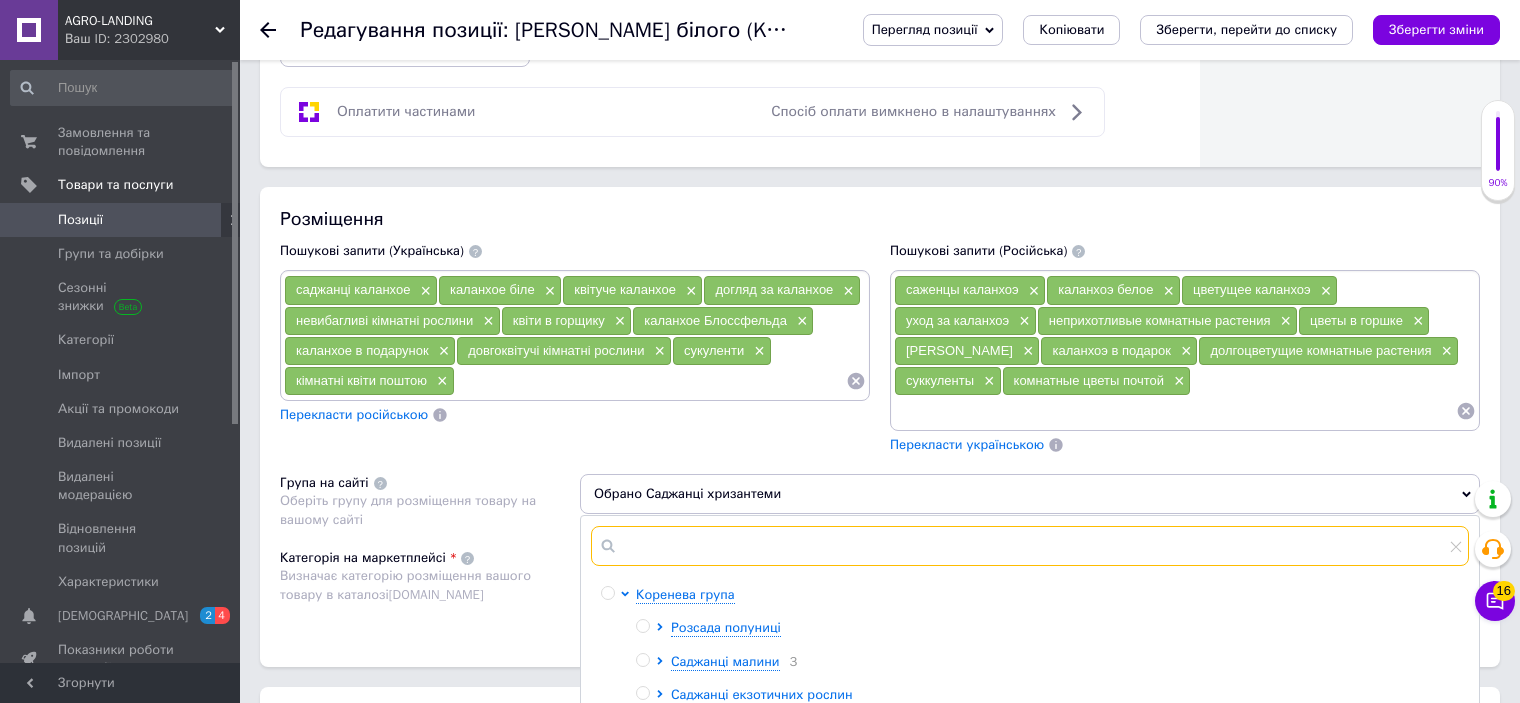 click at bounding box center (1030, 546) 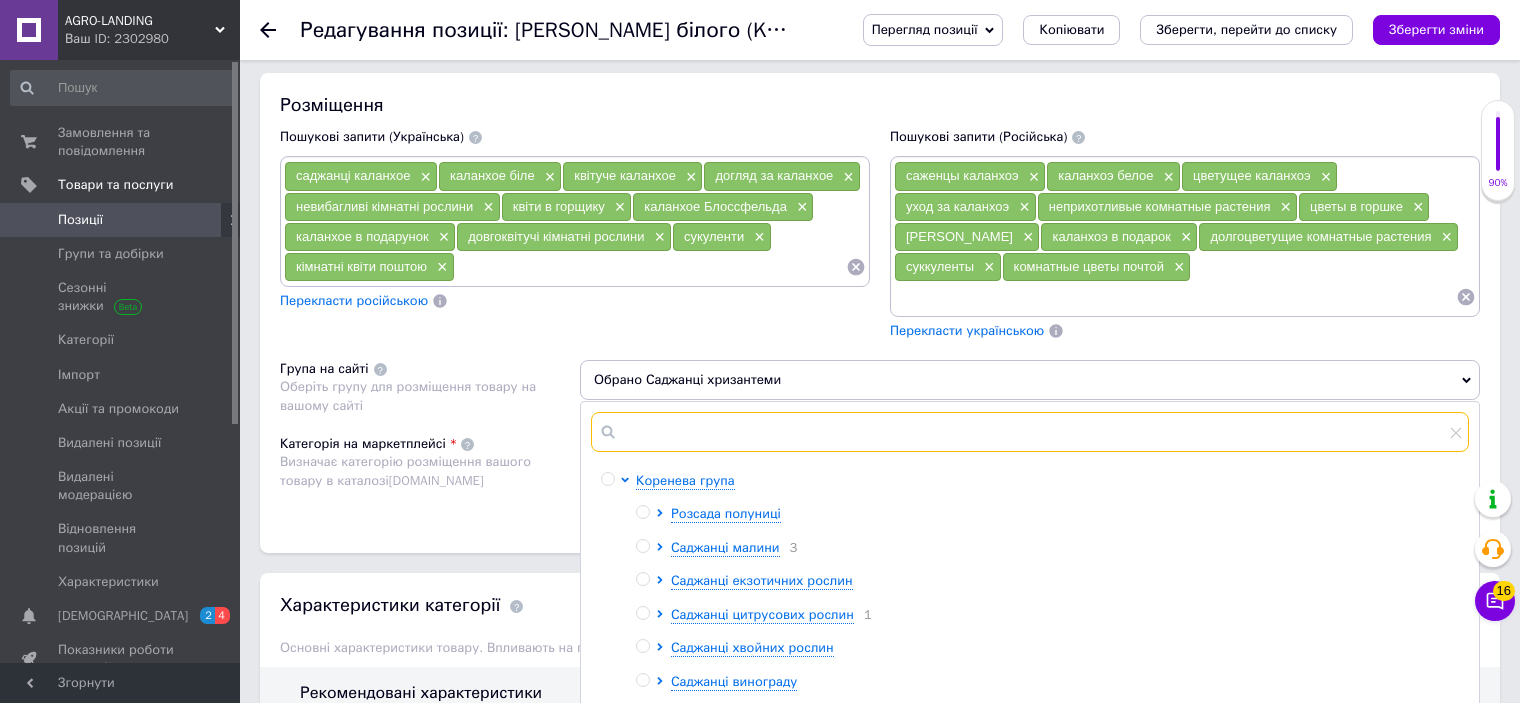 scroll, scrollTop: 1400, scrollLeft: 0, axis: vertical 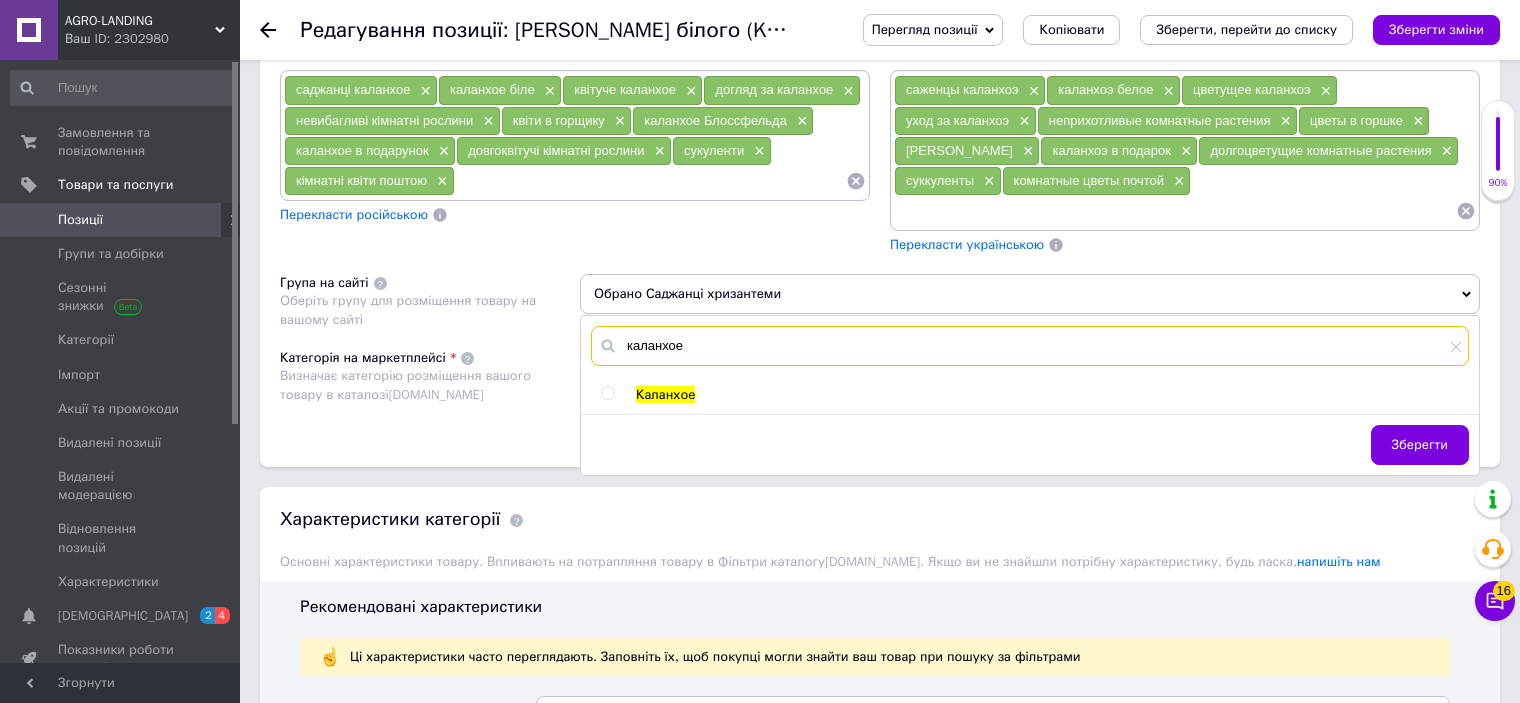 type on "каланхое" 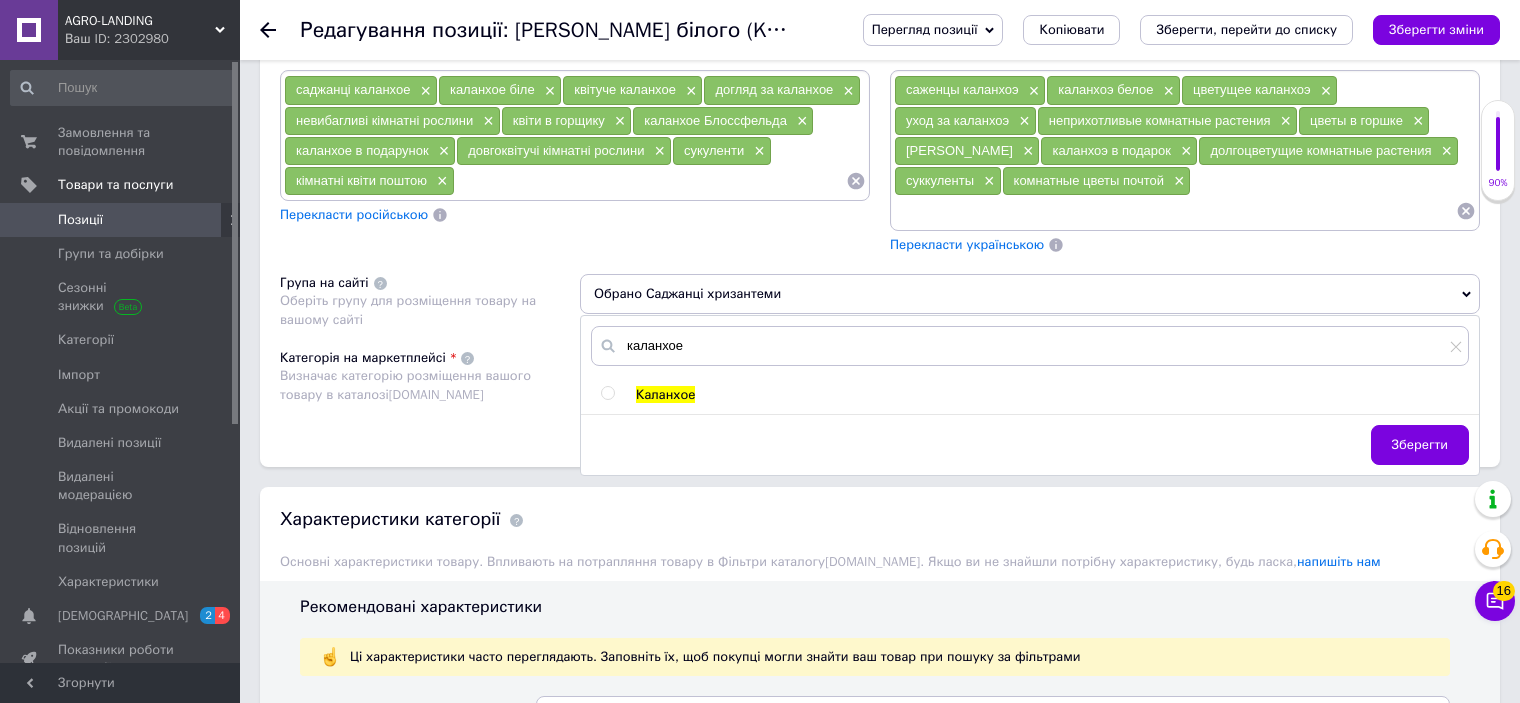 click at bounding box center [607, 393] 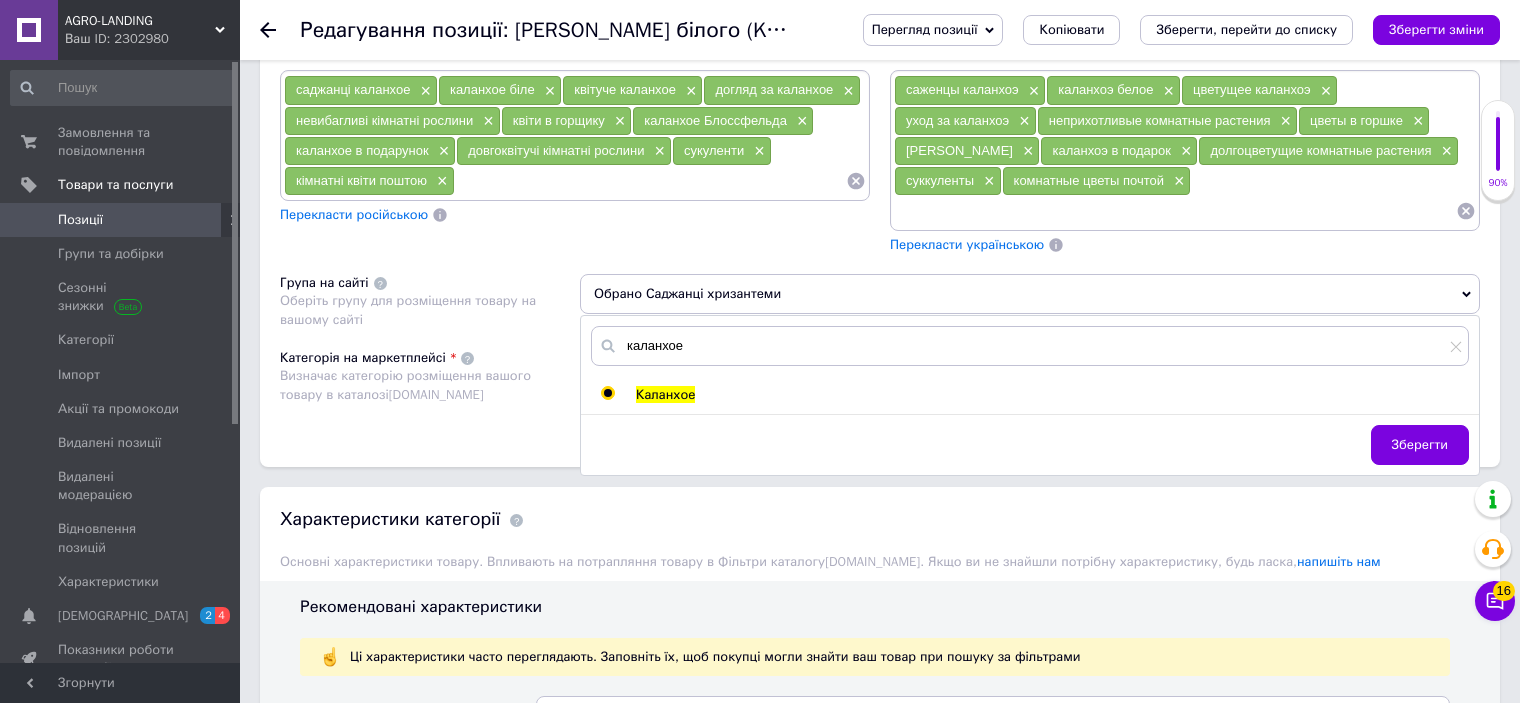radio on "true" 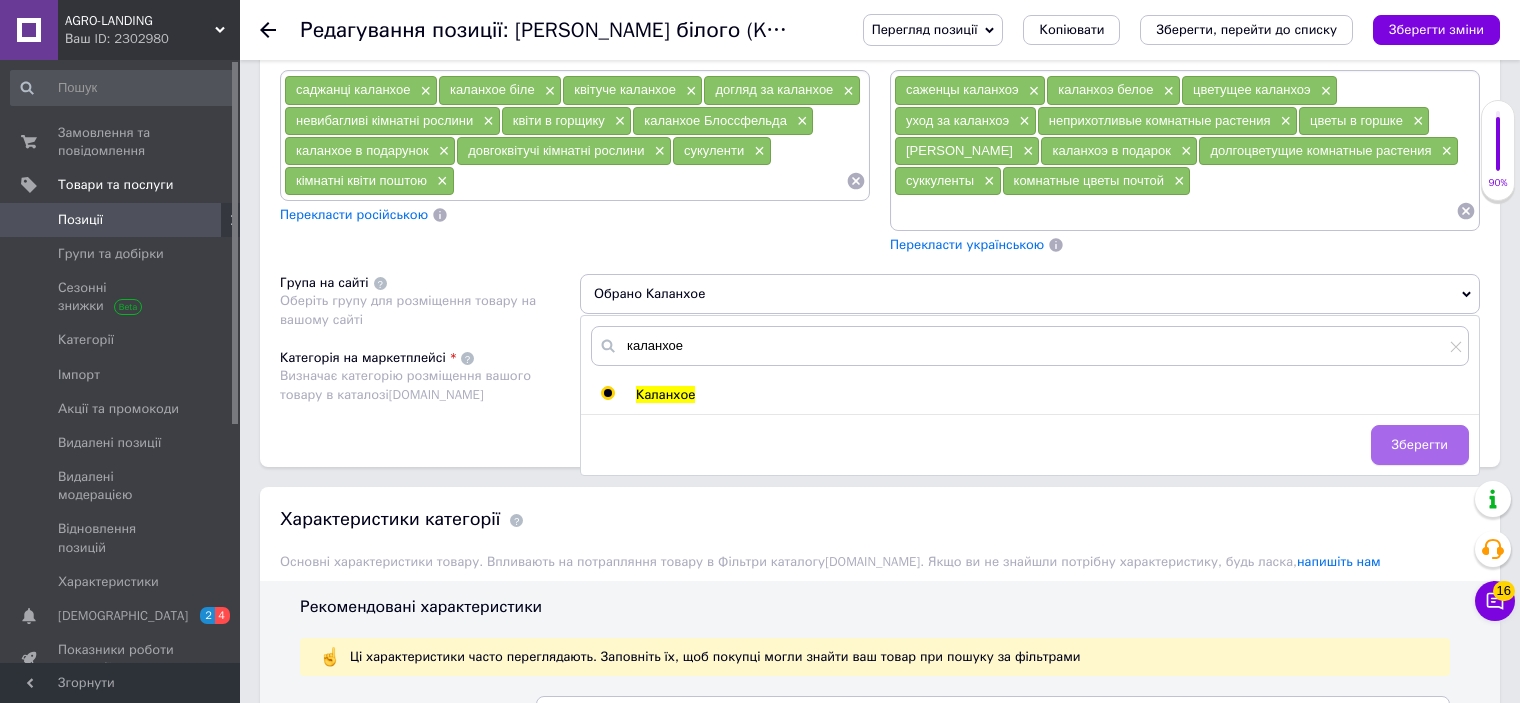 click on "Зберегти" at bounding box center [1420, 445] 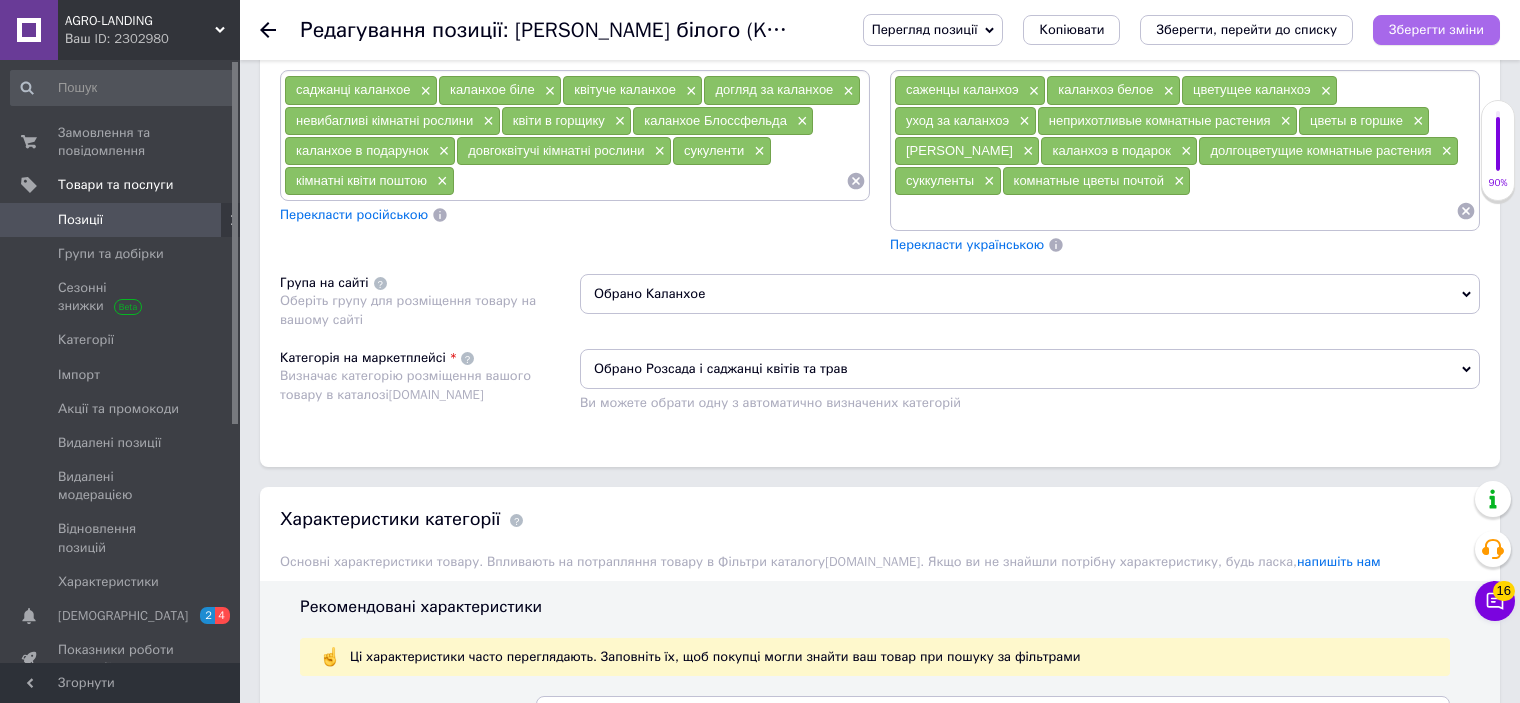 click on "Зберегти зміни" at bounding box center [1436, 29] 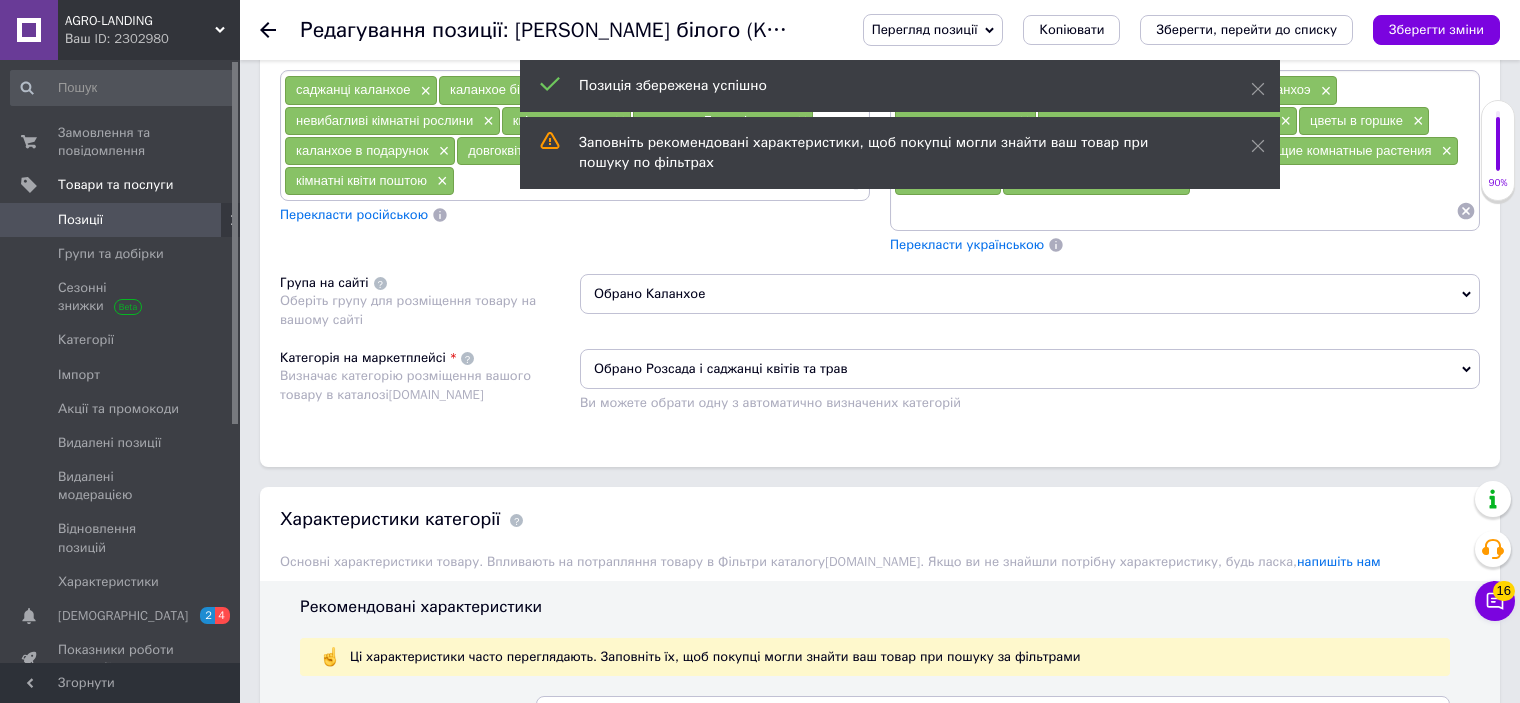 click 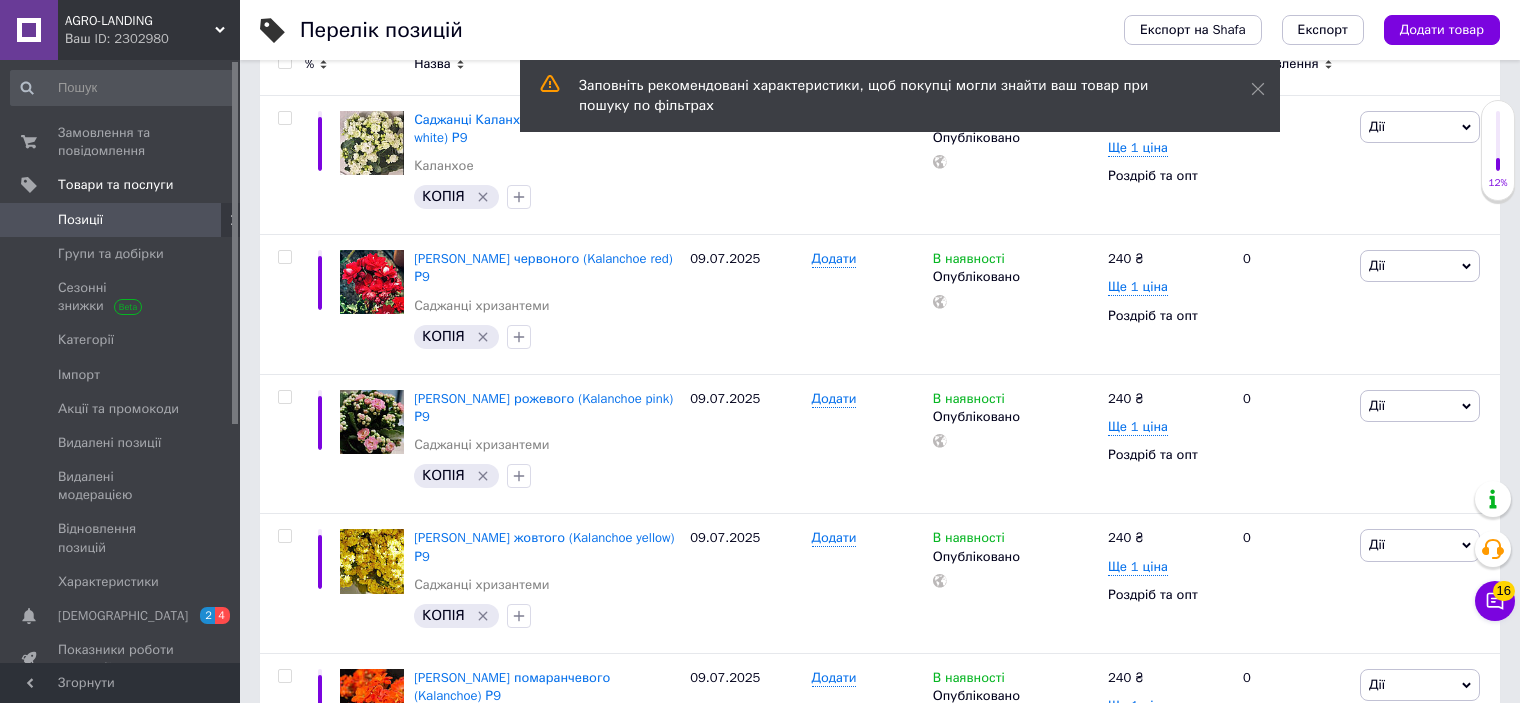 scroll, scrollTop: 400, scrollLeft: 0, axis: vertical 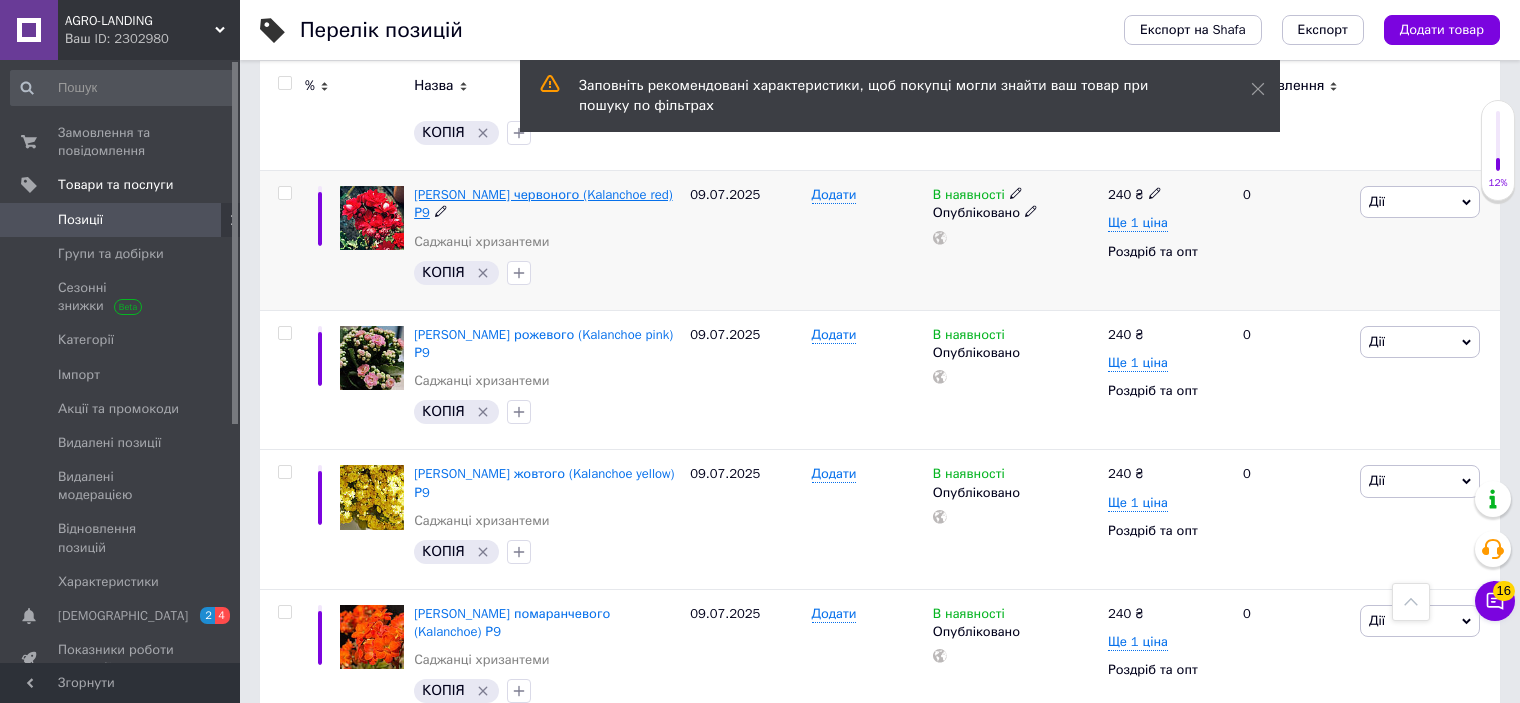 click on "[PERSON_NAME] червоного (Kalanchoe red) Р9" at bounding box center (543, 203) 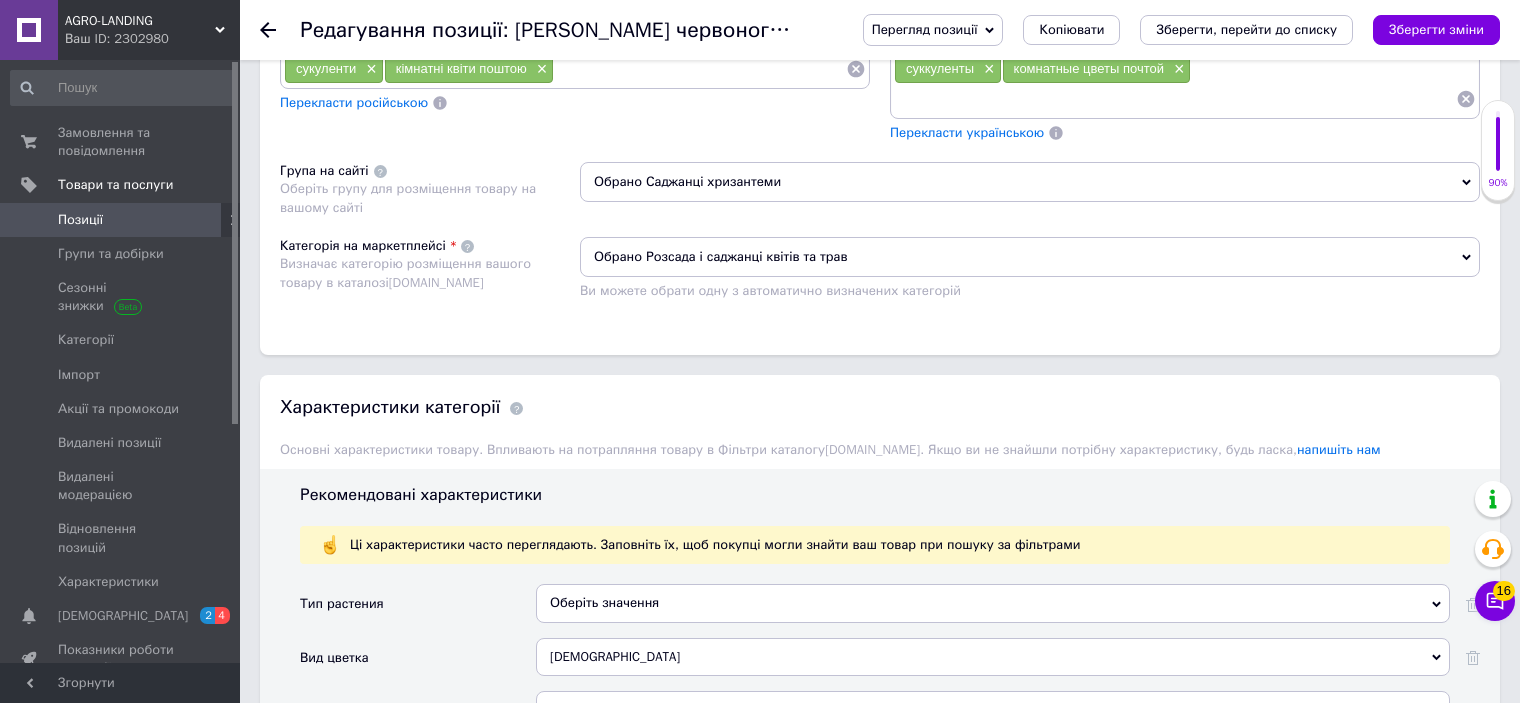 scroll, scrollTop: 1500, scrollLeft: 0, axis: vertical 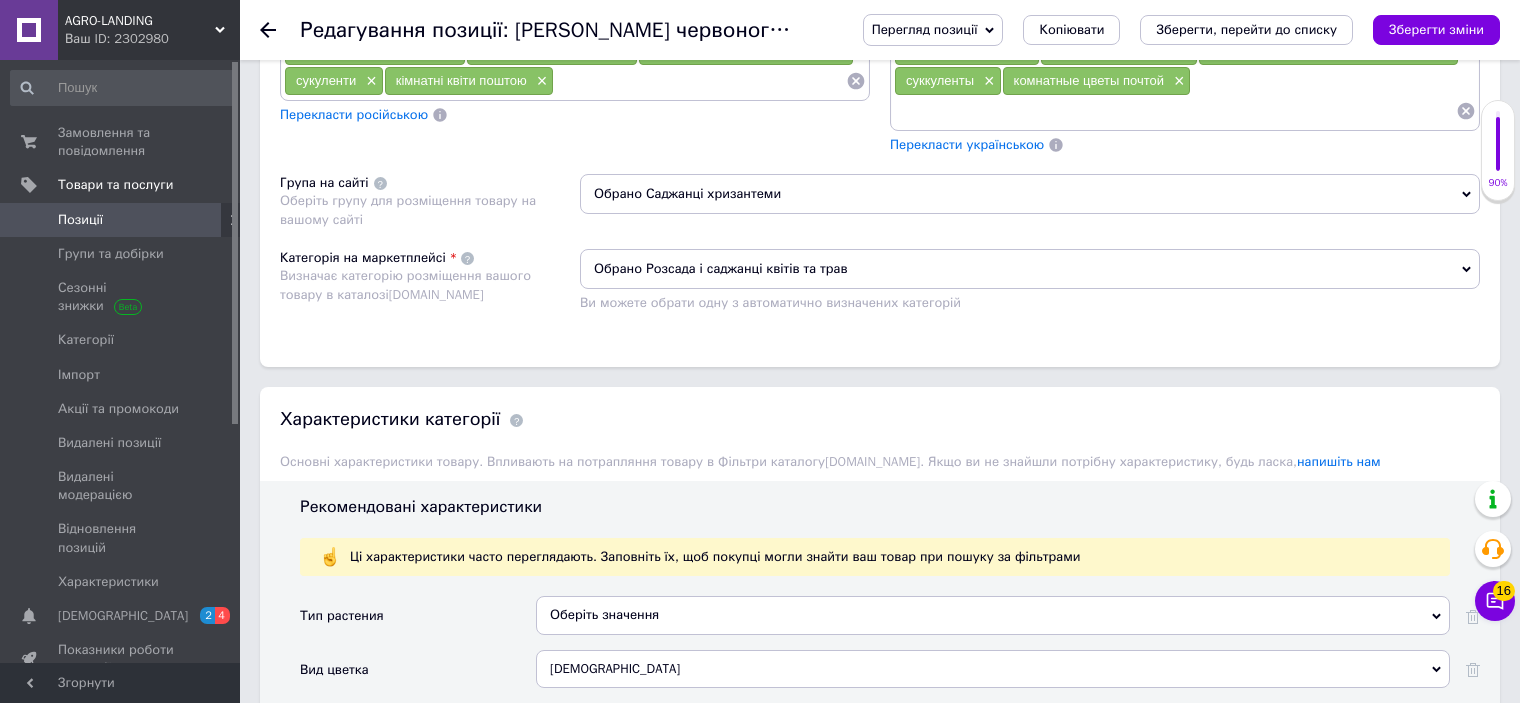 click on "Обрано Саджанці хризантеми" at bounding box center [1030, 194] 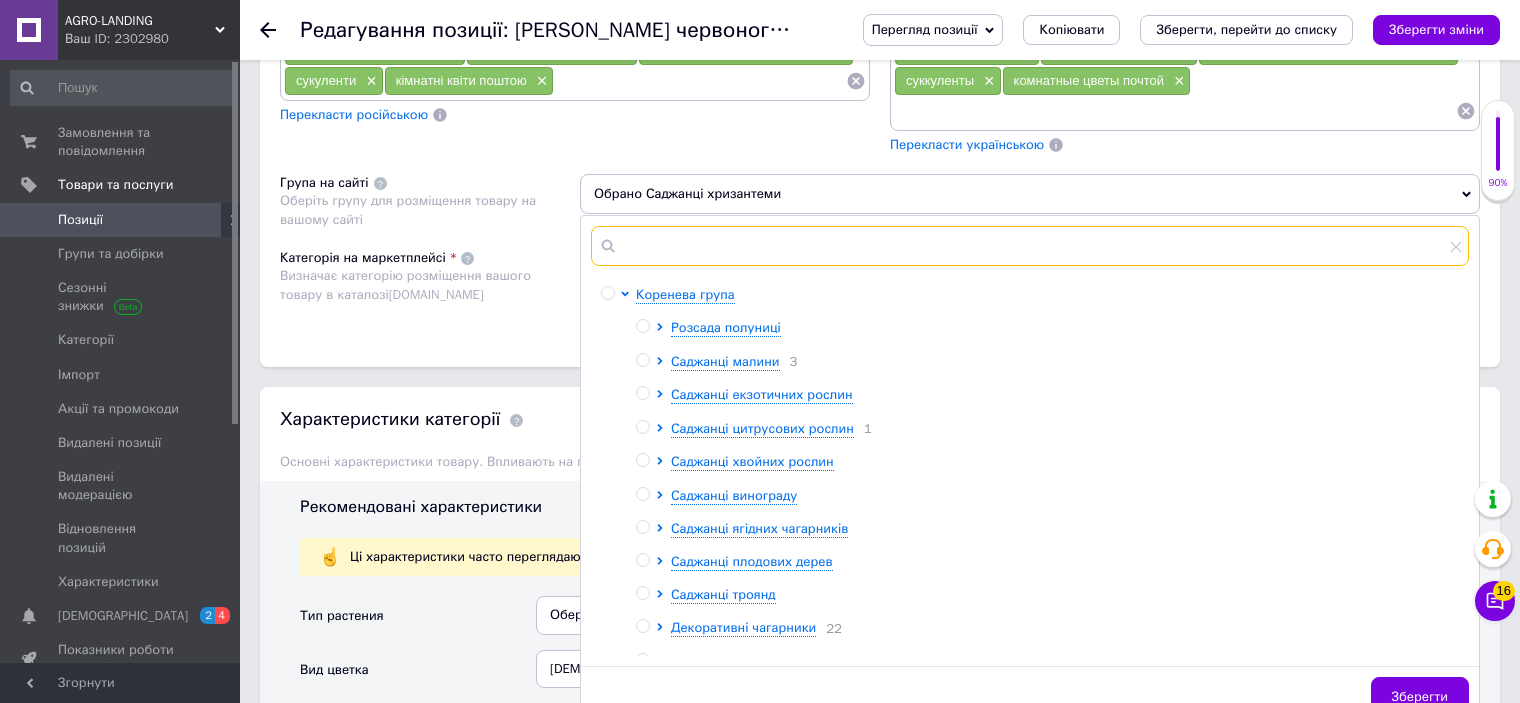 click at bounding box center [1030, 246] 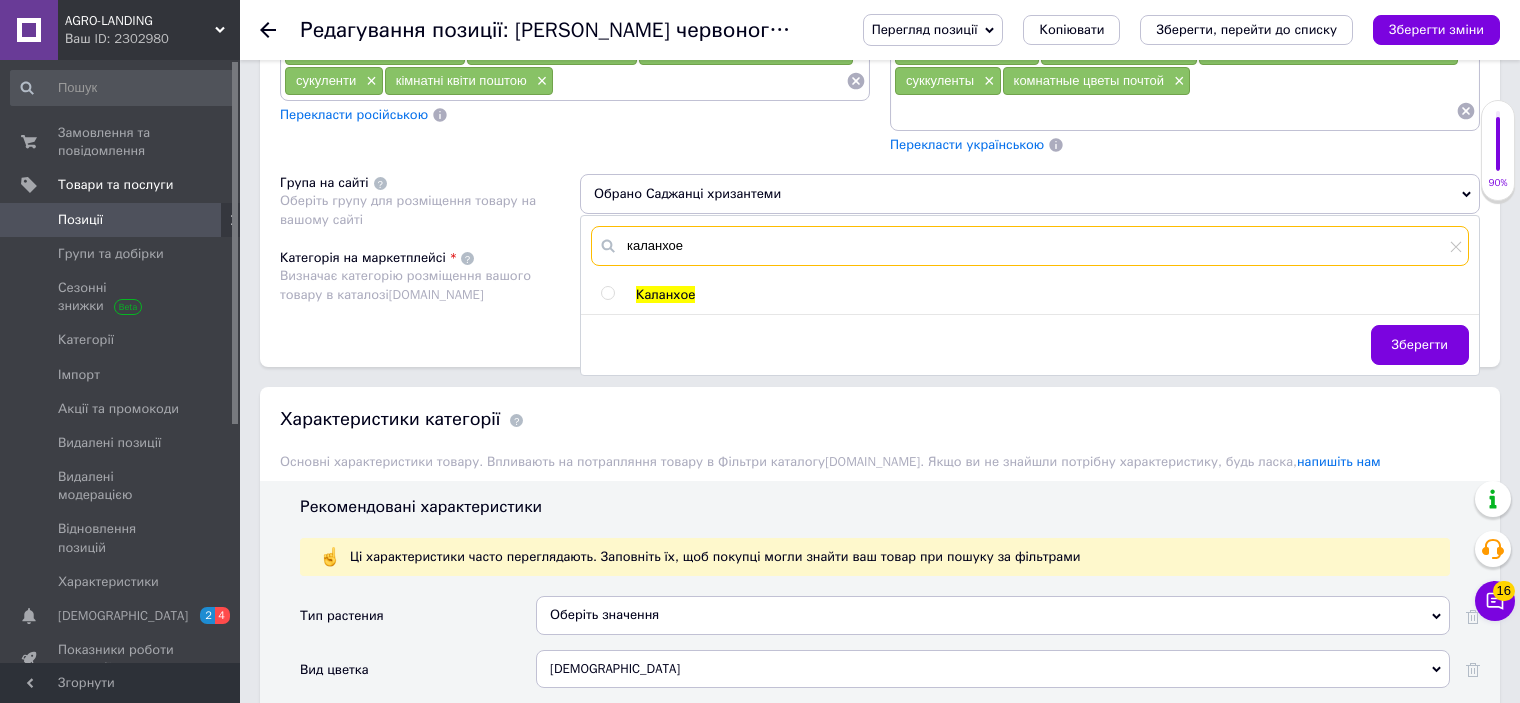 type on "каланхое" 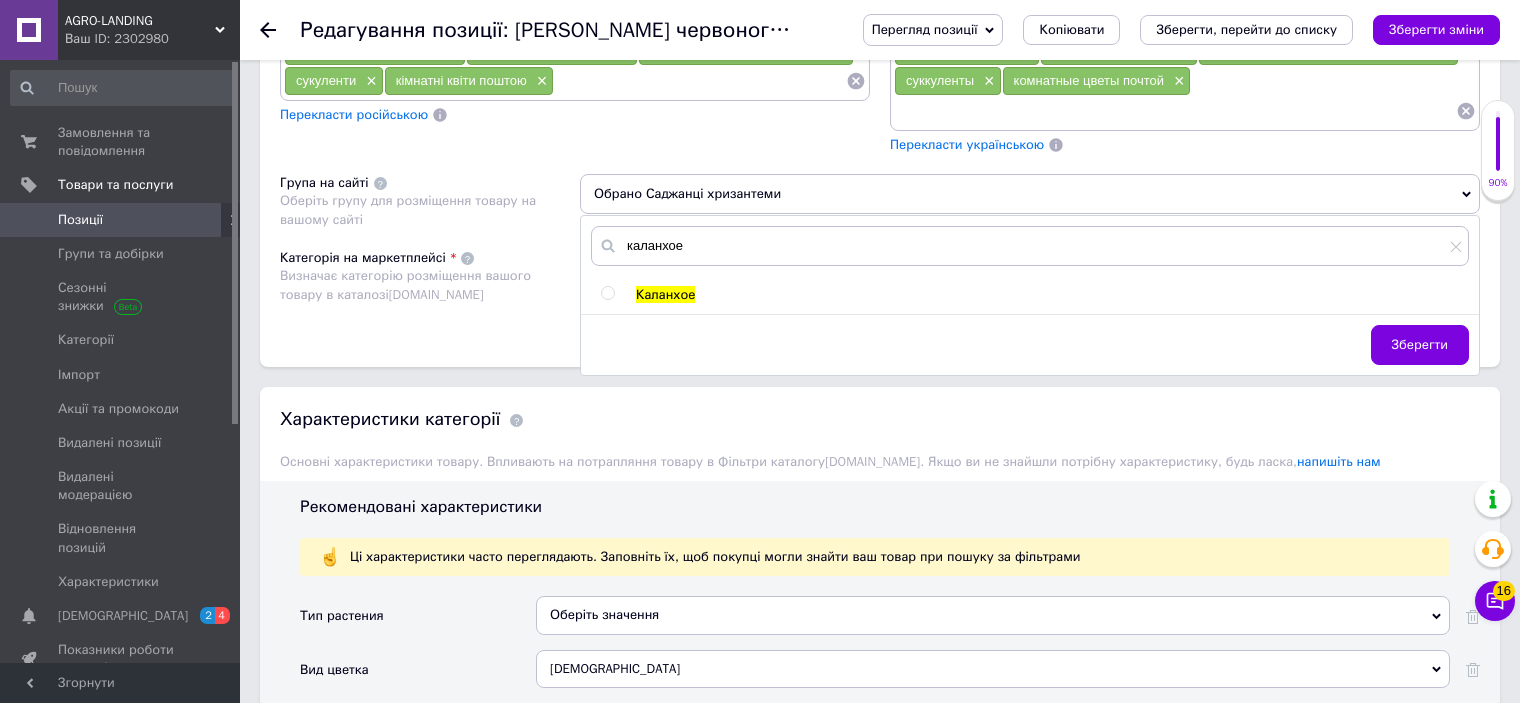 click at bounding box center [607, 293] 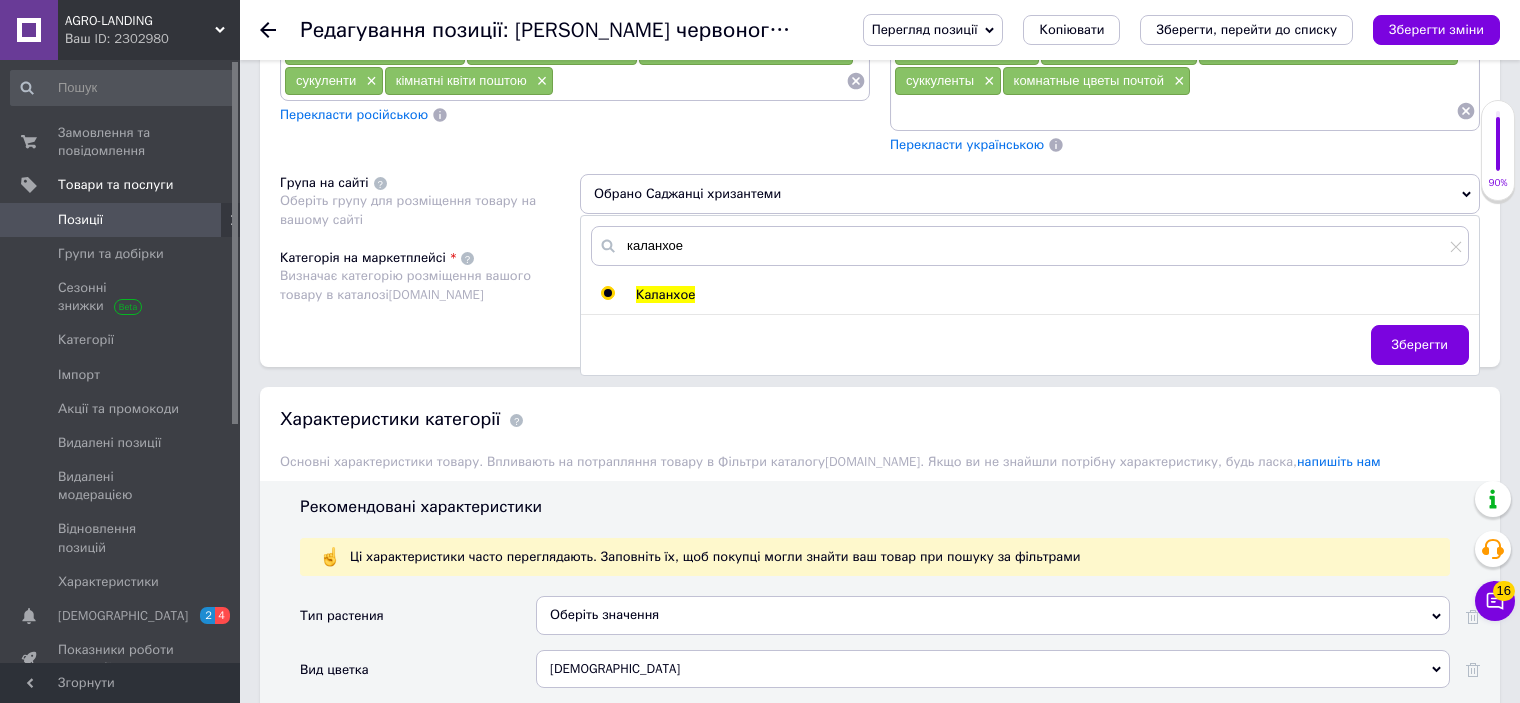 radio on "true" 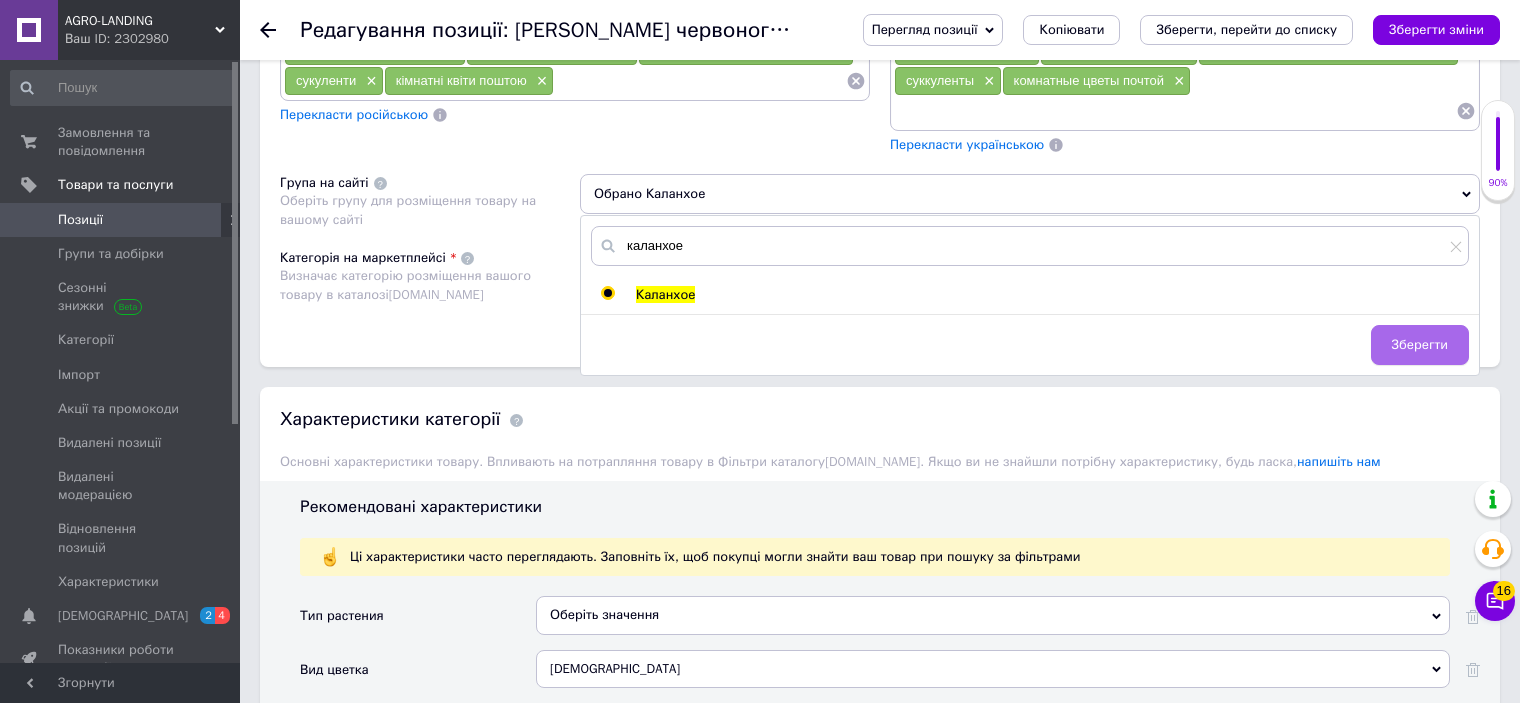 click on "Зберегти" at bounding box center (1420, 345) 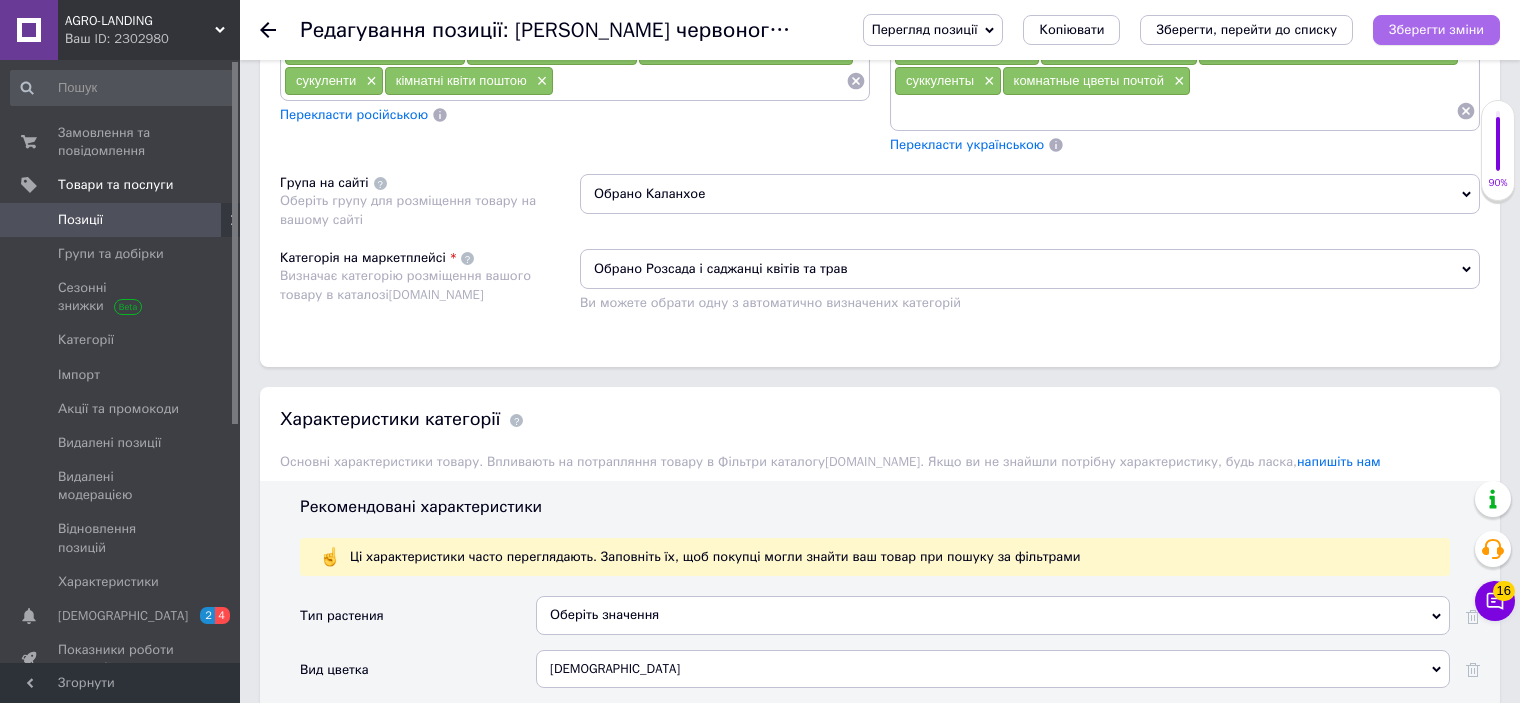 click on "Зберегти зміни" at bounding box center [1436, 29] 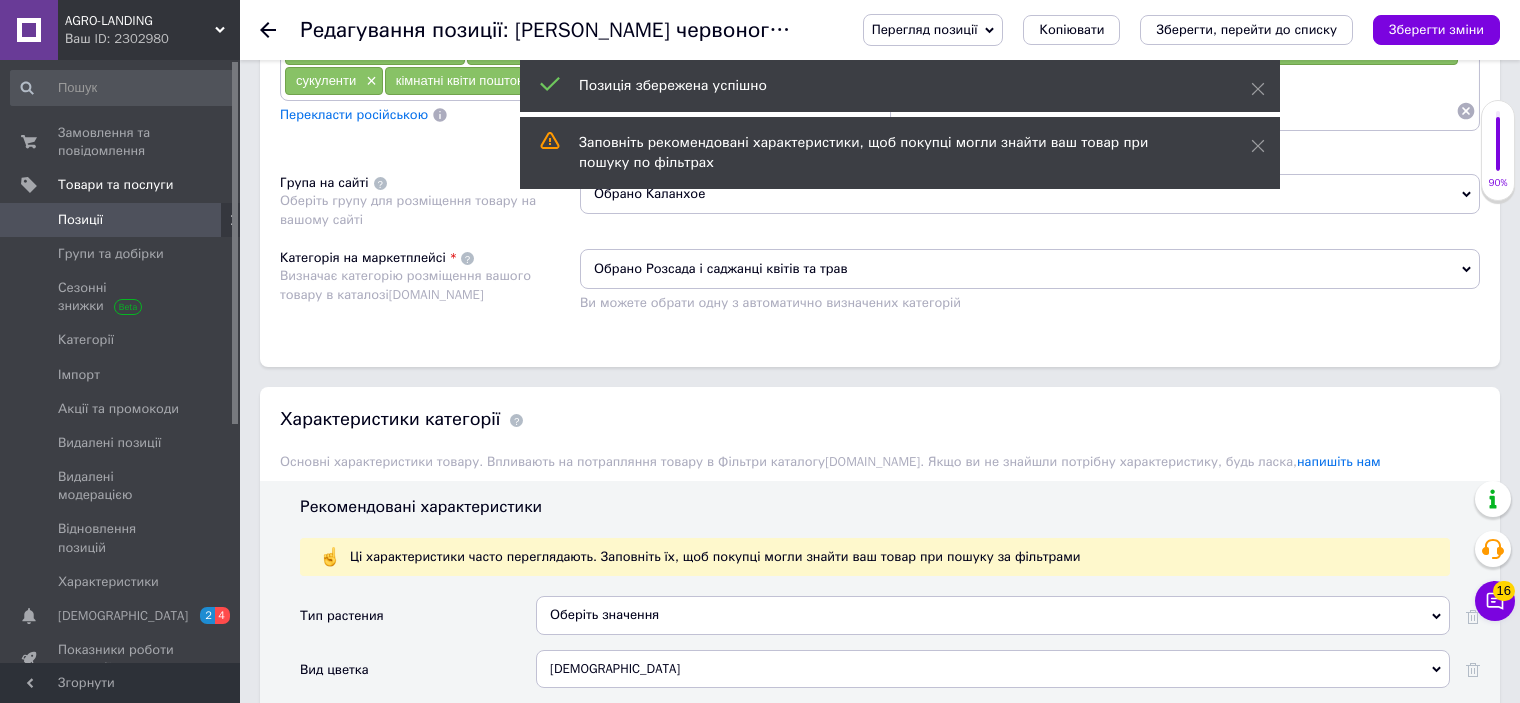 click 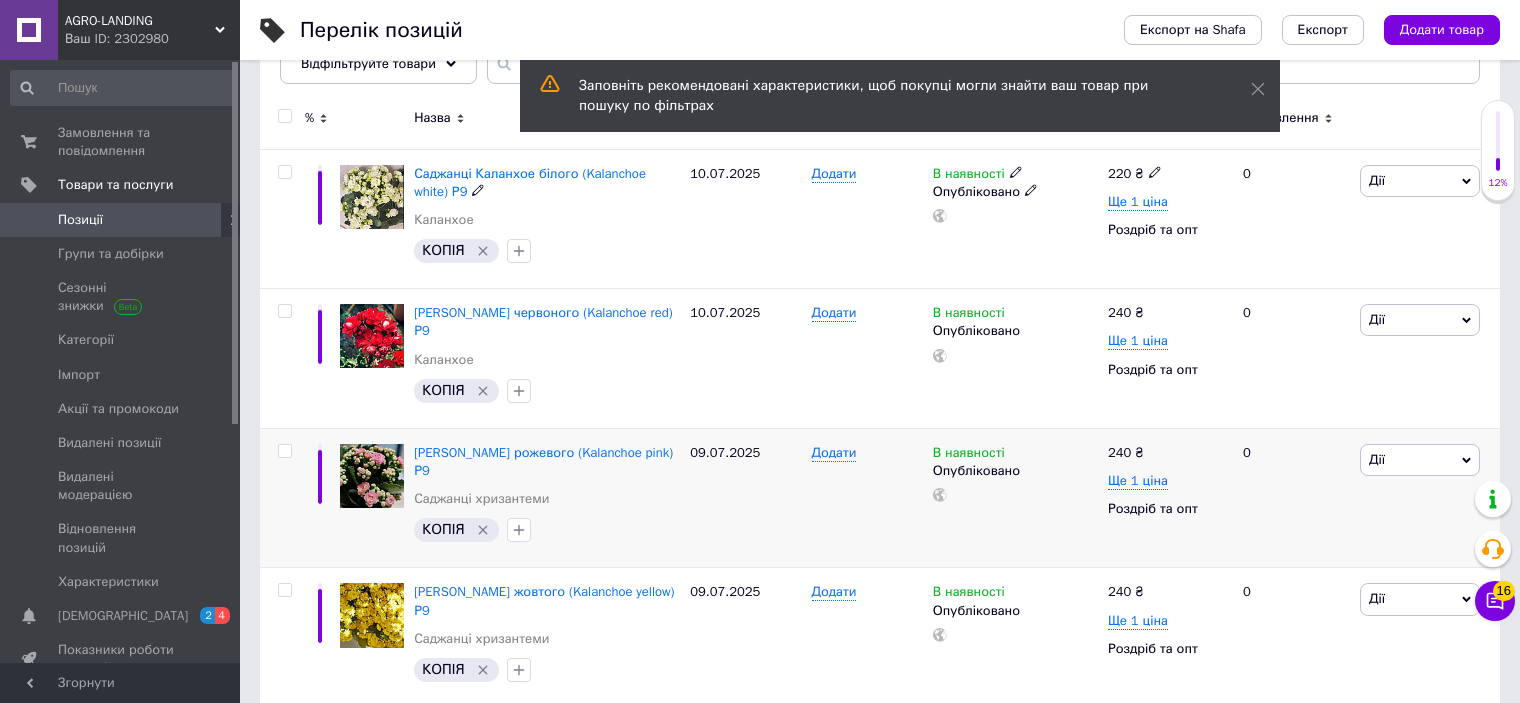scroll, scrollTop: 400, scrollLeft: 0, axis: vertical 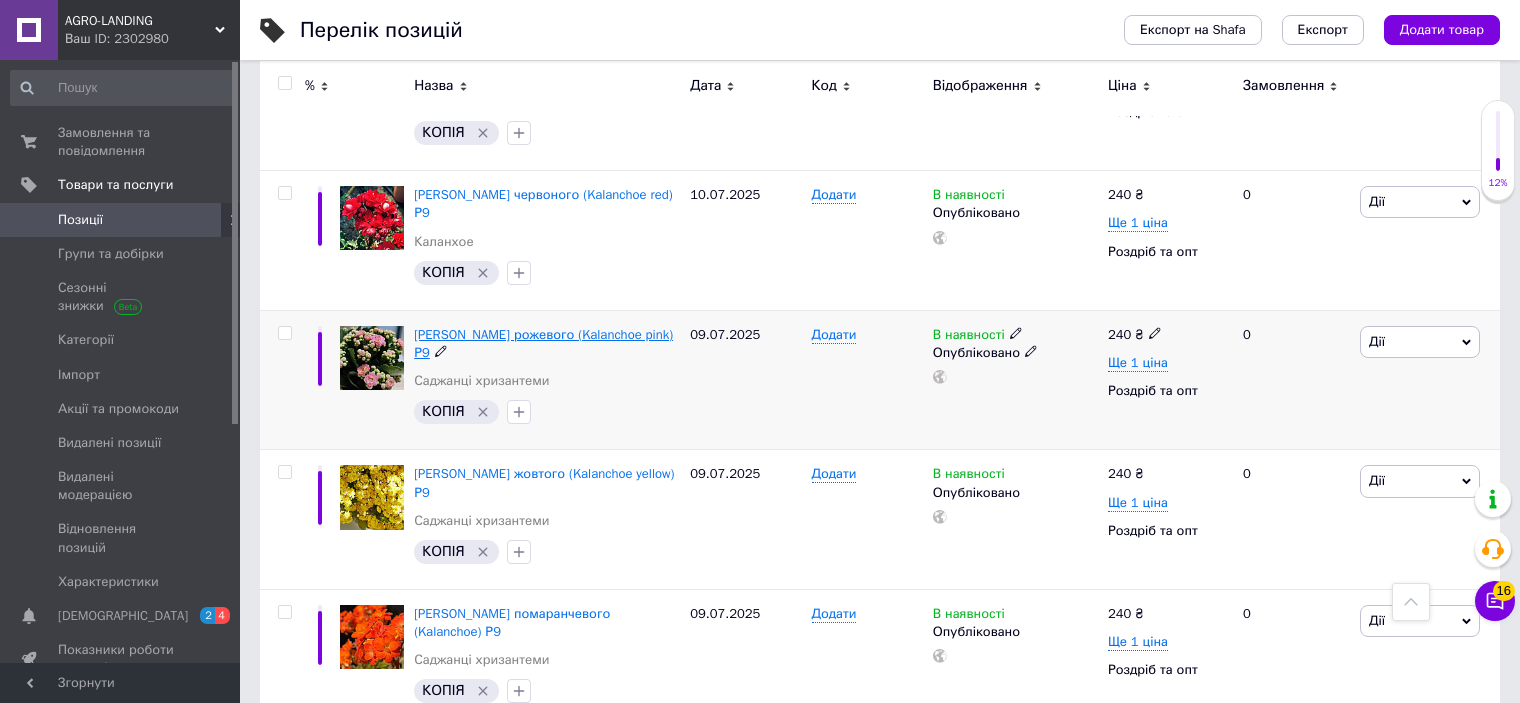 click on "[PERSON_NAME] рожевого (Kalanchoe pink) Р9" at bounding box center (543, 343) 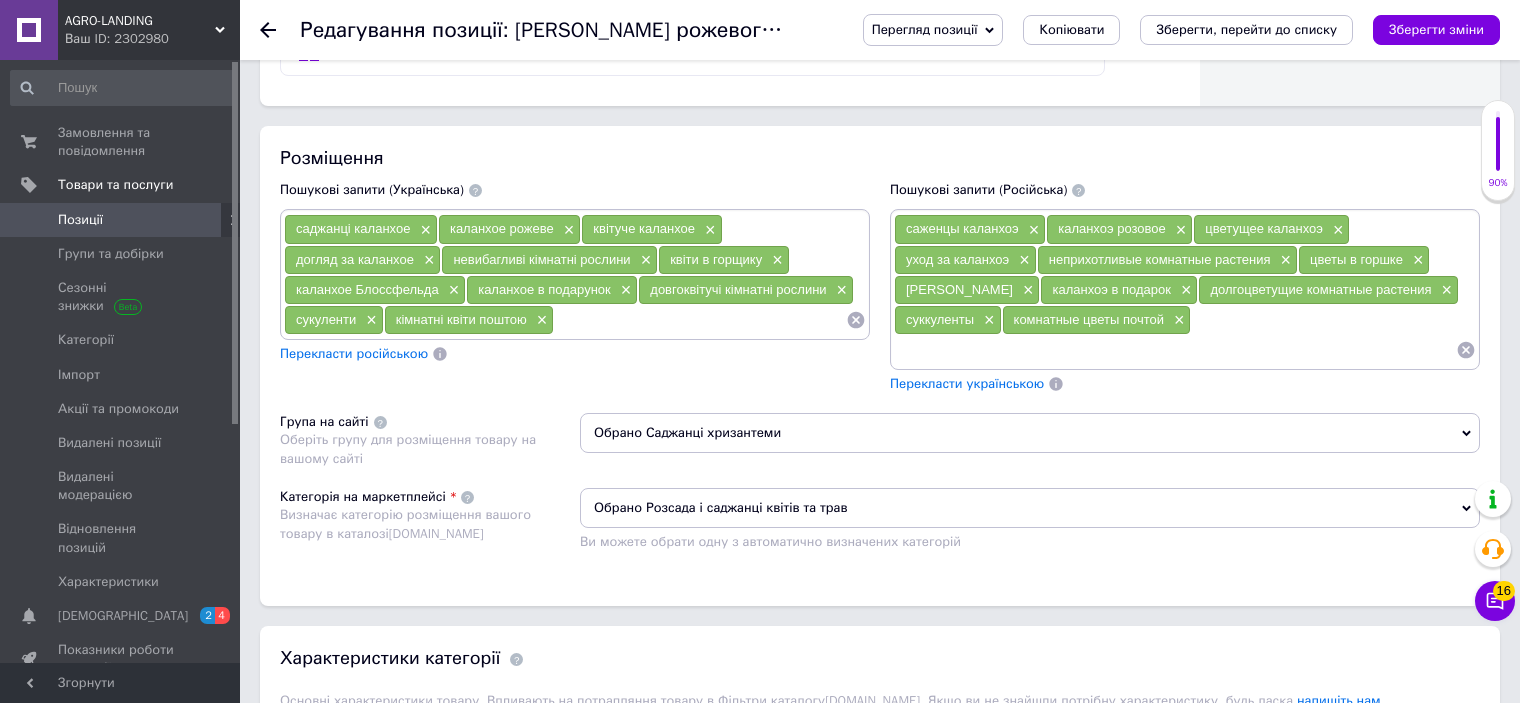 scroll, scrollTop: 1300, scrollLeft: 0, axis: vertical 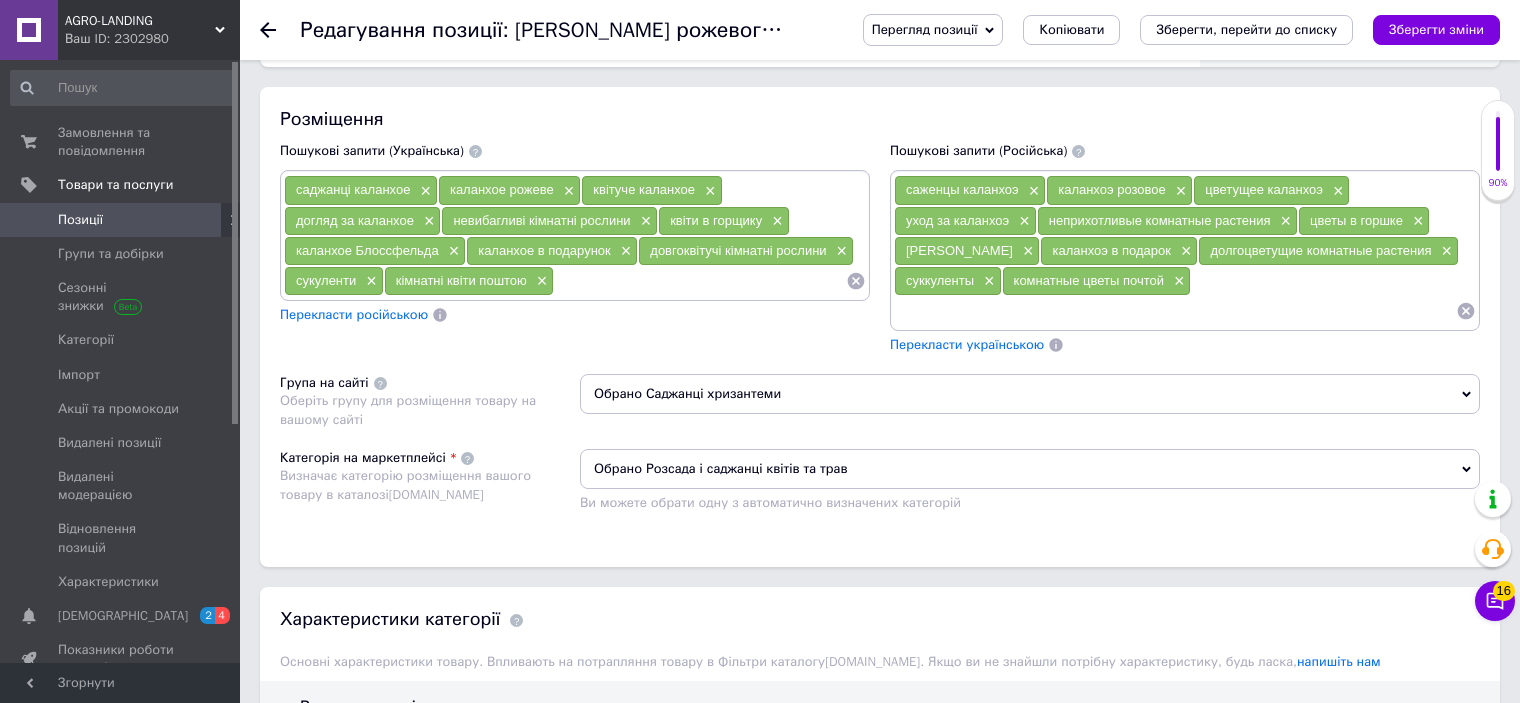 click on "Обрано Саджанці хризантеми" at bounding box center [1030, 394] 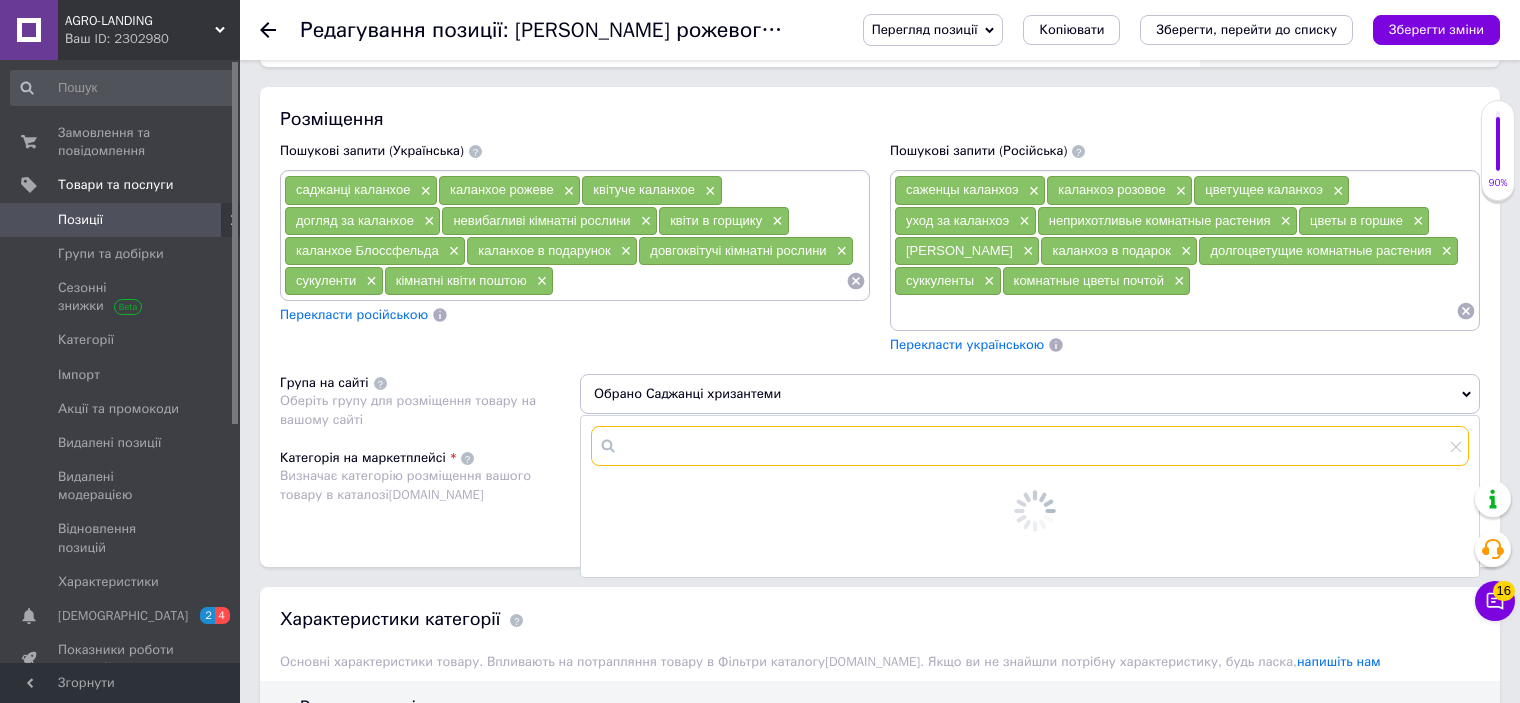 click at bounding box center [1030, 446] 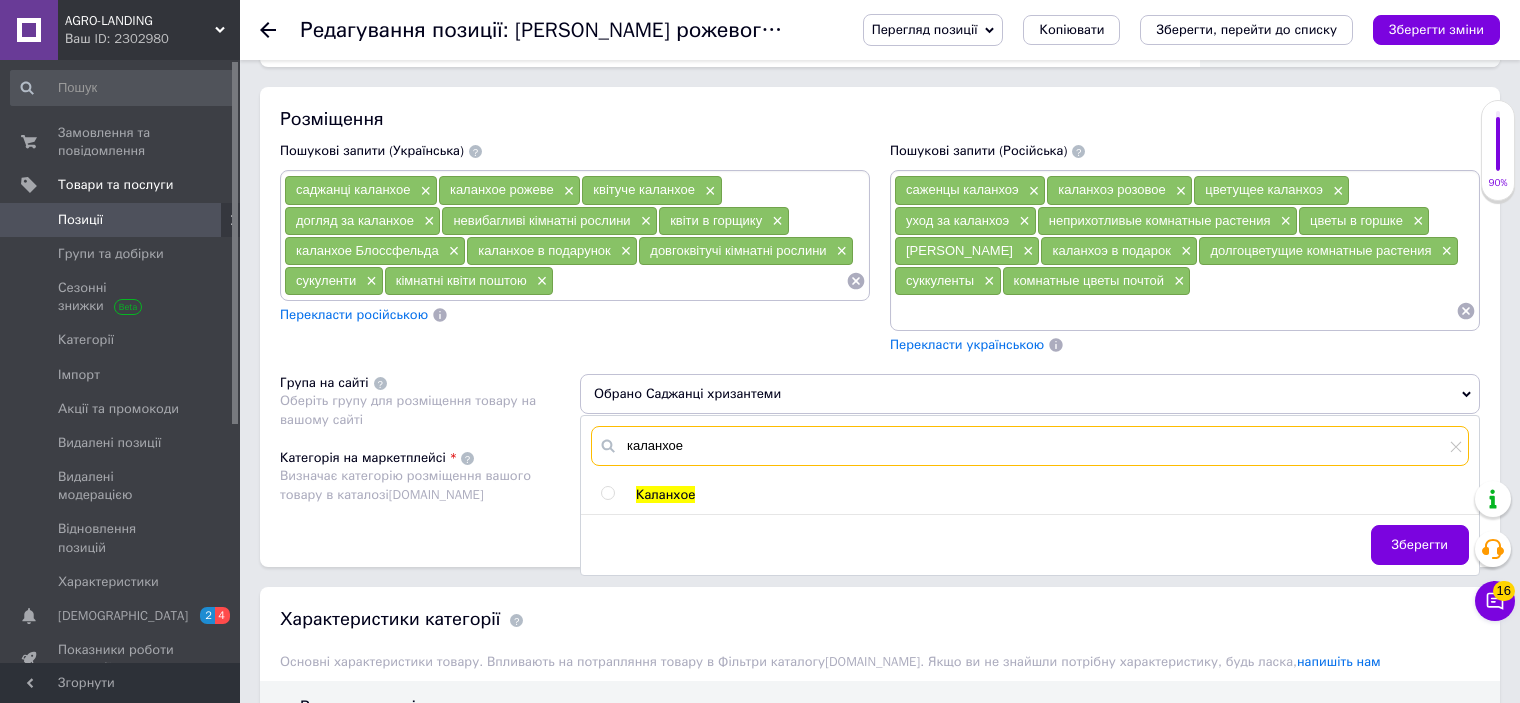 type on "каланхое" 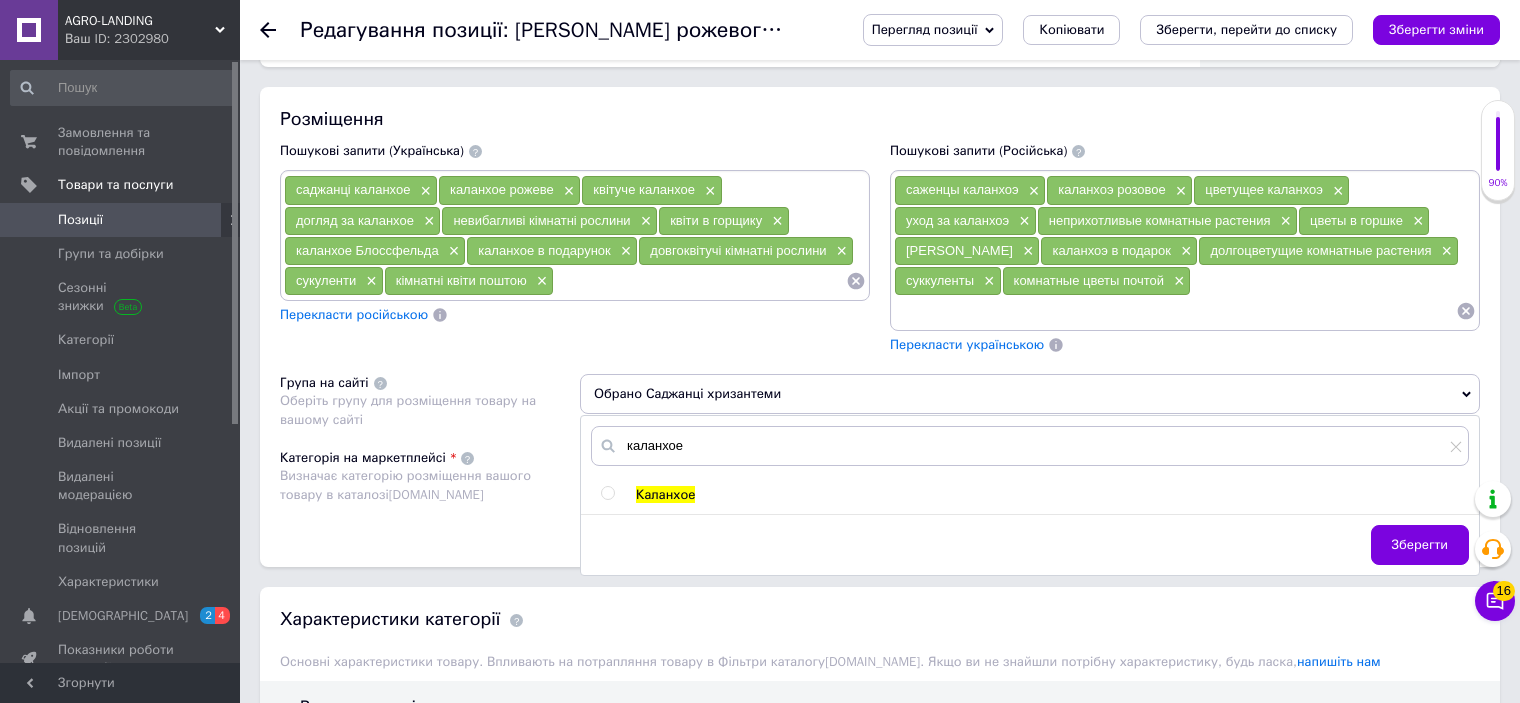 click at bounding box center (607, 493) 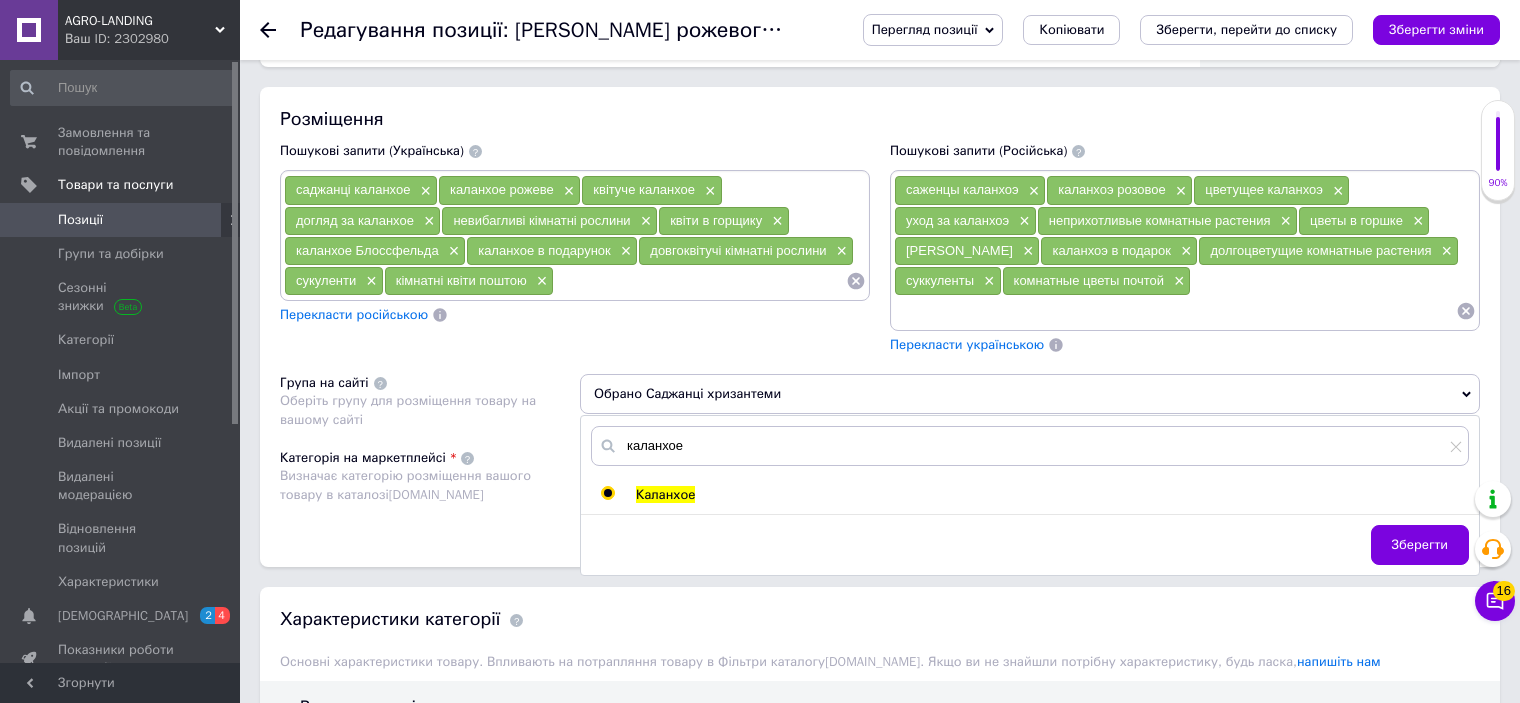 radio on "true" 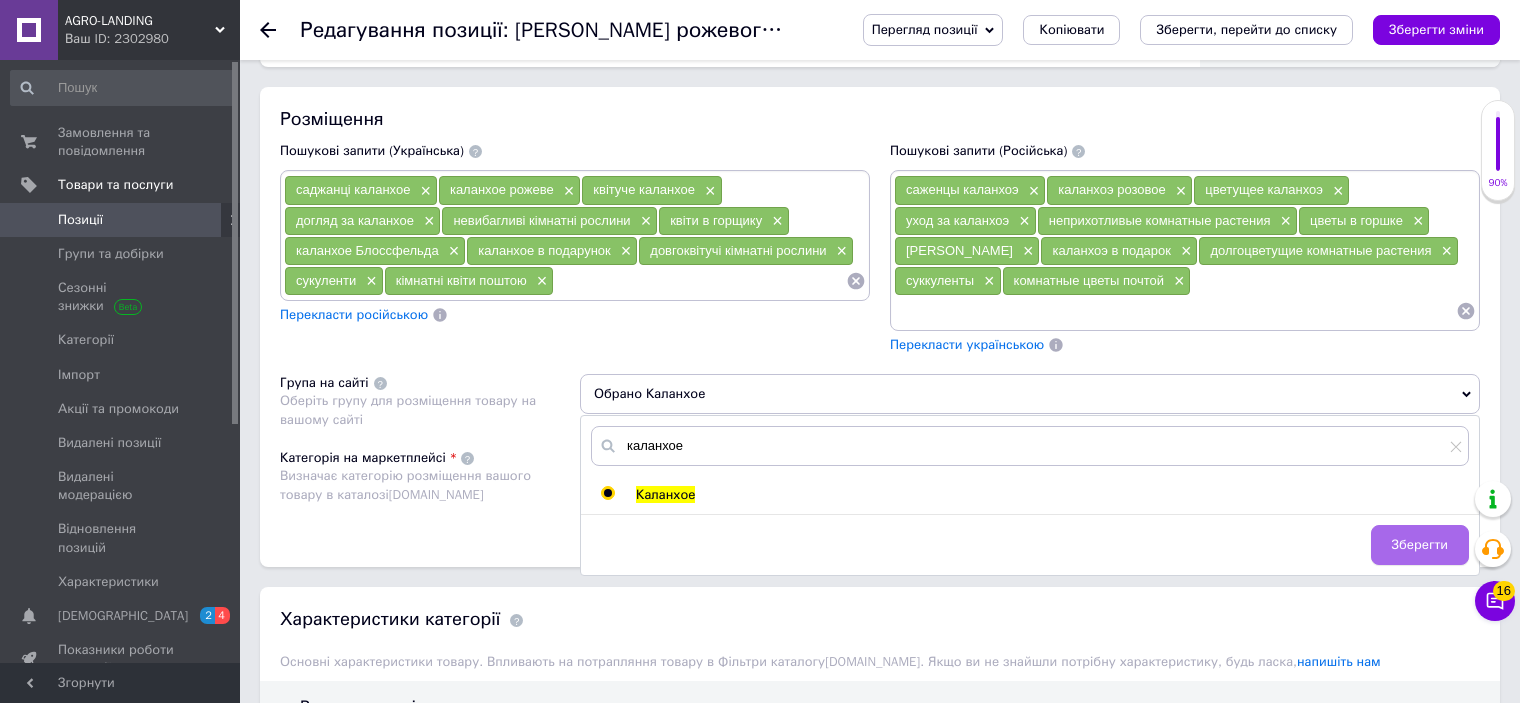 click on "Зберегти" at bounding box center [1420, 545] 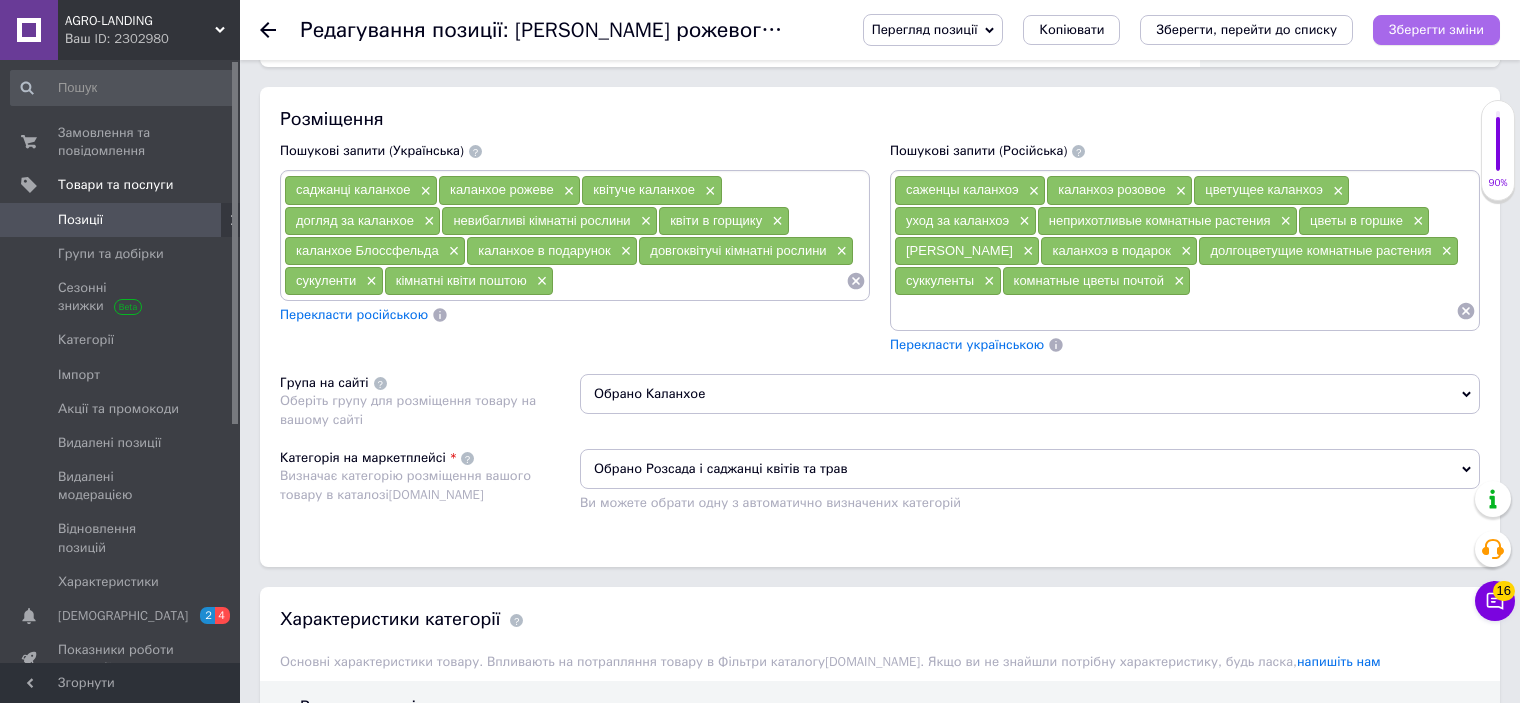 click on "Зберегти зміни" at bounding box center (1436, 29) 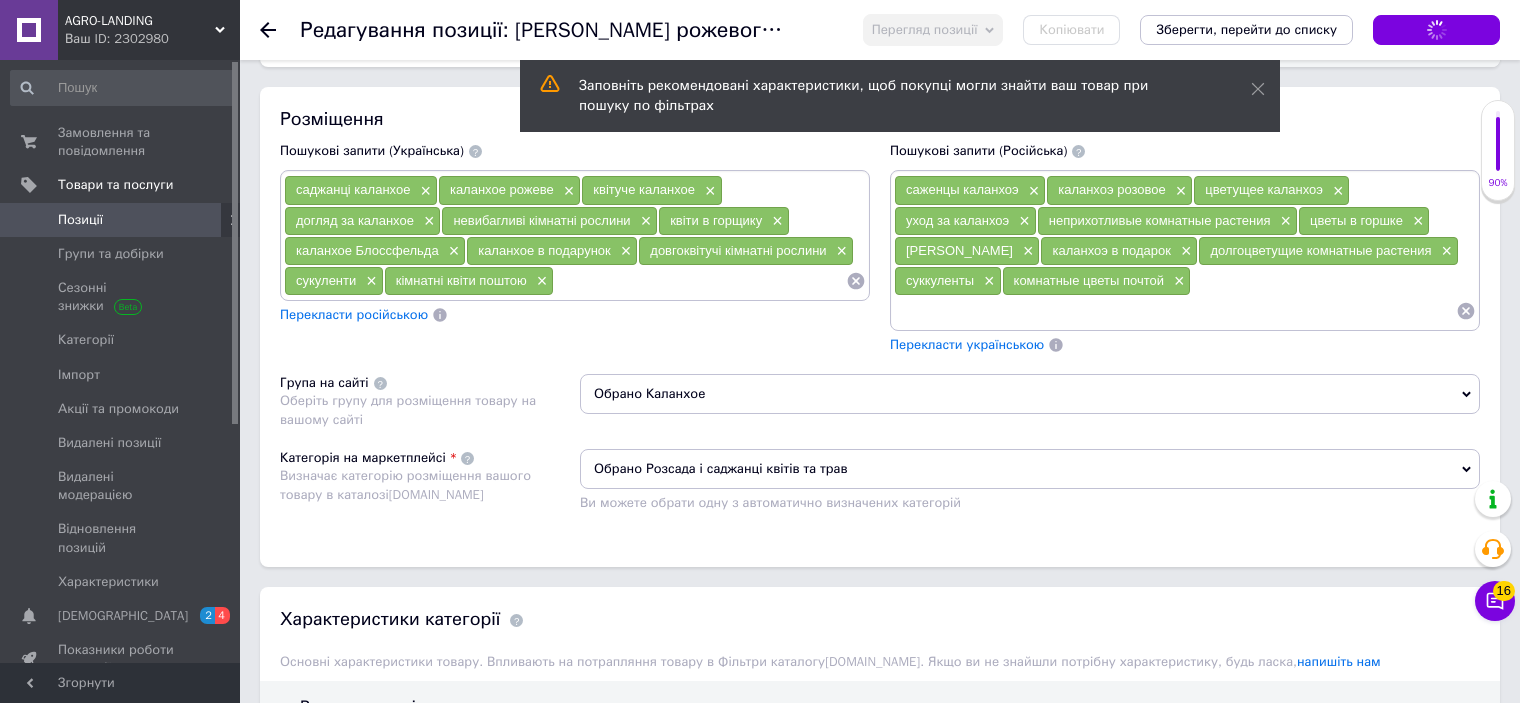 click 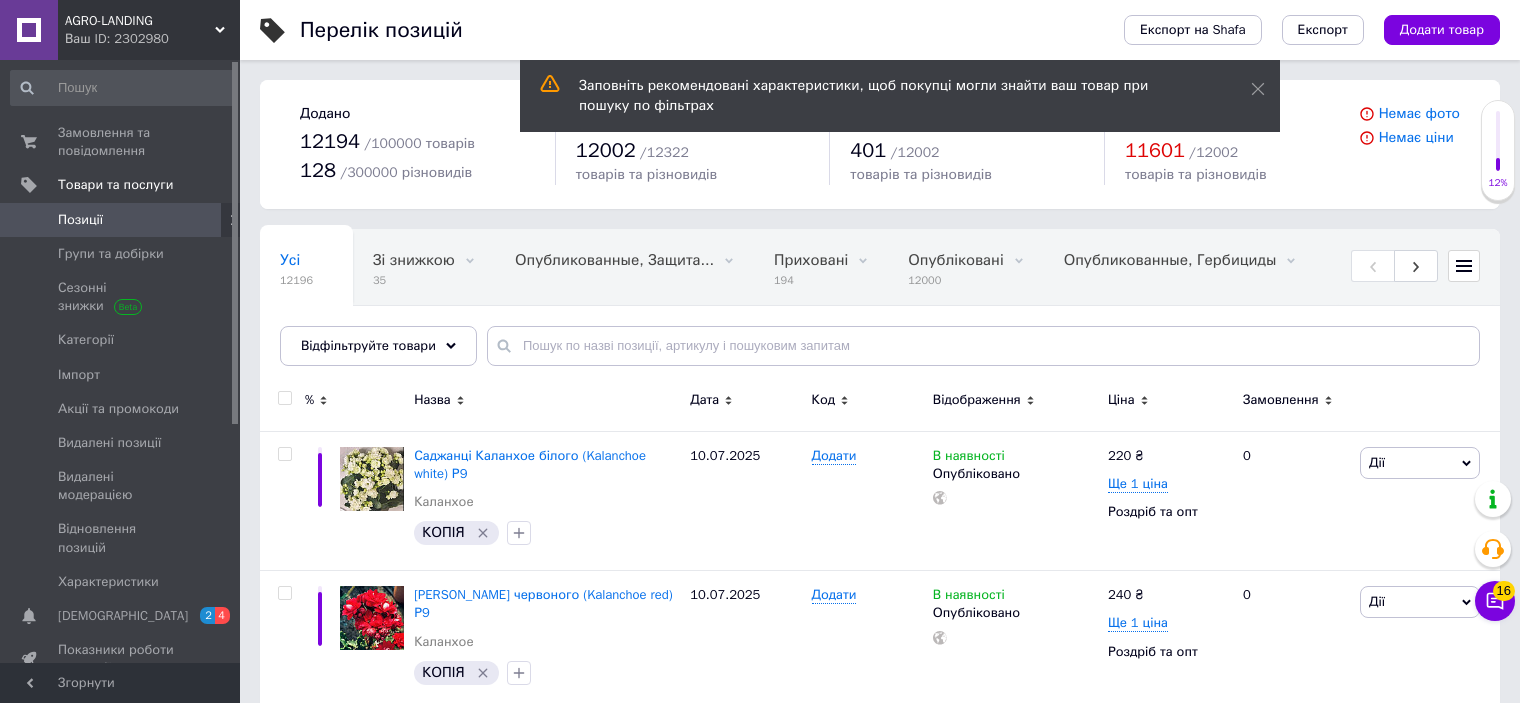 scroll, scrollTop: 112, scrollLeft: 0, axis: vertical 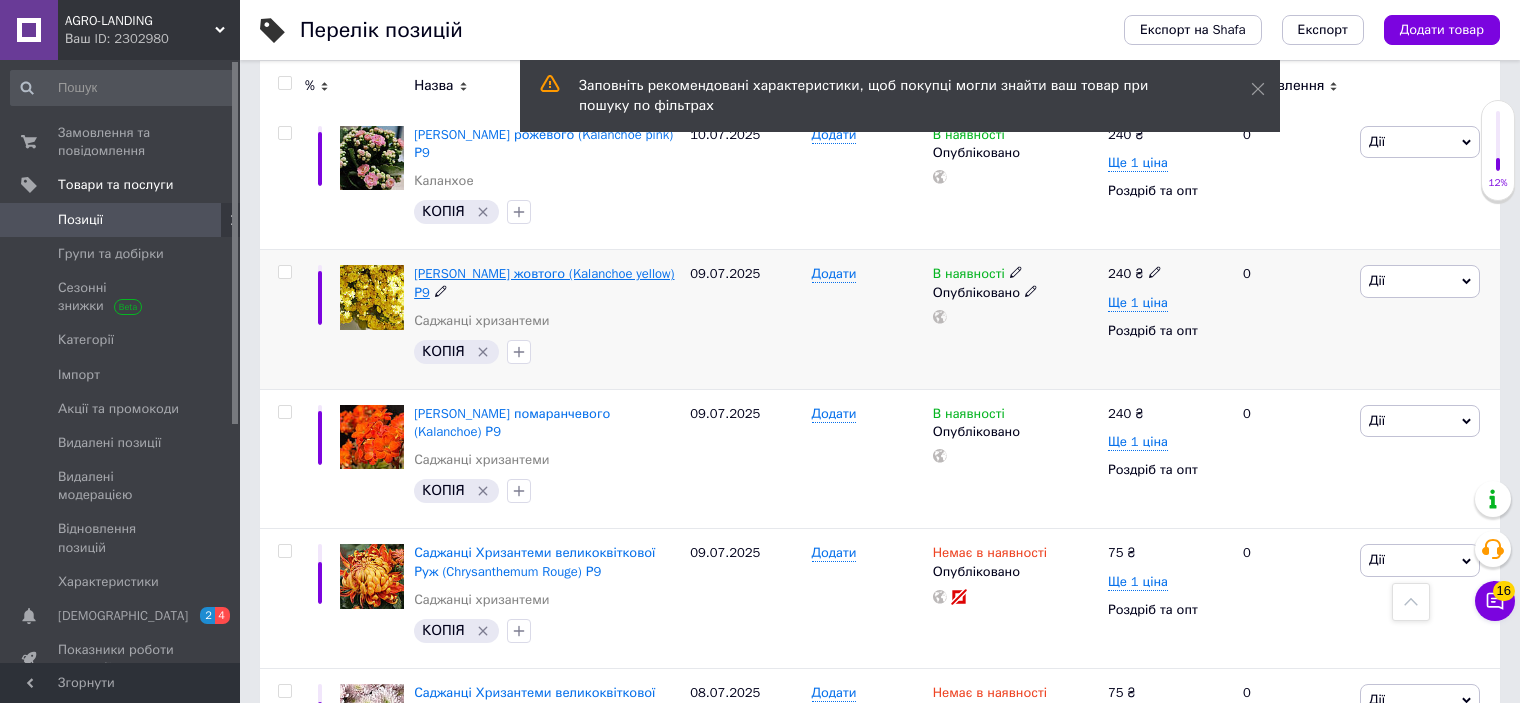 click on "[PERSON_NAME] жовтого (Kalanchoe yellow) Р9" at bounding box center (544, 282) 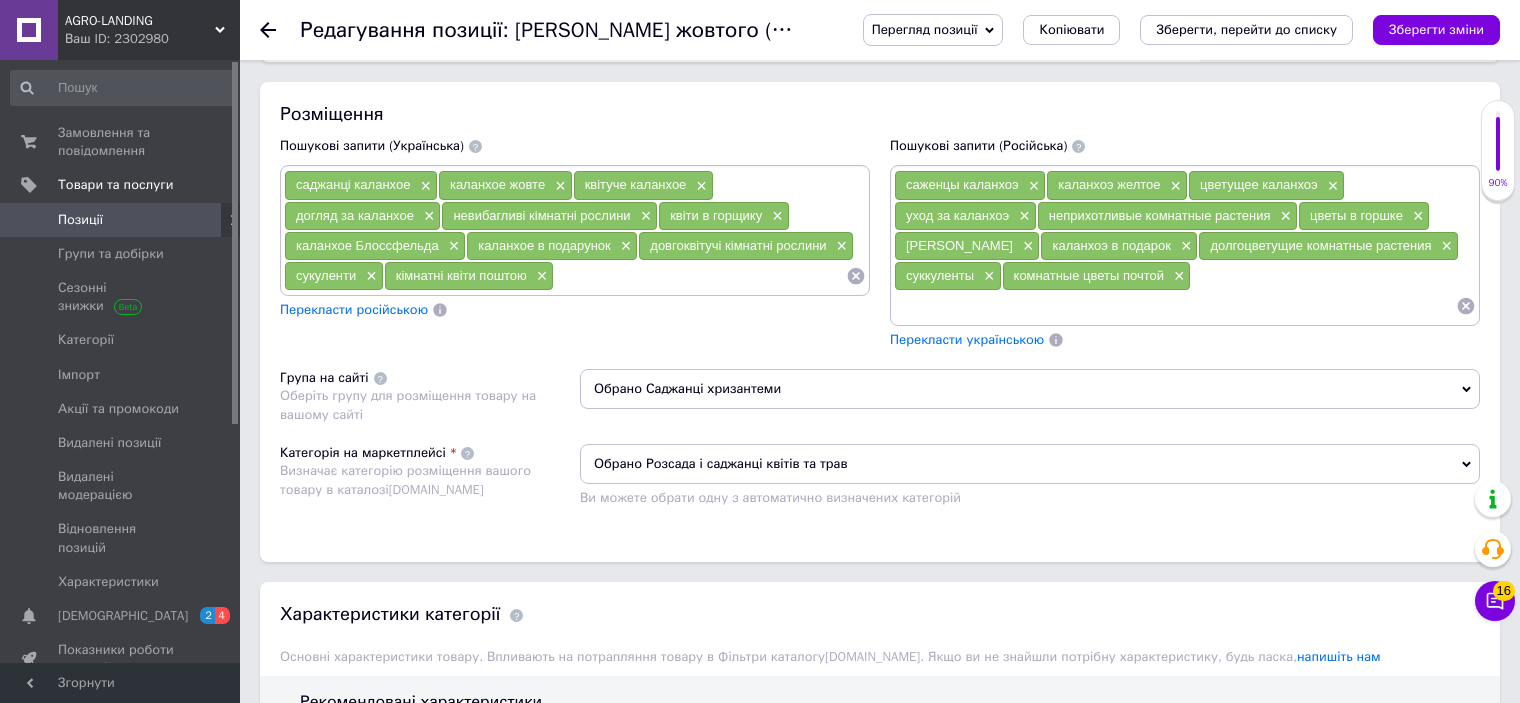scroll, scrollTop: 1400, scrollLeft: 0, axis: vertical 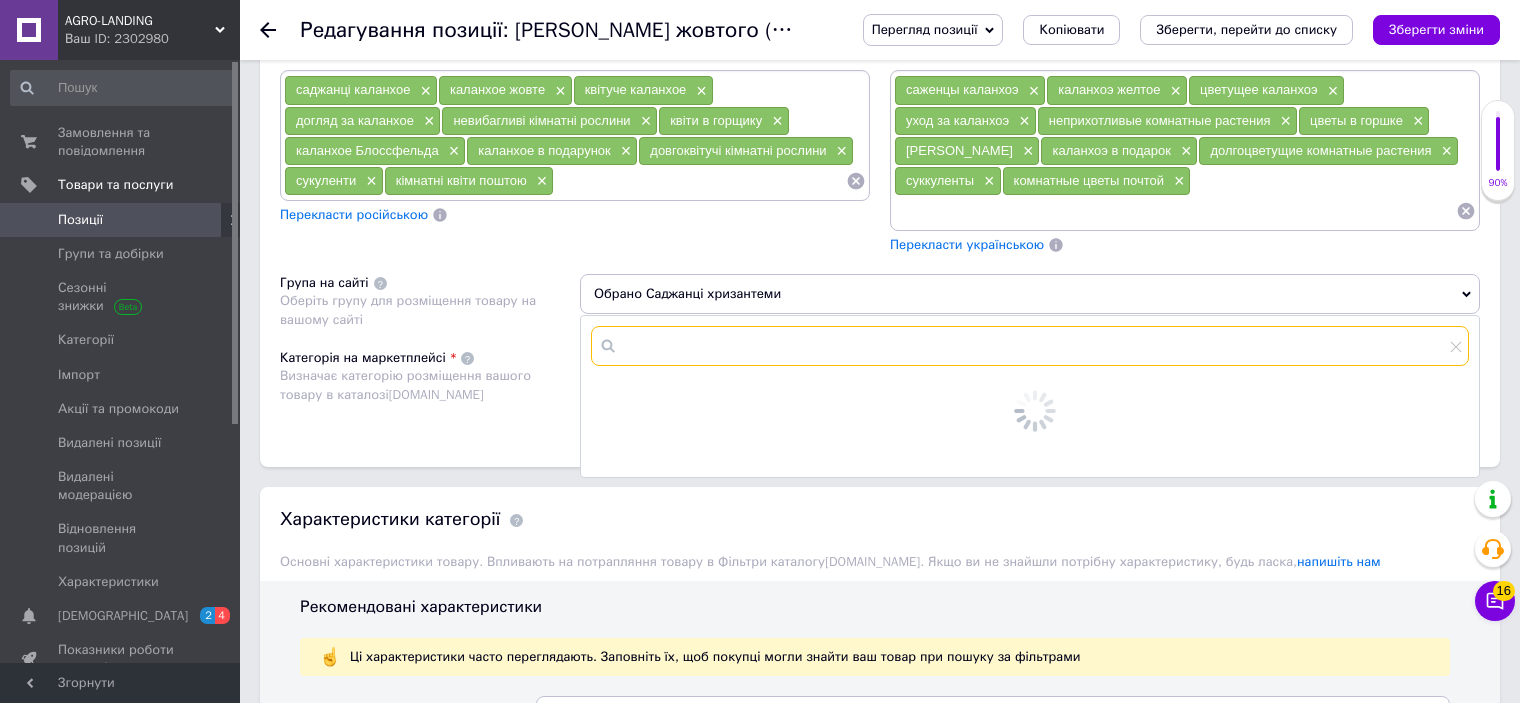 click at bounding box center [1030, 346] 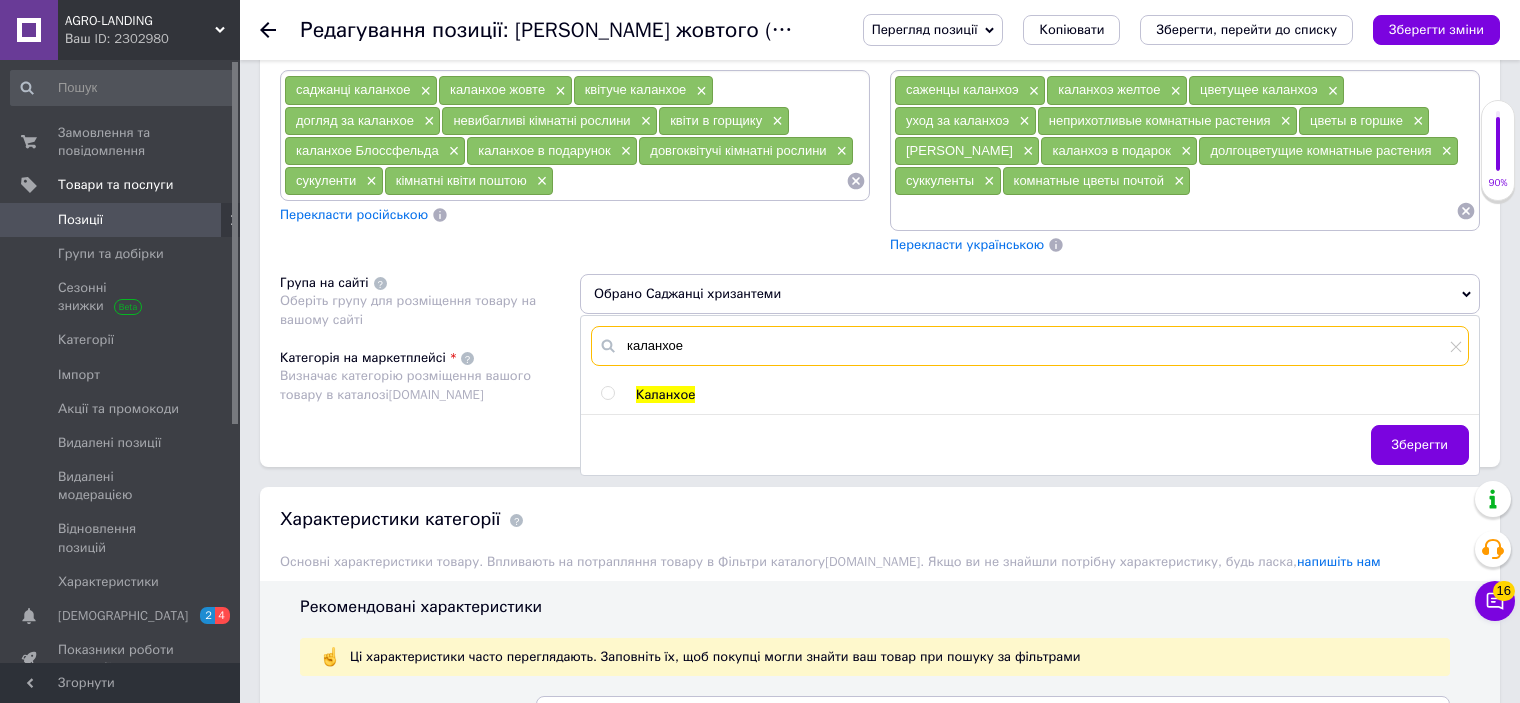 type on "каланхое" 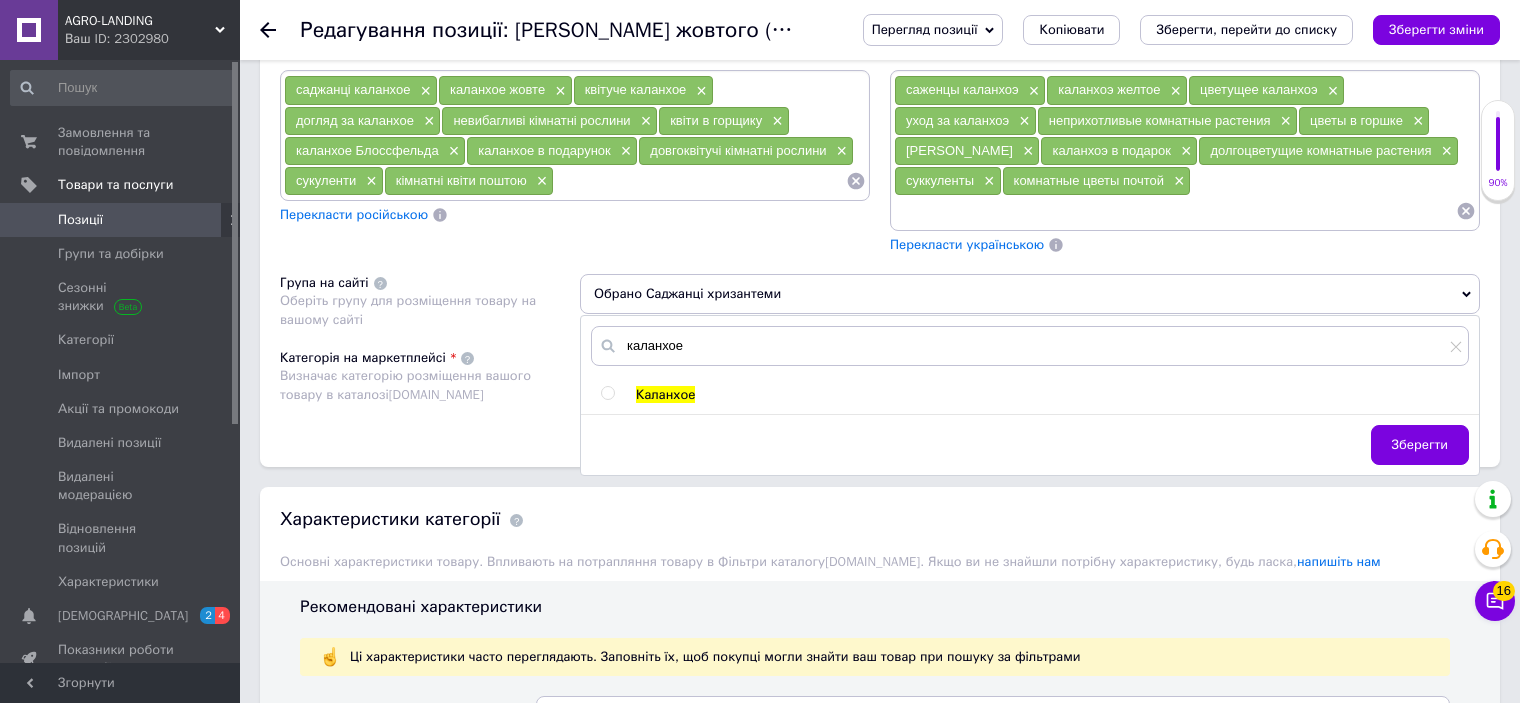 click at bounding box center [607, 393] 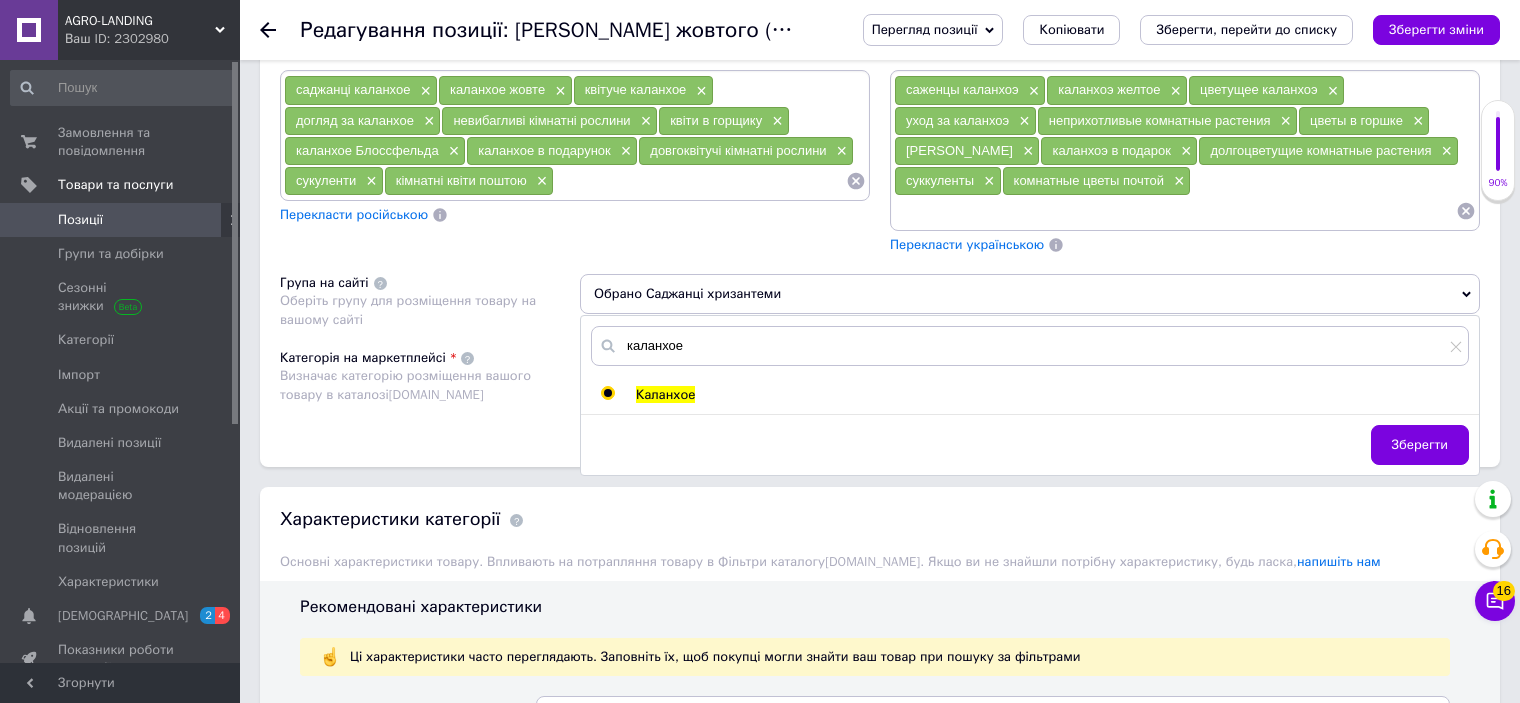 radio on "true" 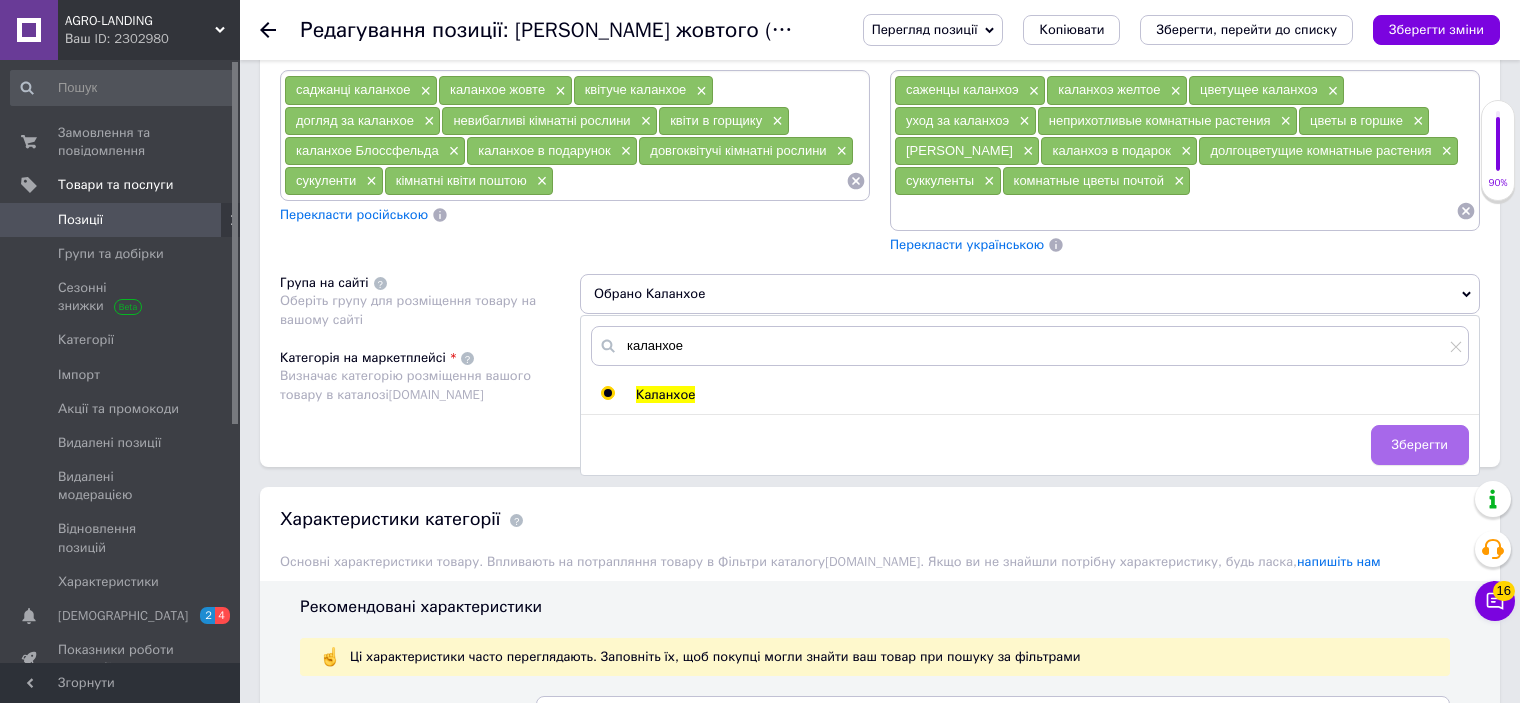 click on "Зберегти" at bounding box center (1420, 445) 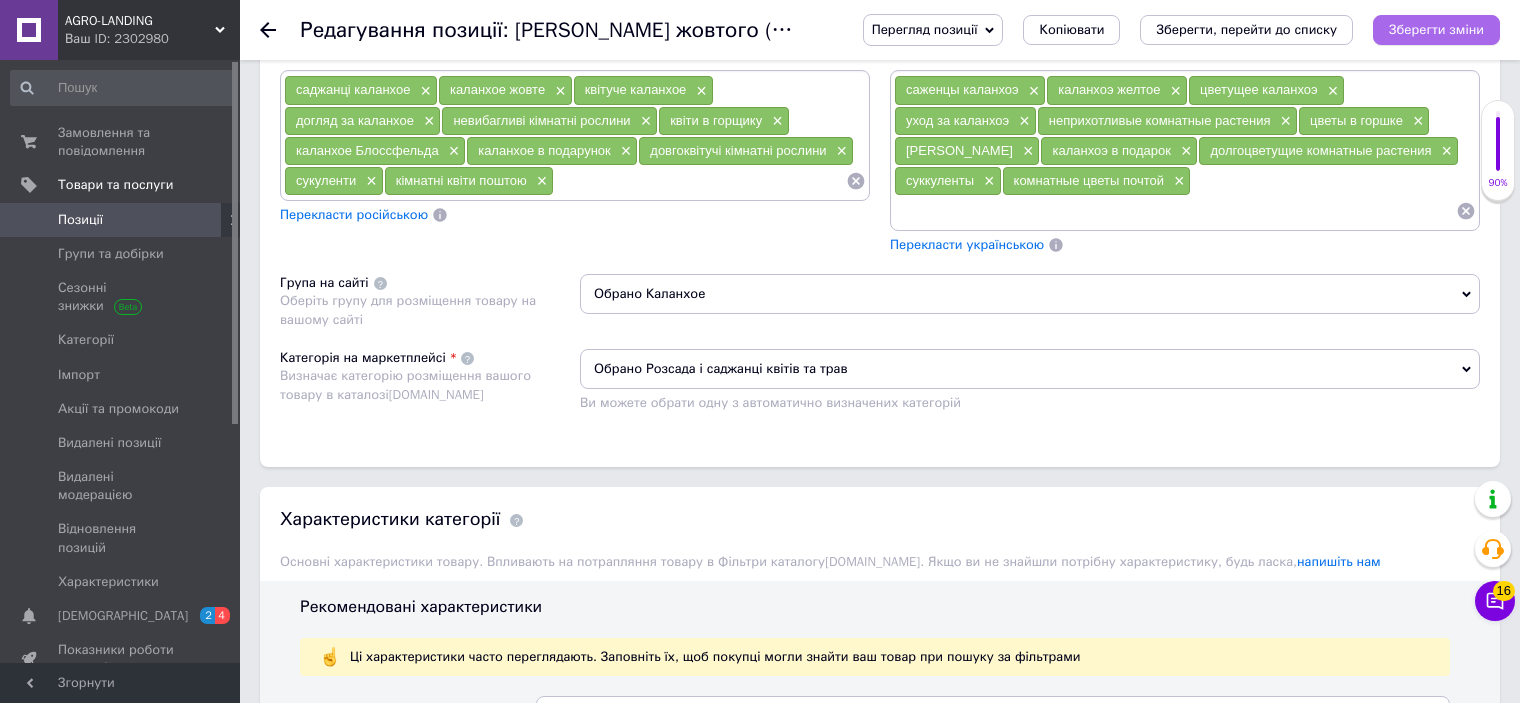 click on "Зберегти зміни" at bounding box center (1436, 29) 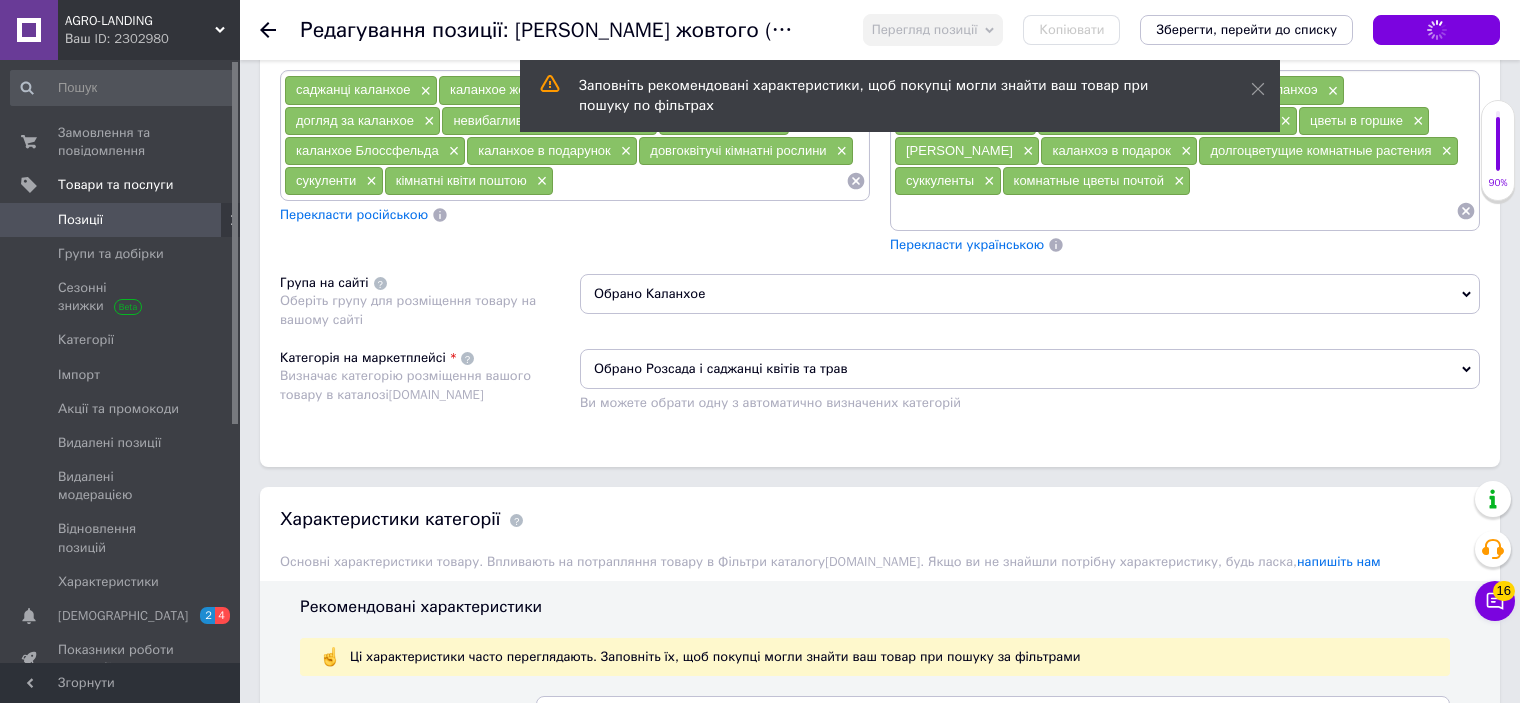 click 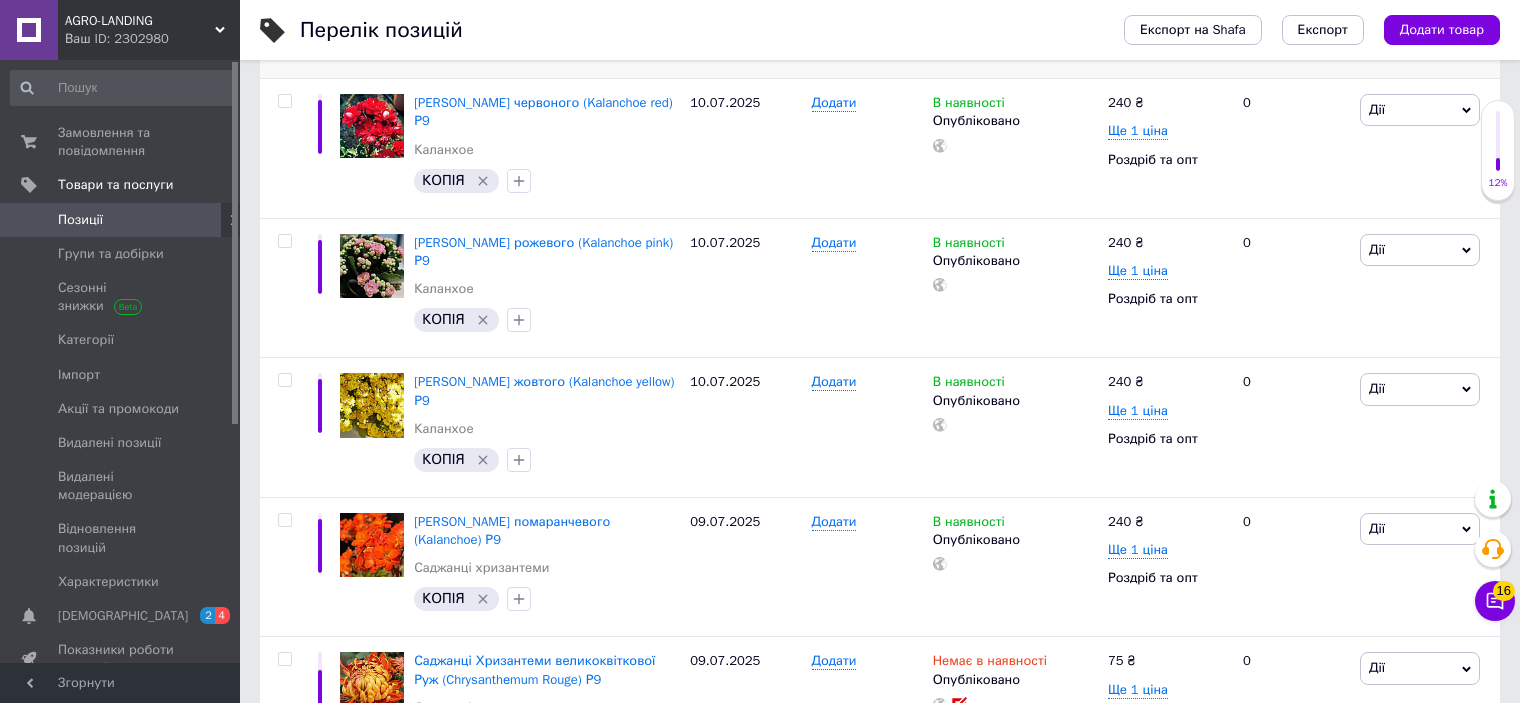 scroll, scrollTop: 500, scrollLeft: 0, axis: vertical 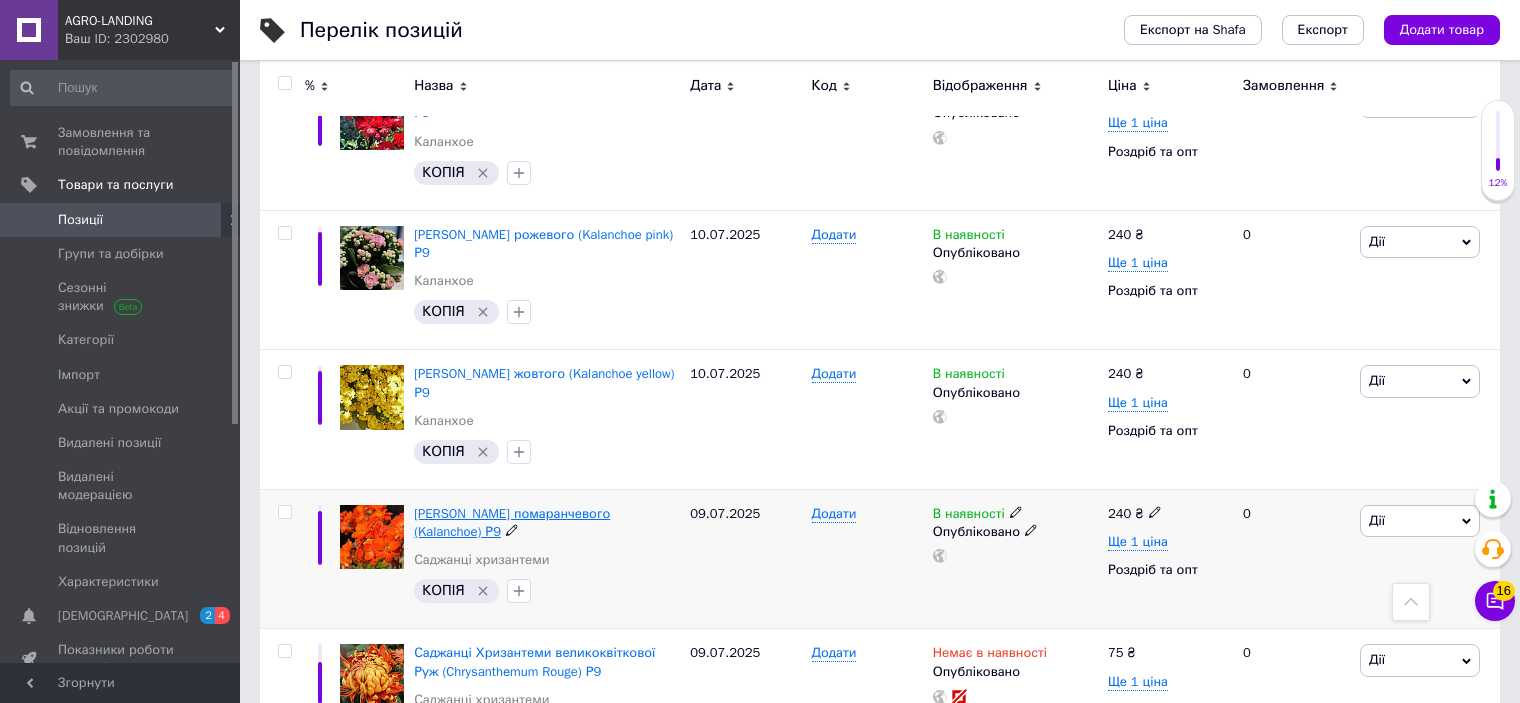 click on "[PERSON_NAME] помаранчевого (Kalanchoe) Р9" at bounding box center (512, 522) 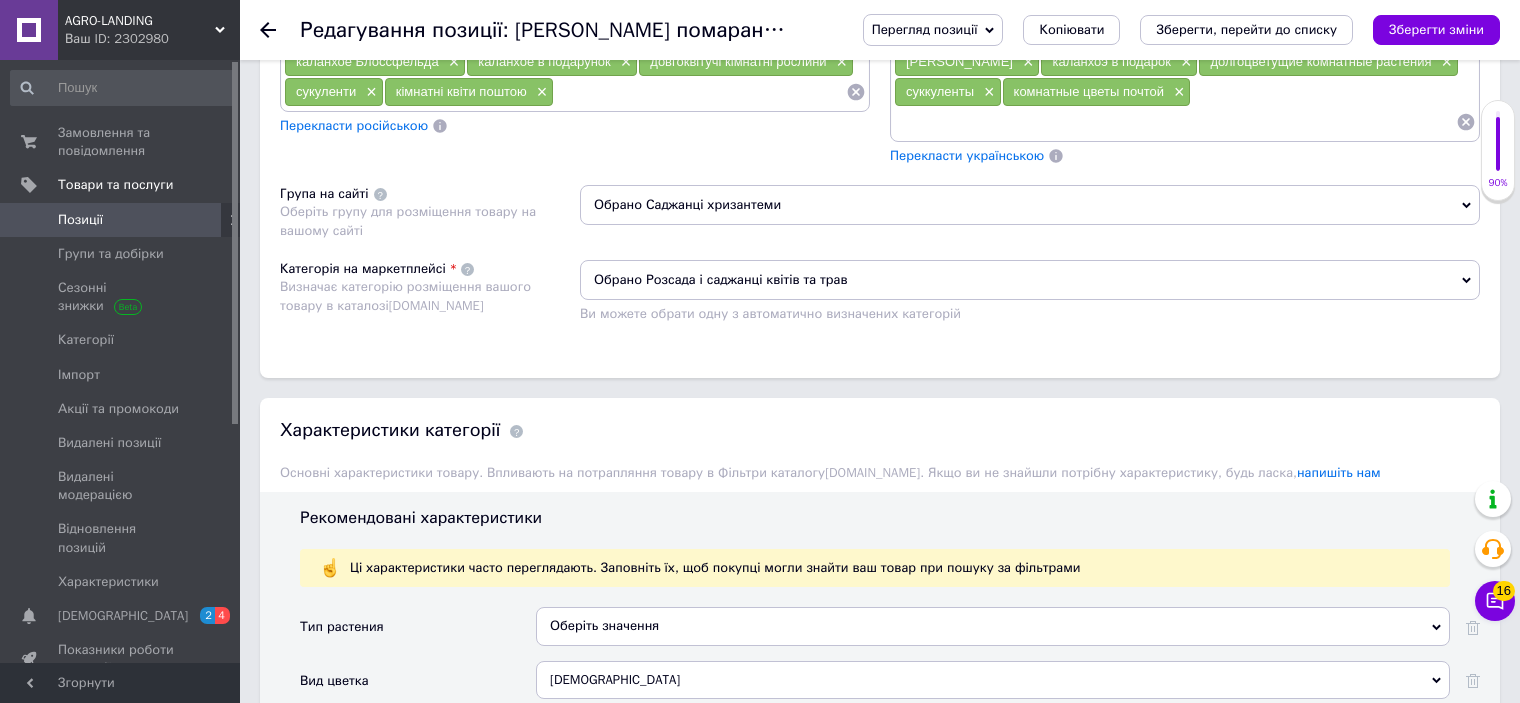 scroll, scrollTop: 1500, scrollLeft: 0, axis: vertical 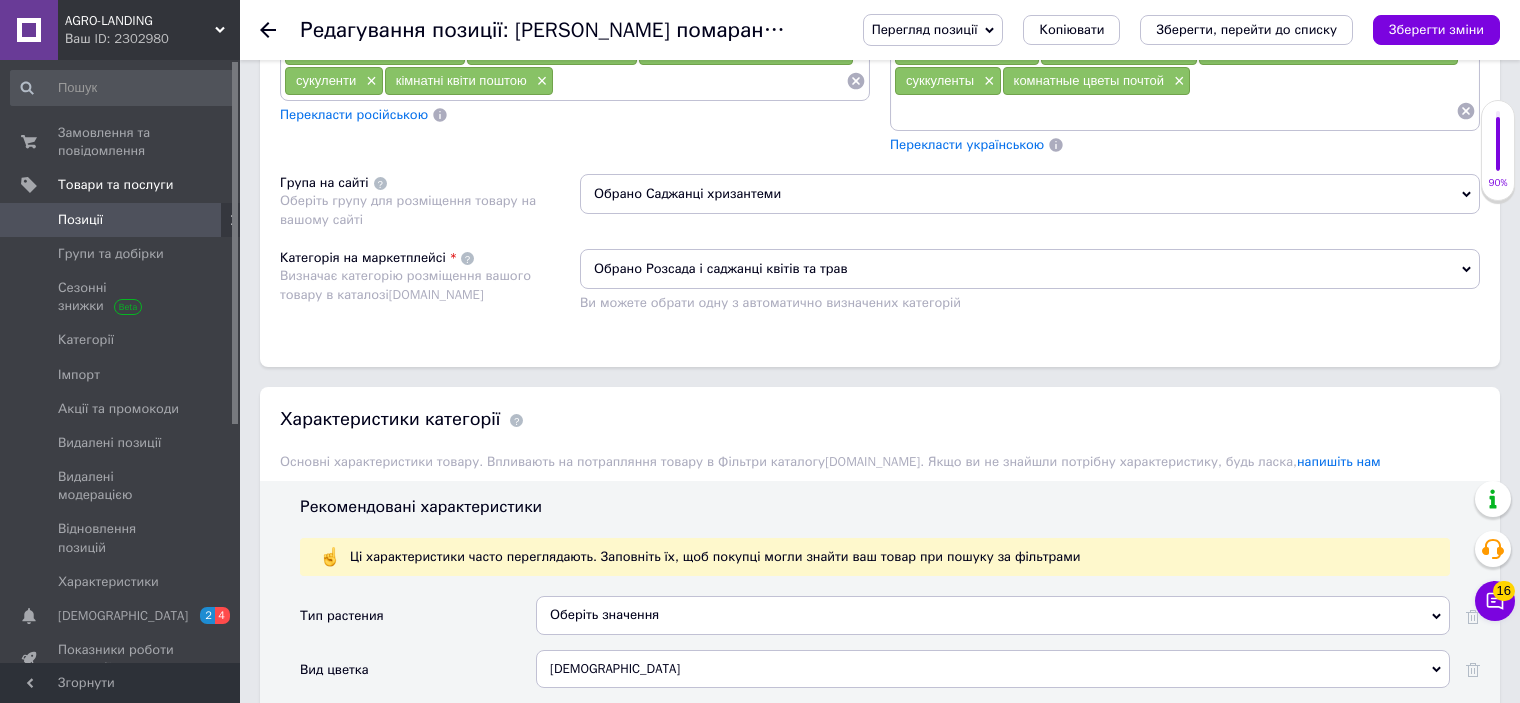 click on "Обрано Саджанці хризантеми" at bounding box center (1030, 194) 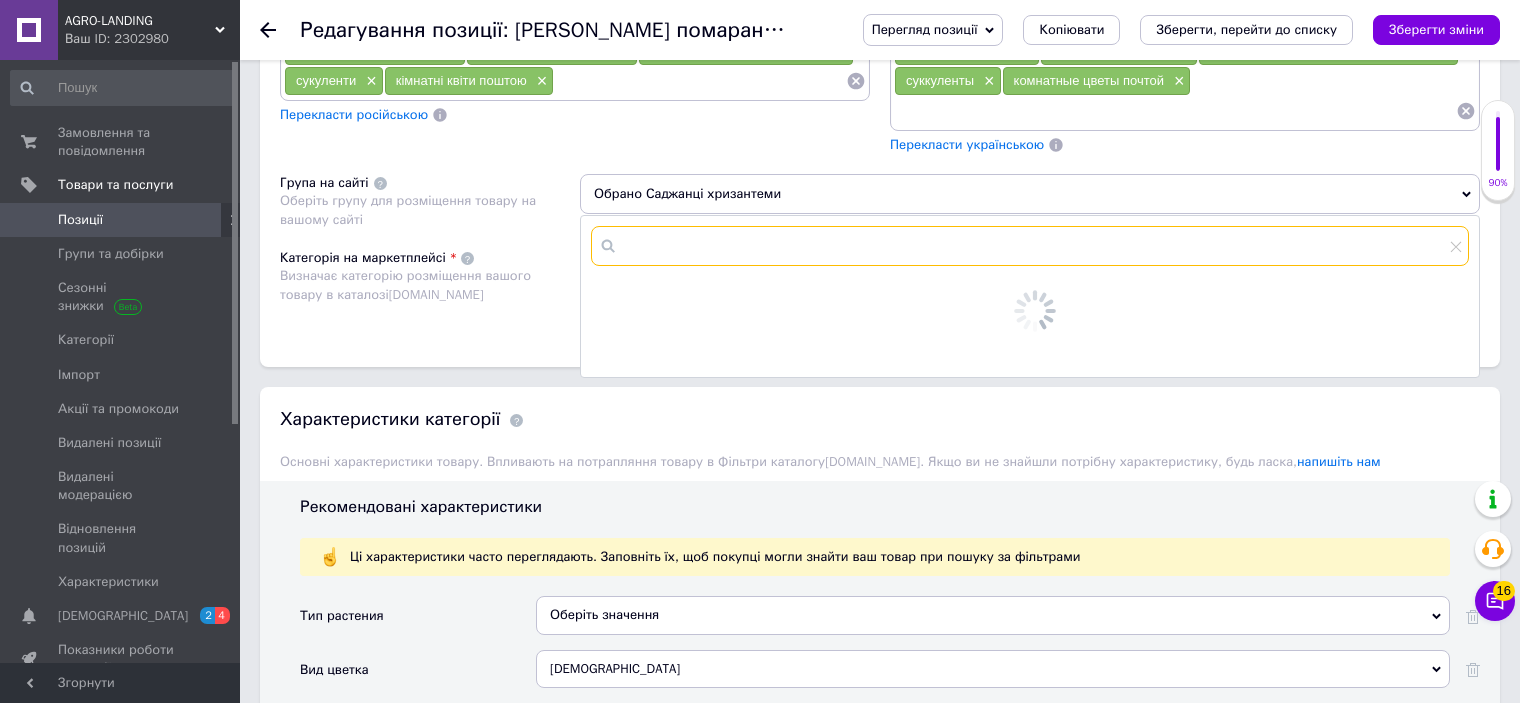 click at bounding box center (1030, 246) 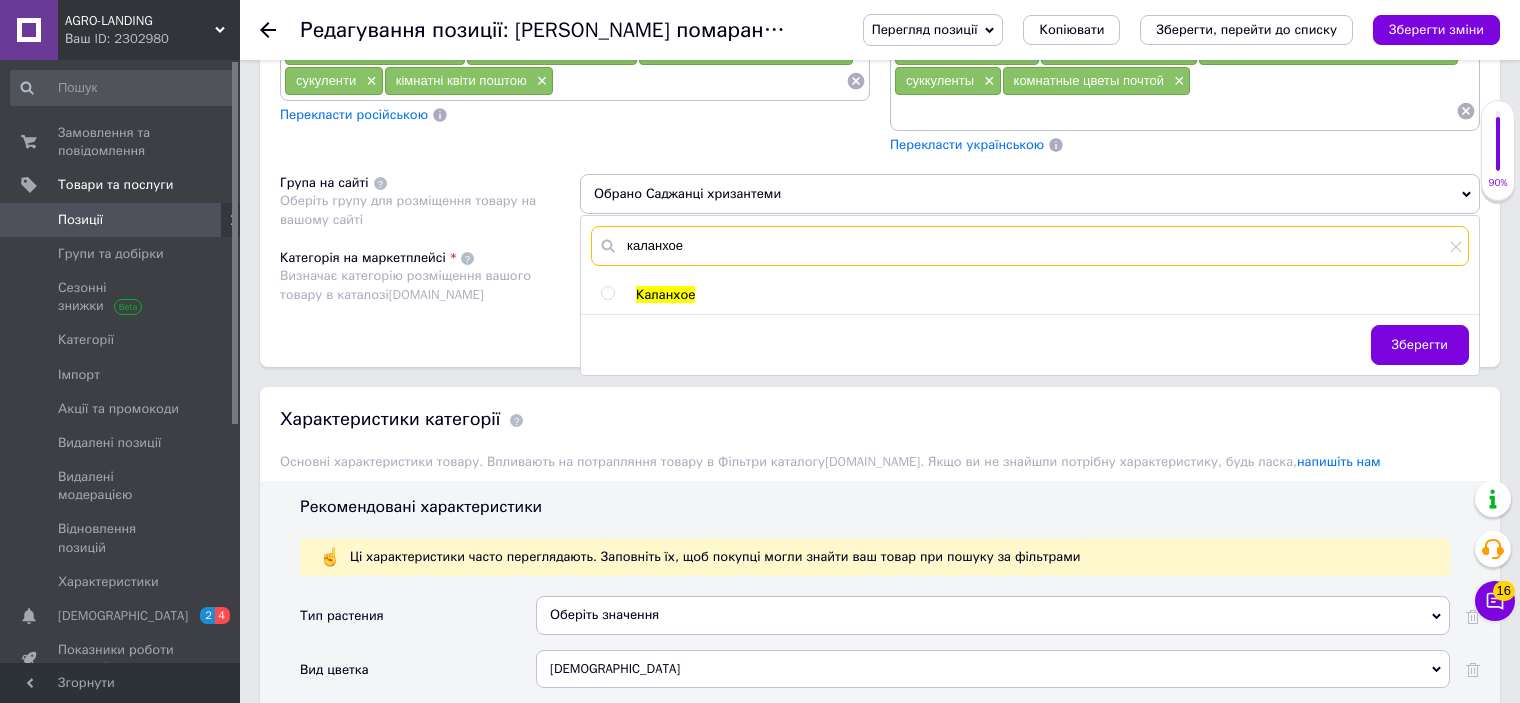 type on "каланхое" 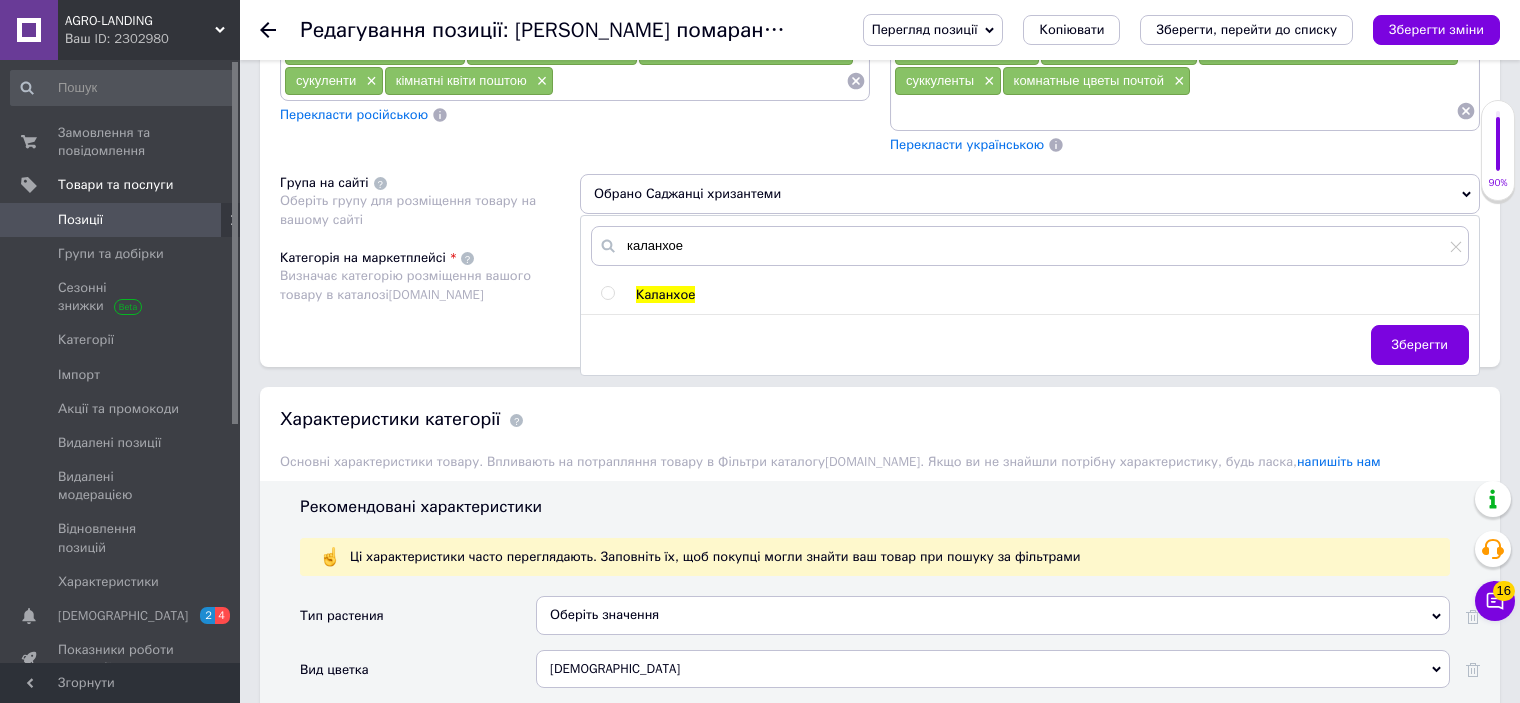 click at bounding box center (607, 293) 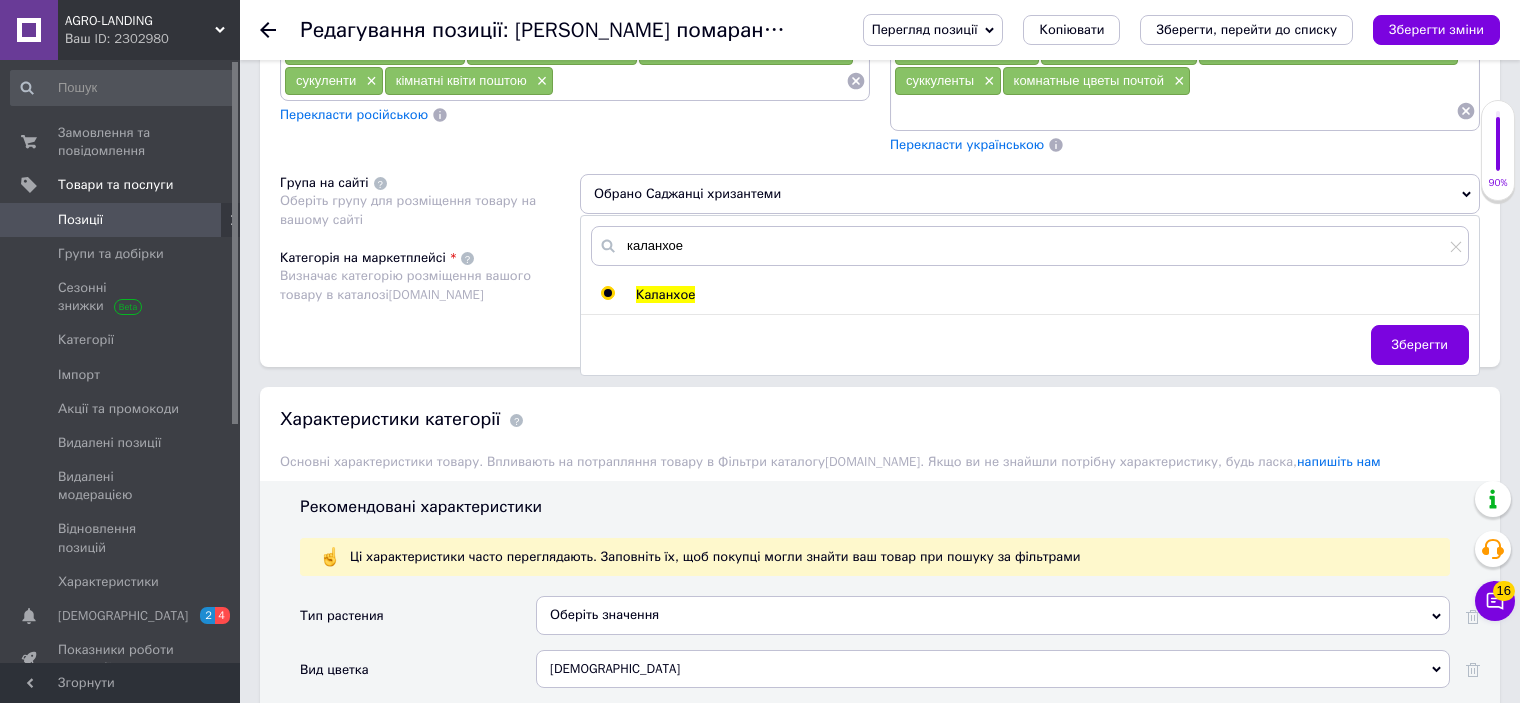radio on "true" 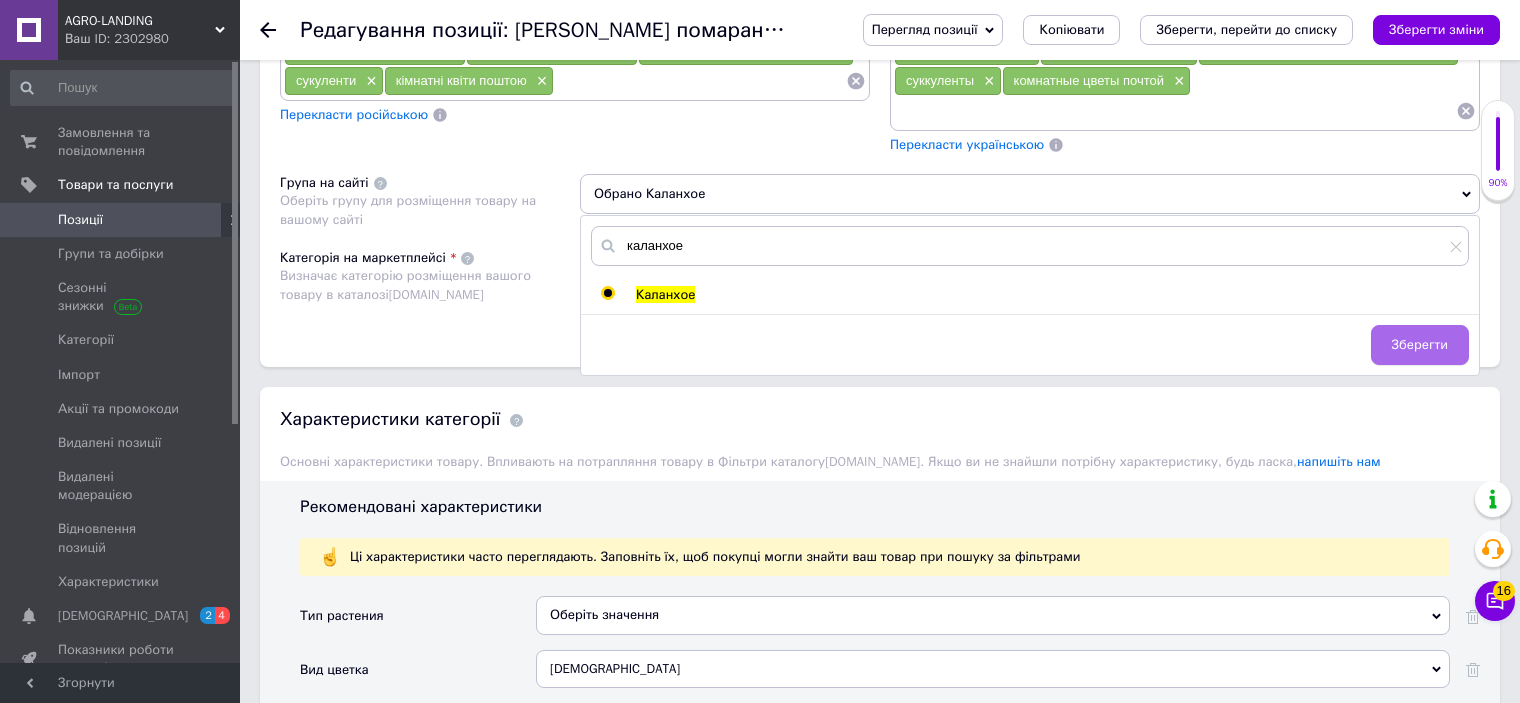 click on "Зберегти" at bounding box center [1420, 345] 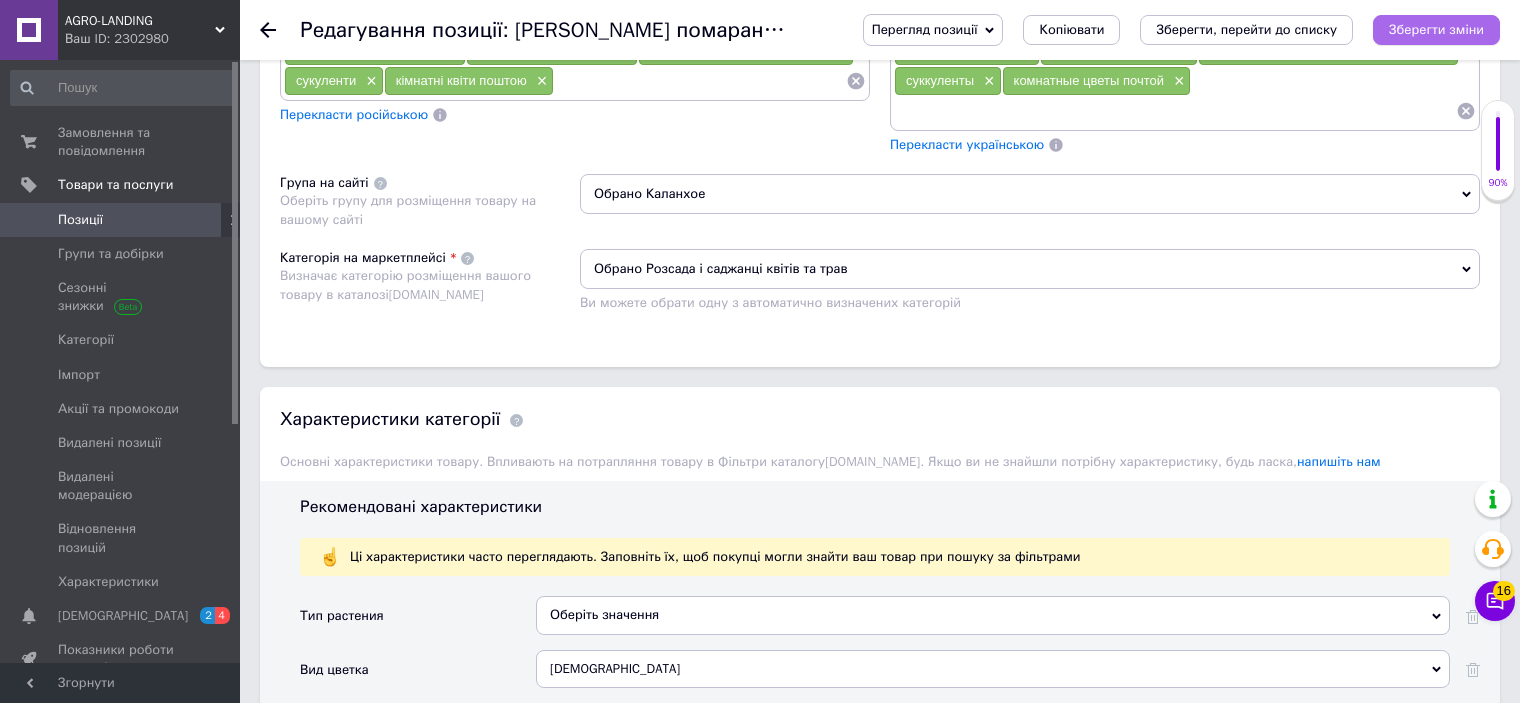 click on "Зберегти зміни" at bounding box center (1436, 29) 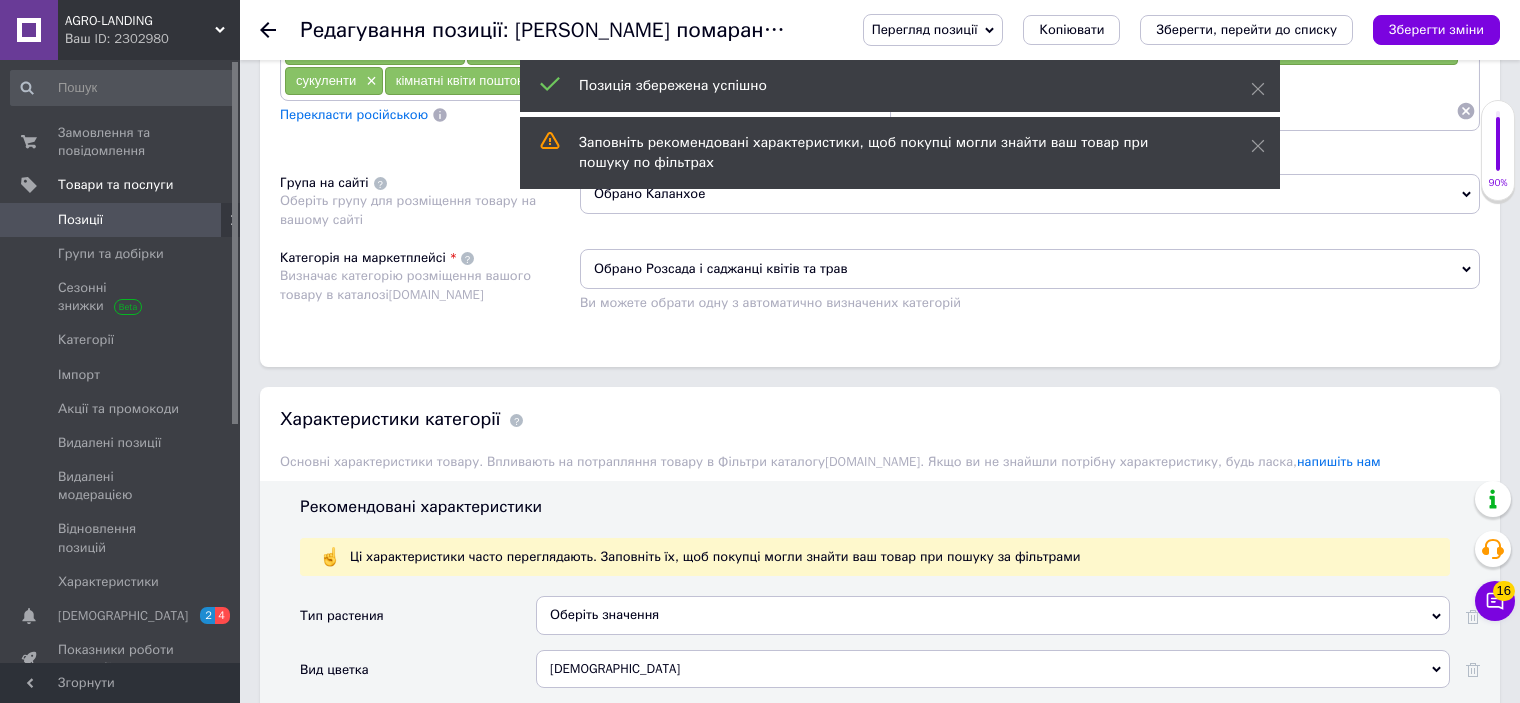 click 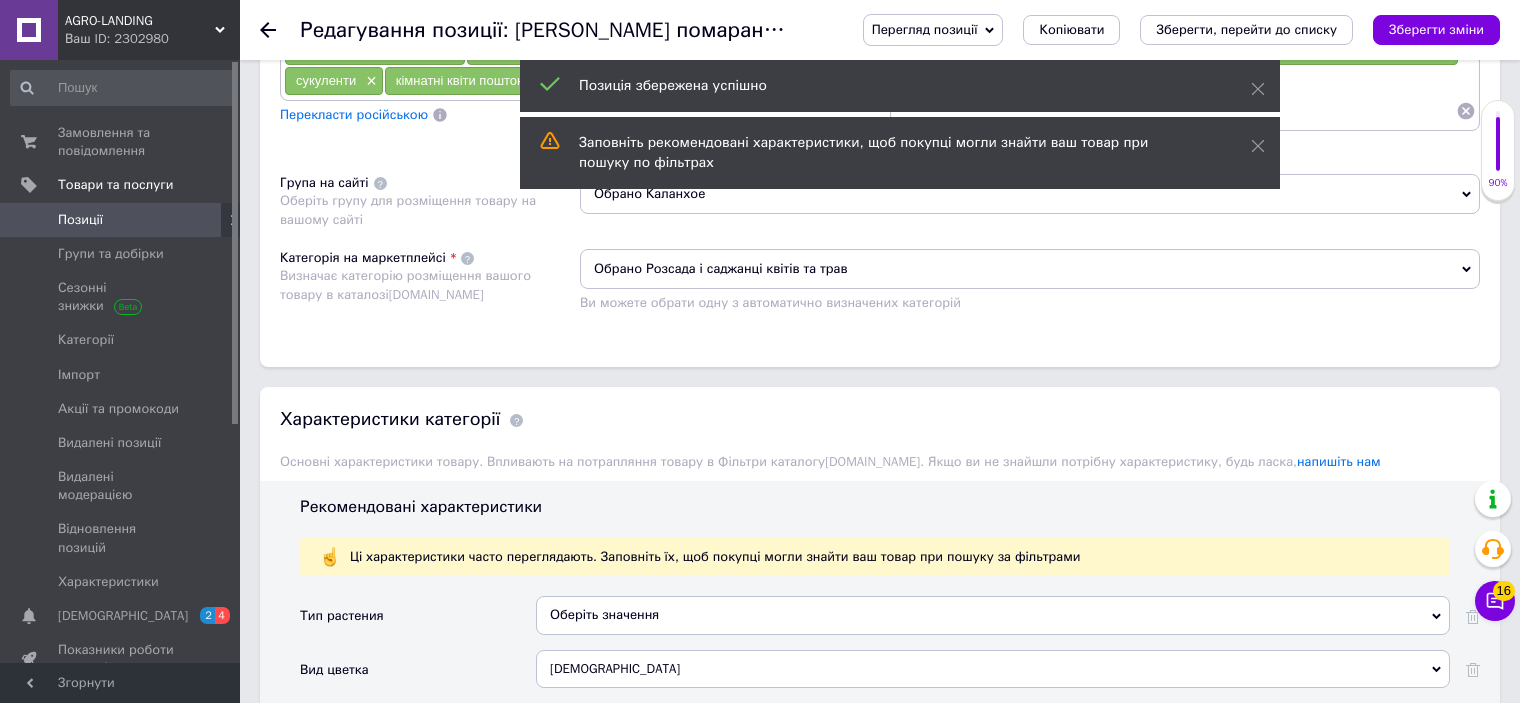 scroll, scrollTop: 0, scrollLeft: 0, axis: both 